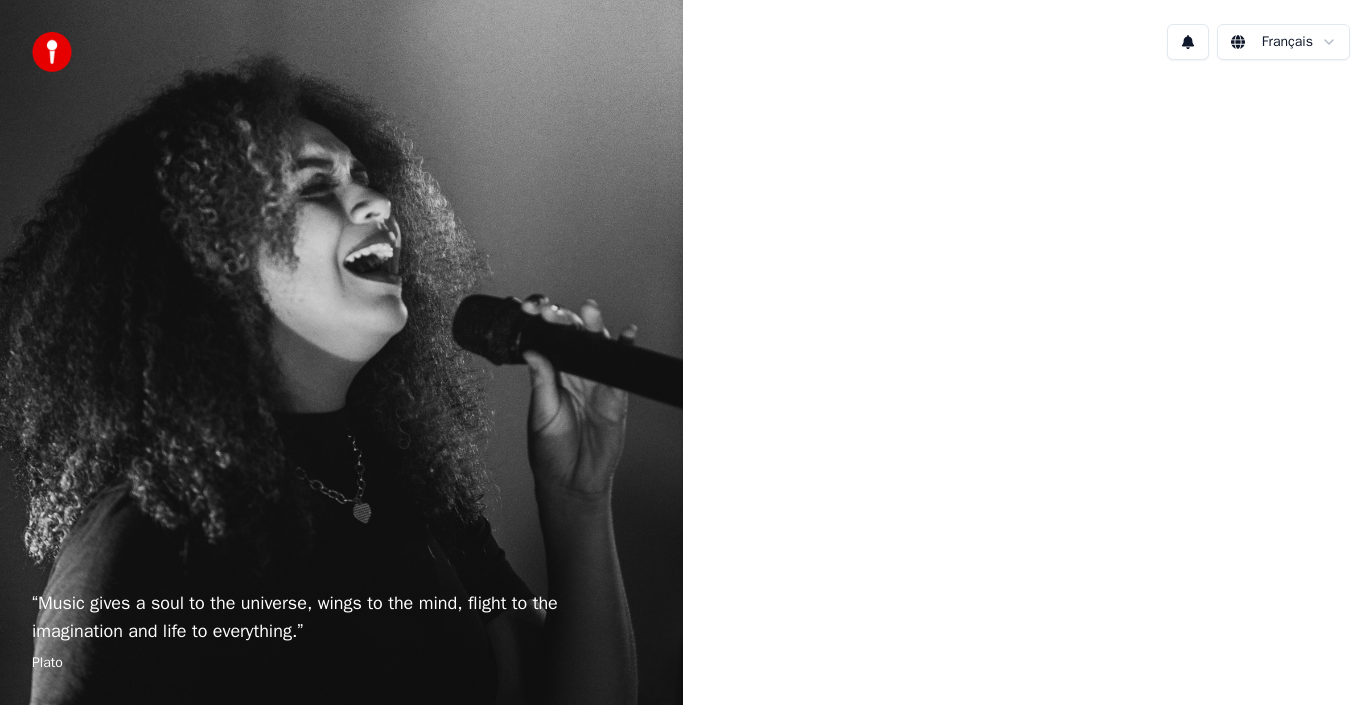 scroll, scrollTop: 0, scrollLeft: 0, axis: both 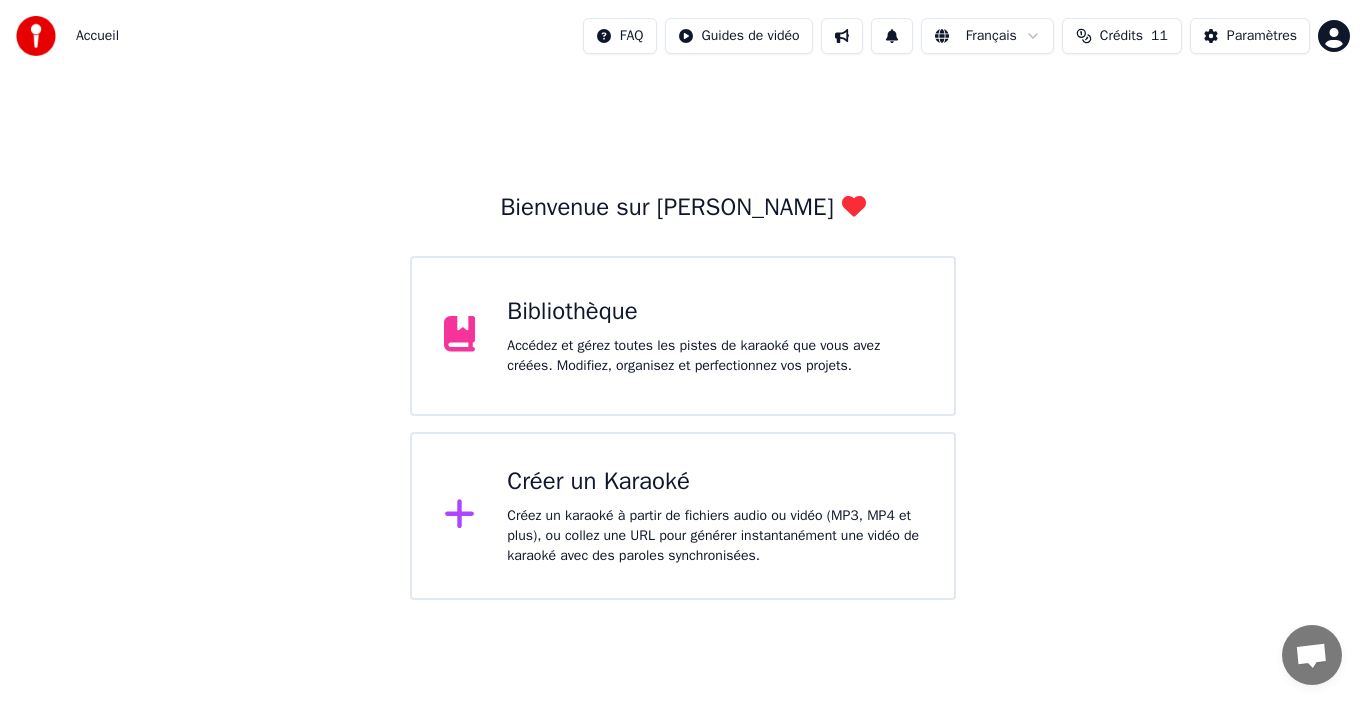 click on "Créez un karaoké à partir de fichiers audio ou vidéo (MP3, MP4 et plus), ou collez une URL pour générer instantanément une vidéo de karaoké avec des paroles synchronisées." at bounding box center (714, 536) 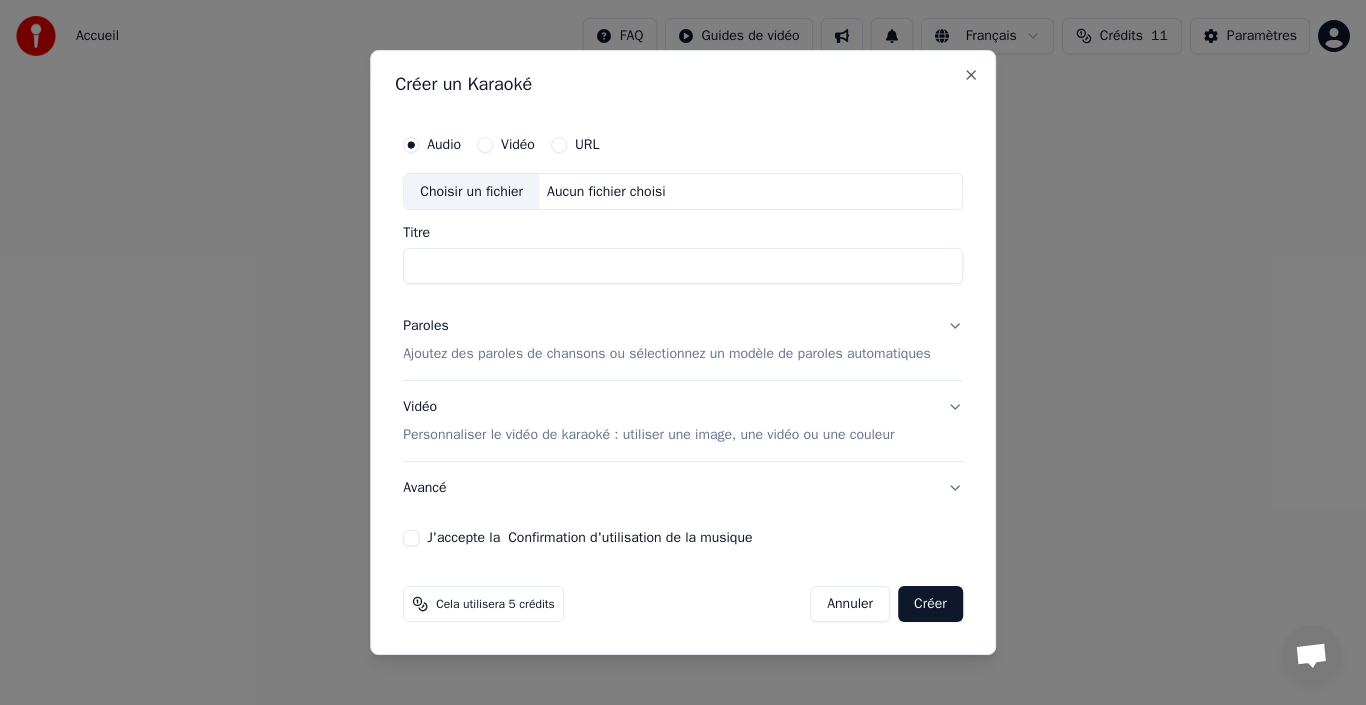 click on "Choisir un fichier" at bounding box center (471, 192) 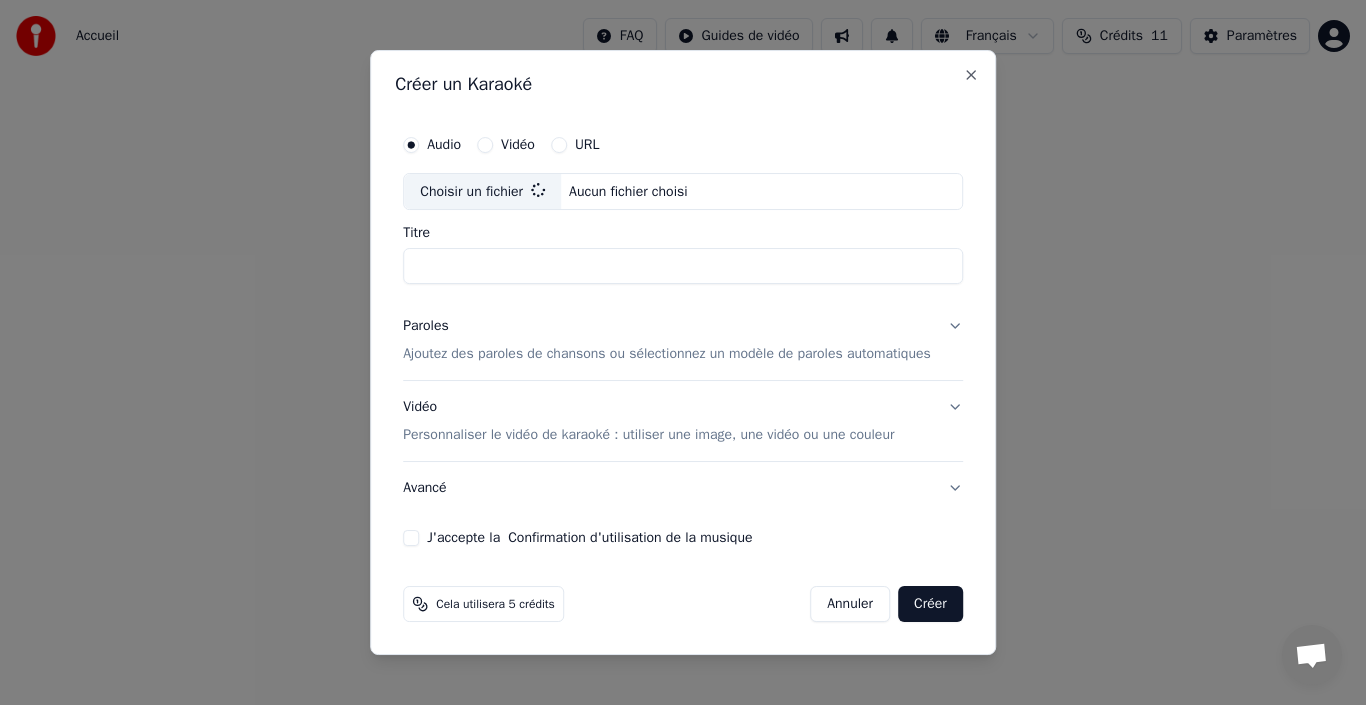 type on "********" 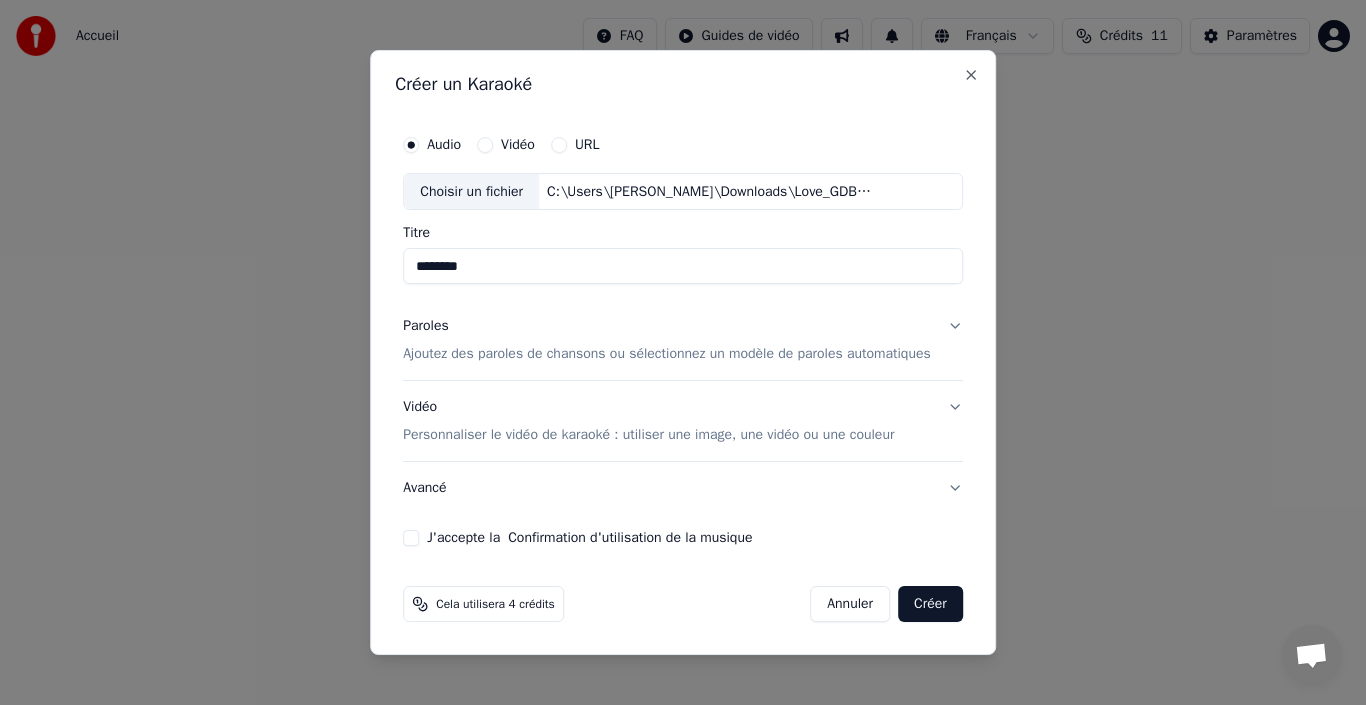 click on "Ajoutez des paroles de chansons ou sélectionnez un modèle de paroles automatiques" at bounding box center [667, 355] 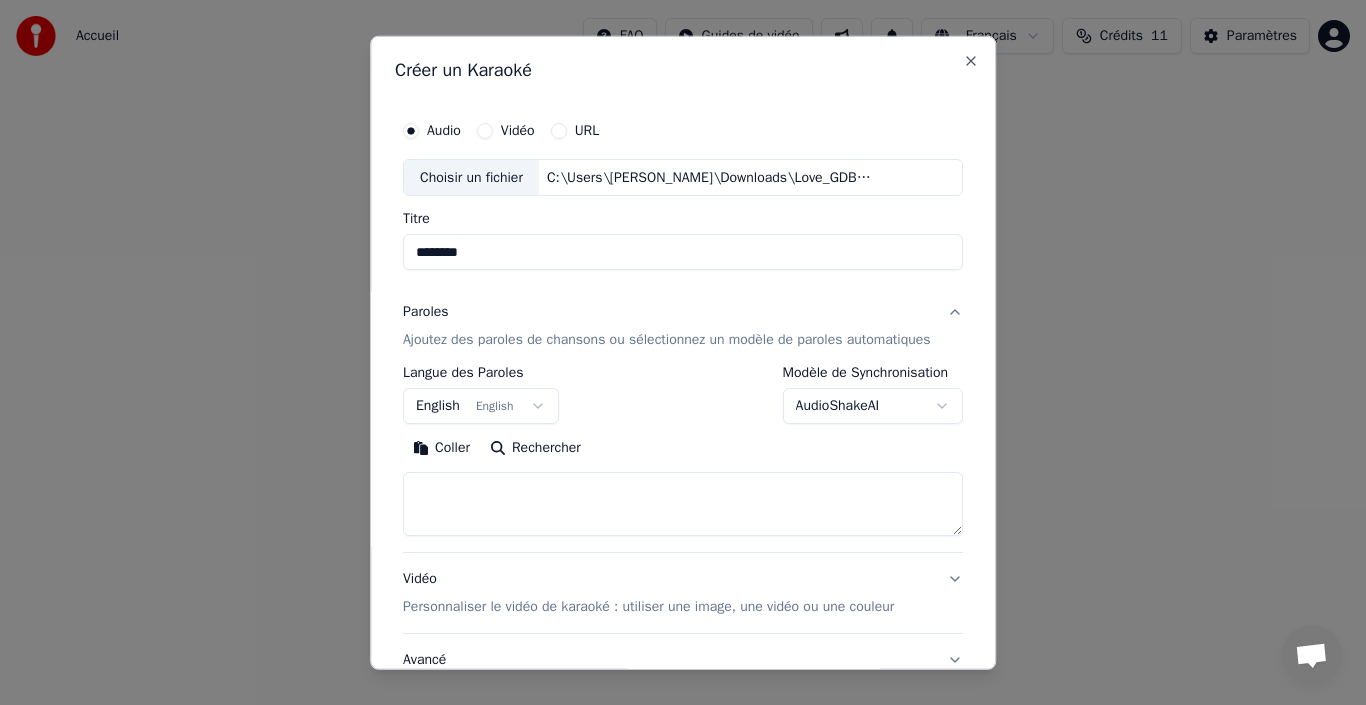 click on "English English" at bounding box center (481, 406) 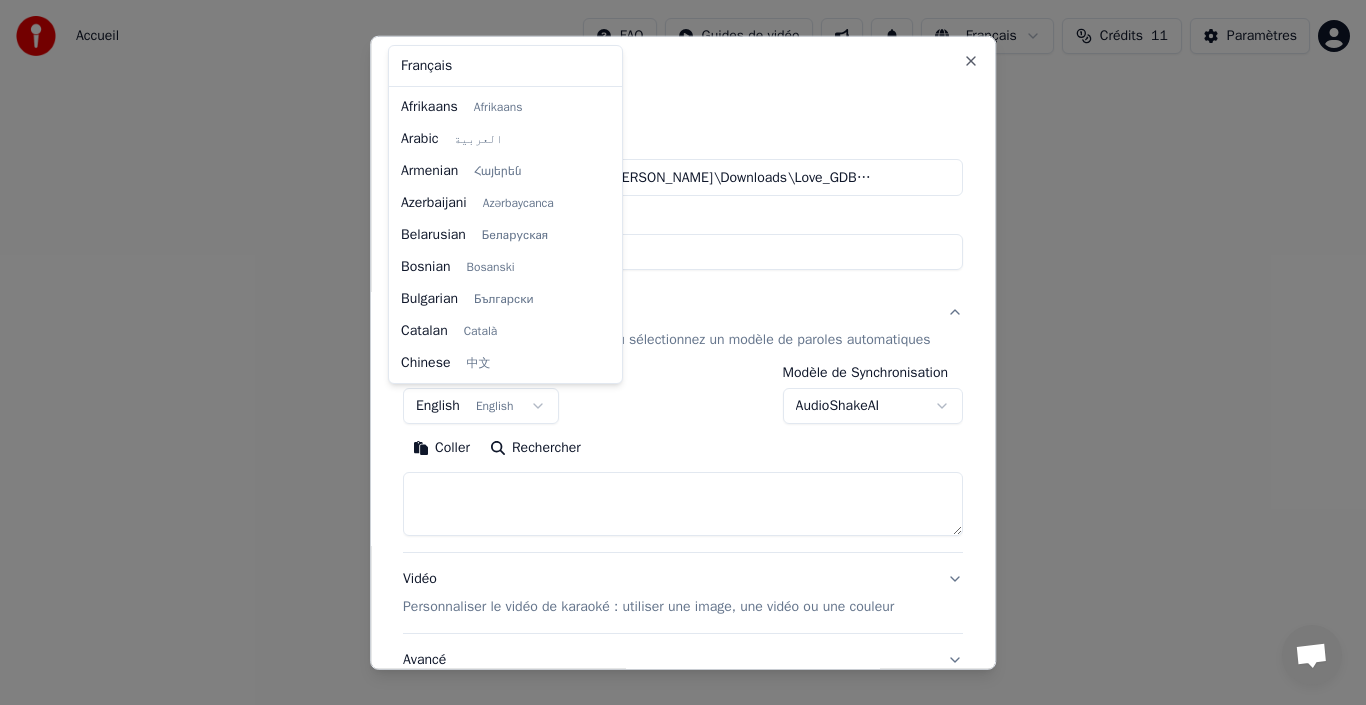 scroll, scrollTop: 160, scrollLeft: 0, axis: vertical 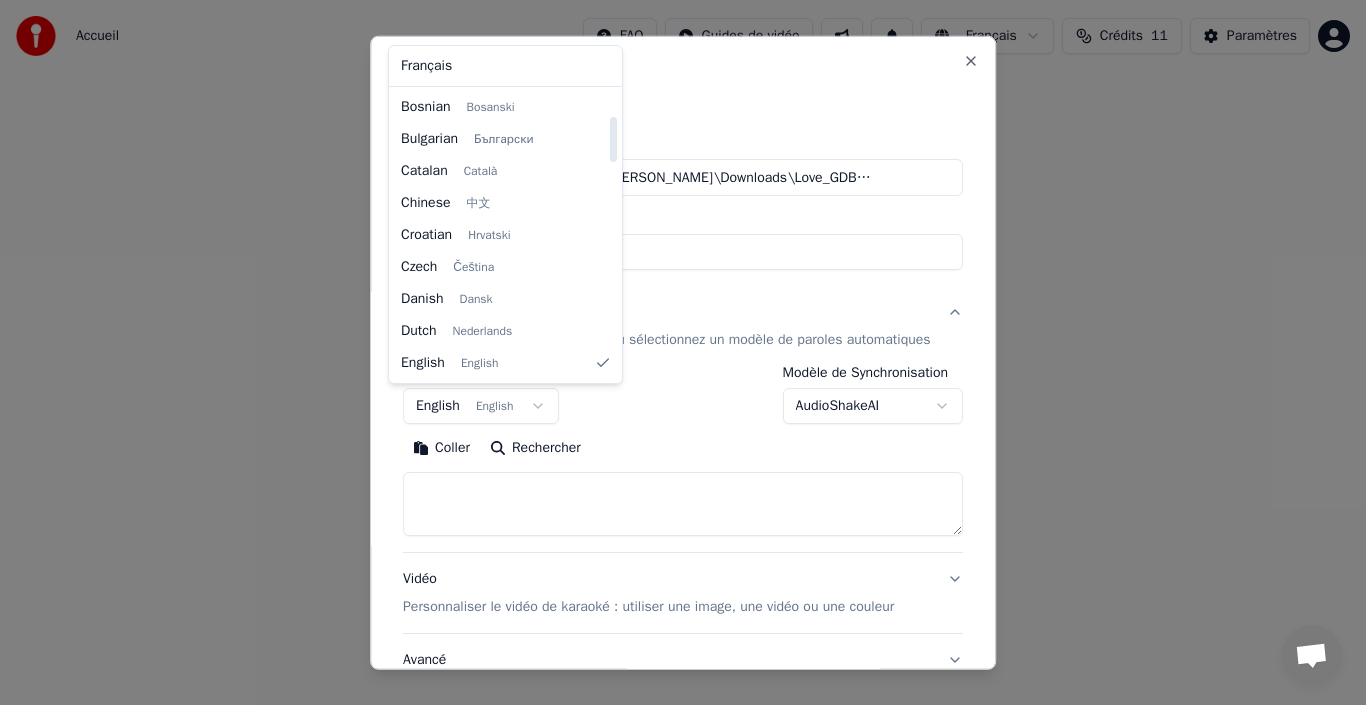 select on "**" 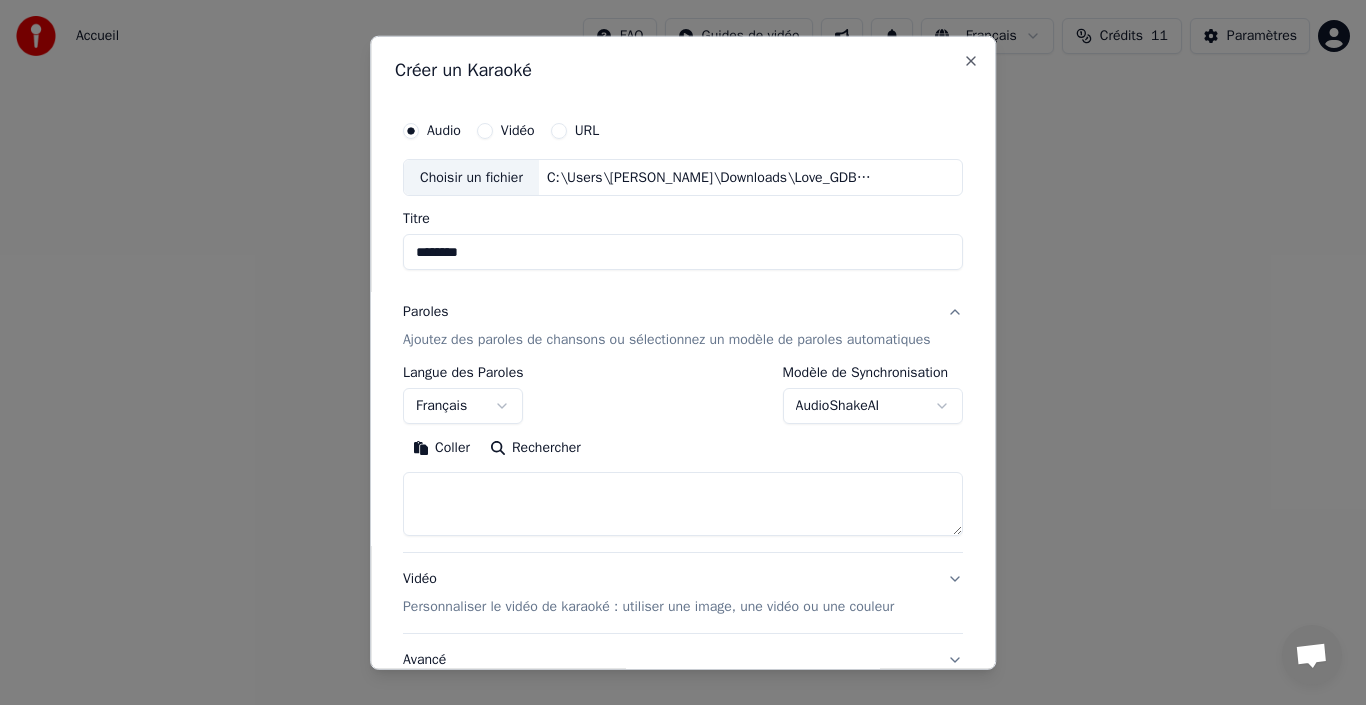click at bounding box center [683, 504] 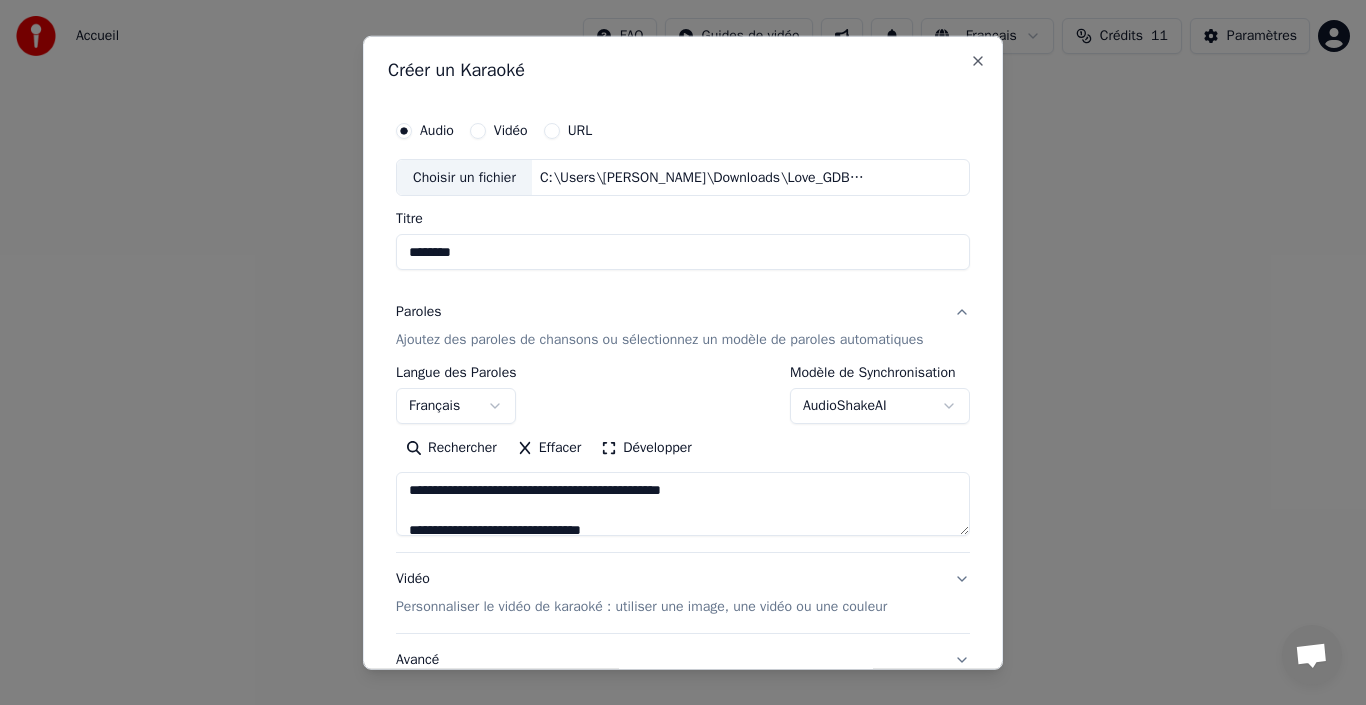 click at bounding box center [683, 504] 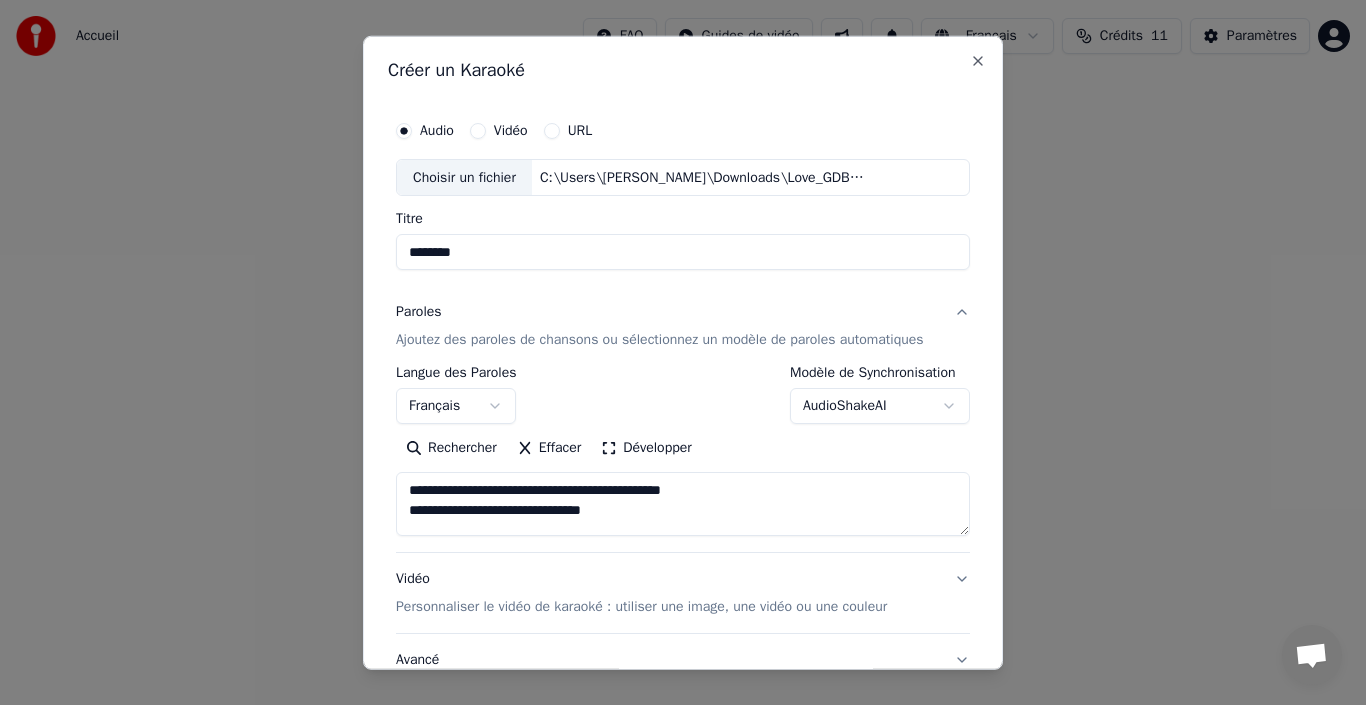 scroll, scrollTop: 120, scrollLeft: 0, axis: vertical 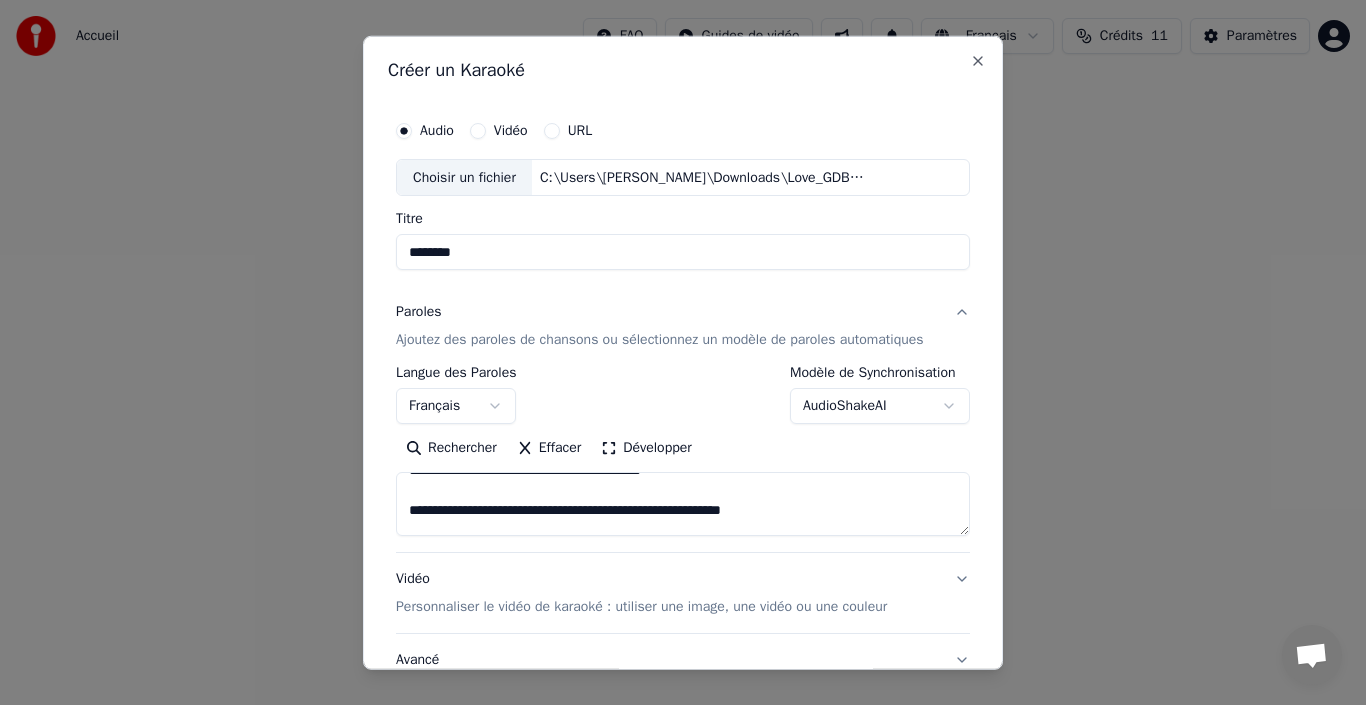 click at bounding box center [683, 504] 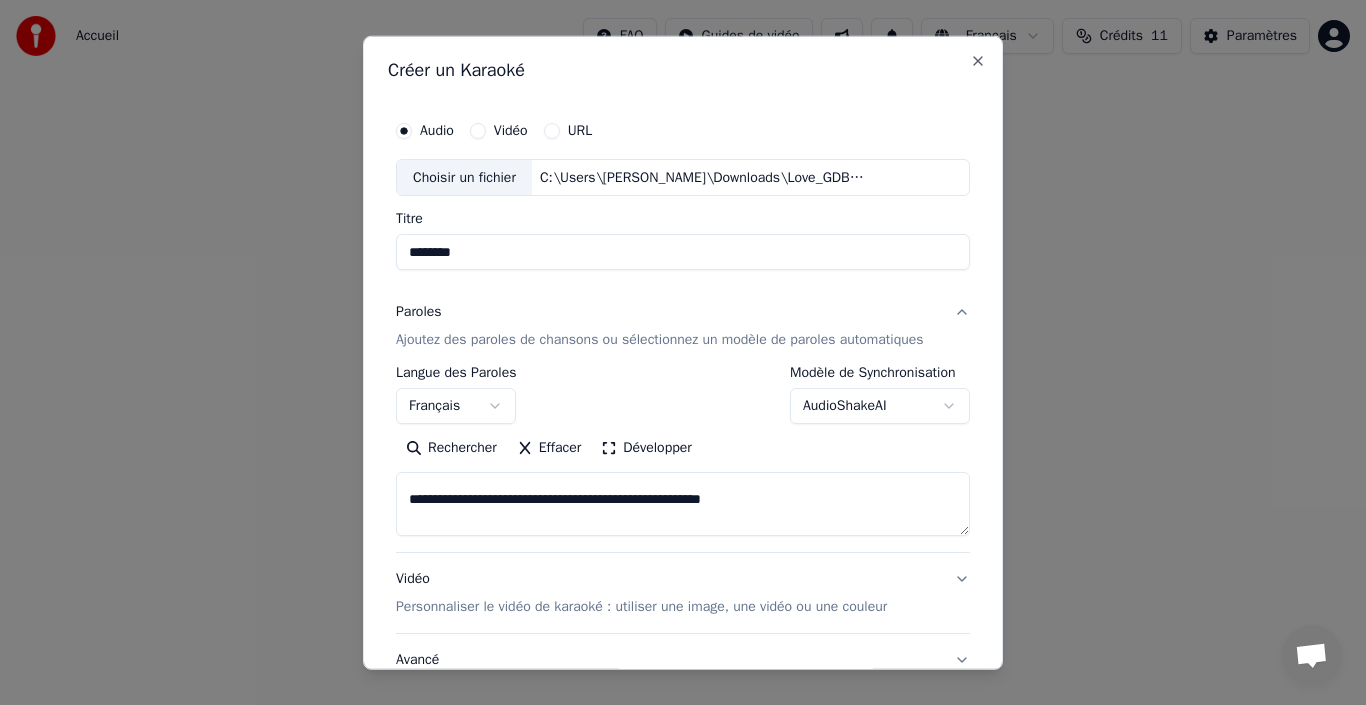 scroll, scrollTop: 40, scrollLeft: 0, axis: vertical 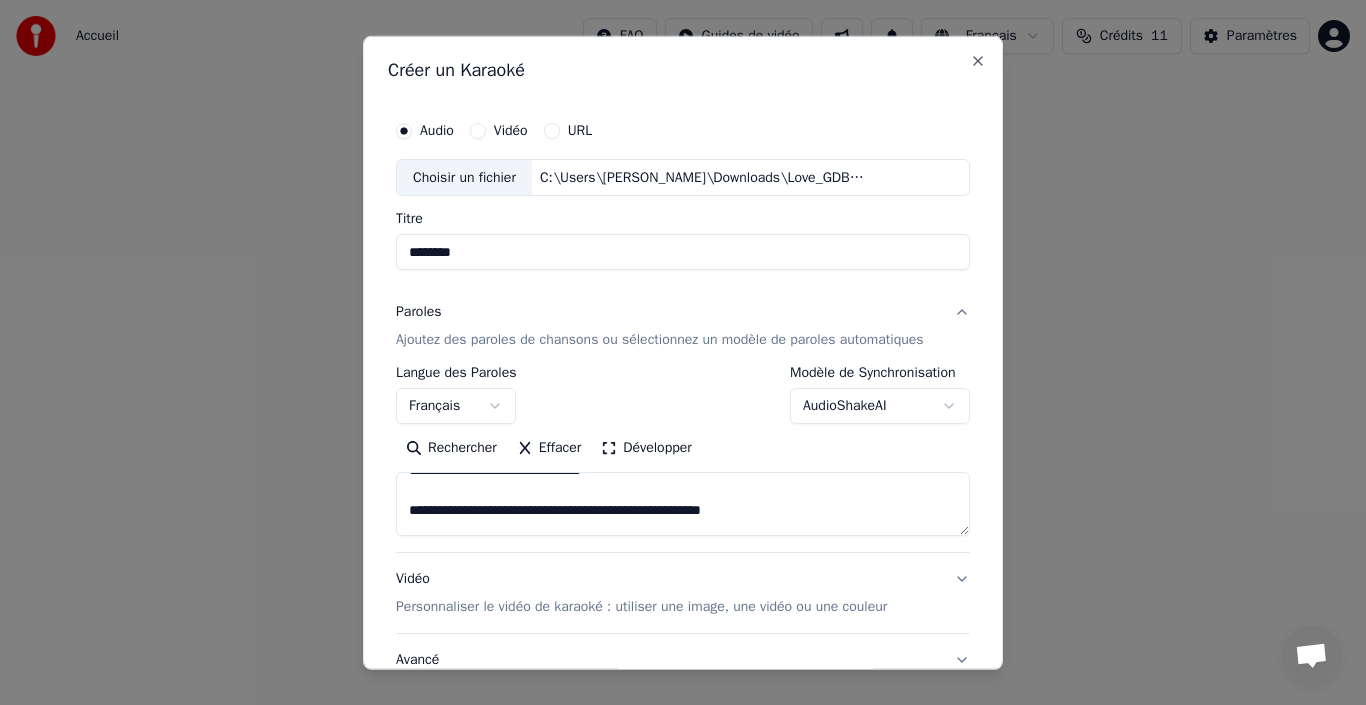 click on "**********" at bounding box center [683, 504] 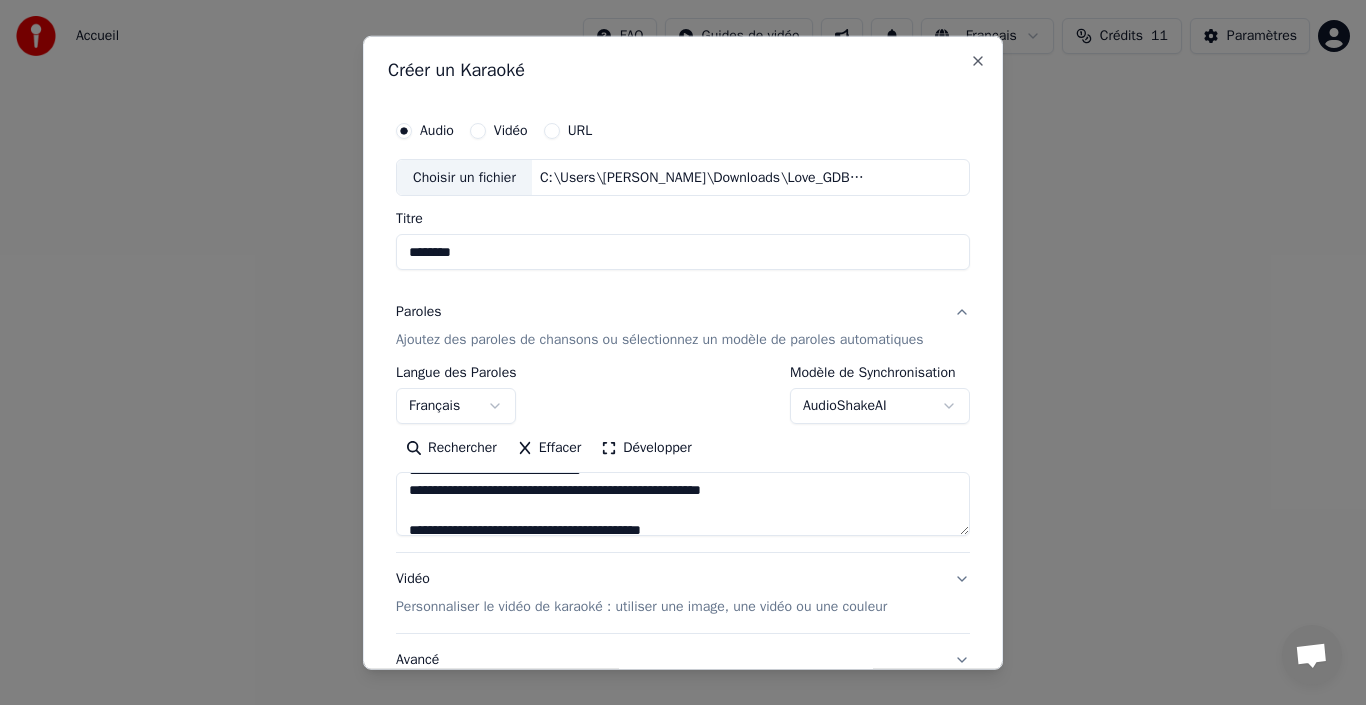 click on "**********" at bounding box center [683, 504] 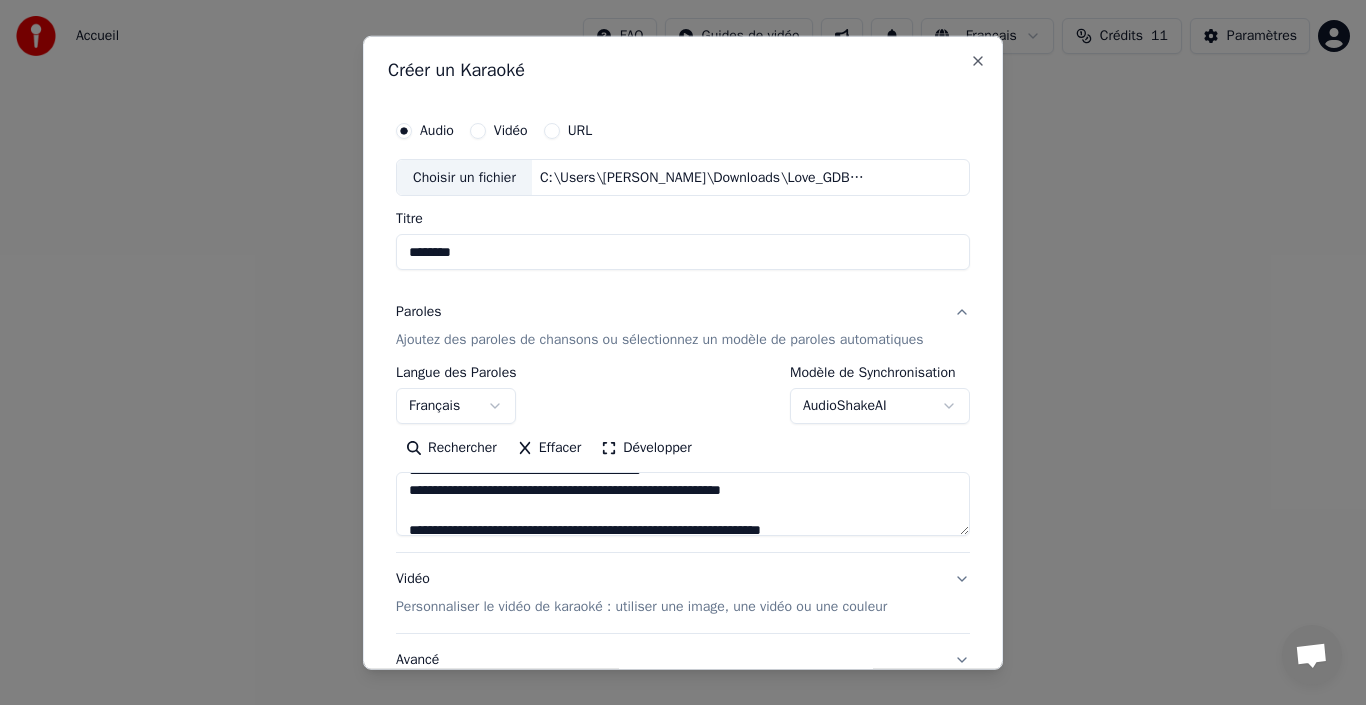 scroll, scrollTop: 120, scrollLeft: 0, axis: vertical 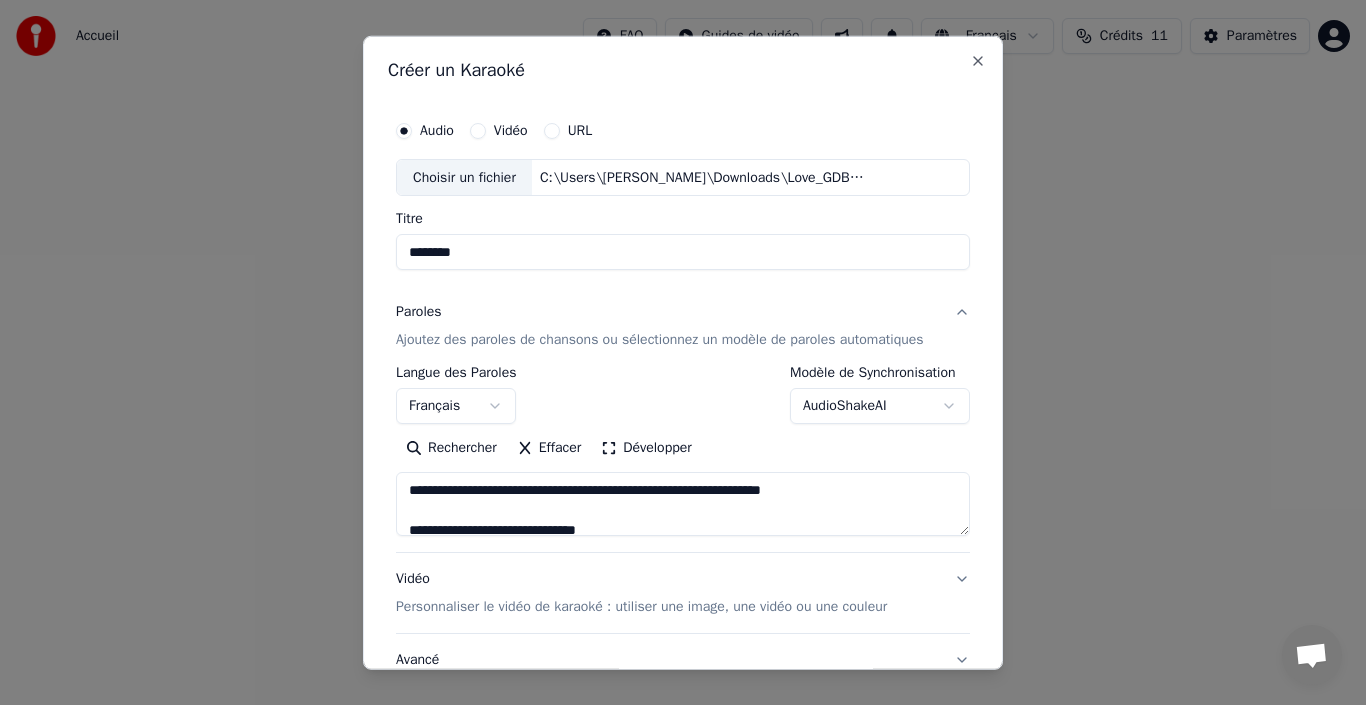 click on "**********" at bounding box center (683, 504) 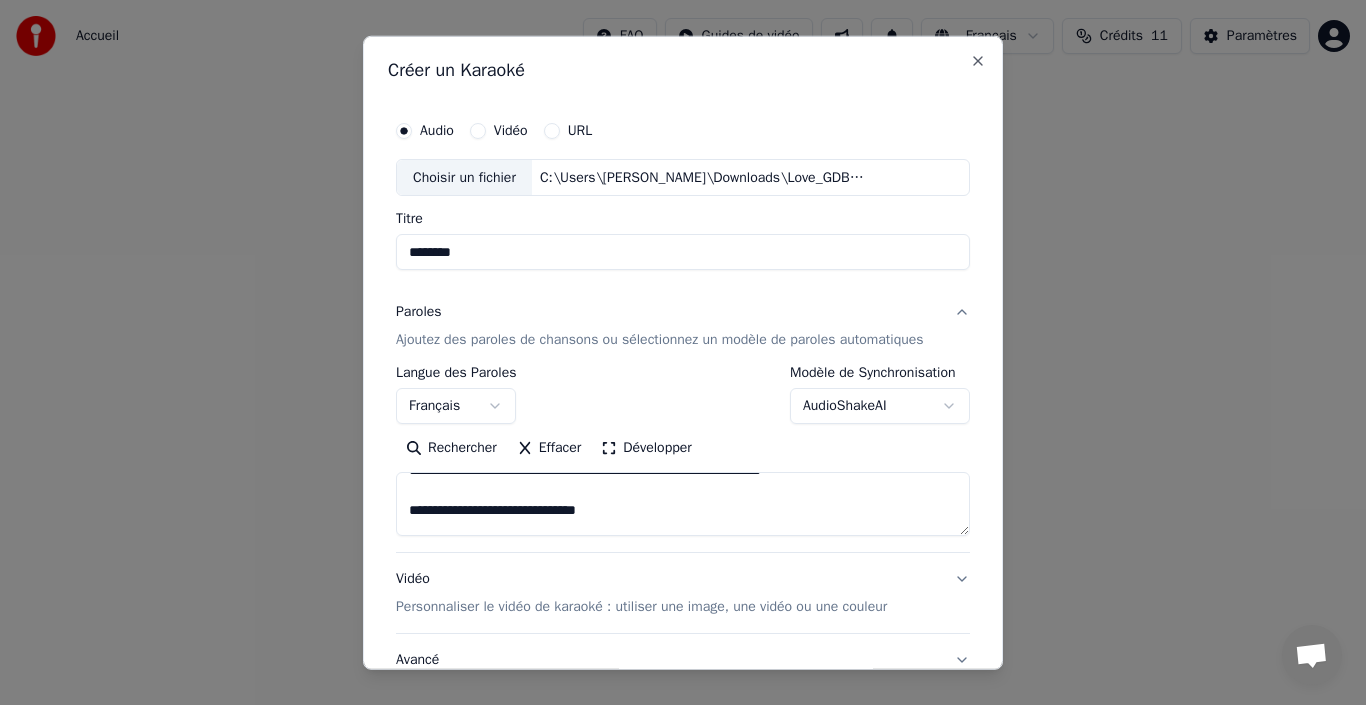 scroll, scrollTop: 108, scrollLeft: 0, axis: vertical 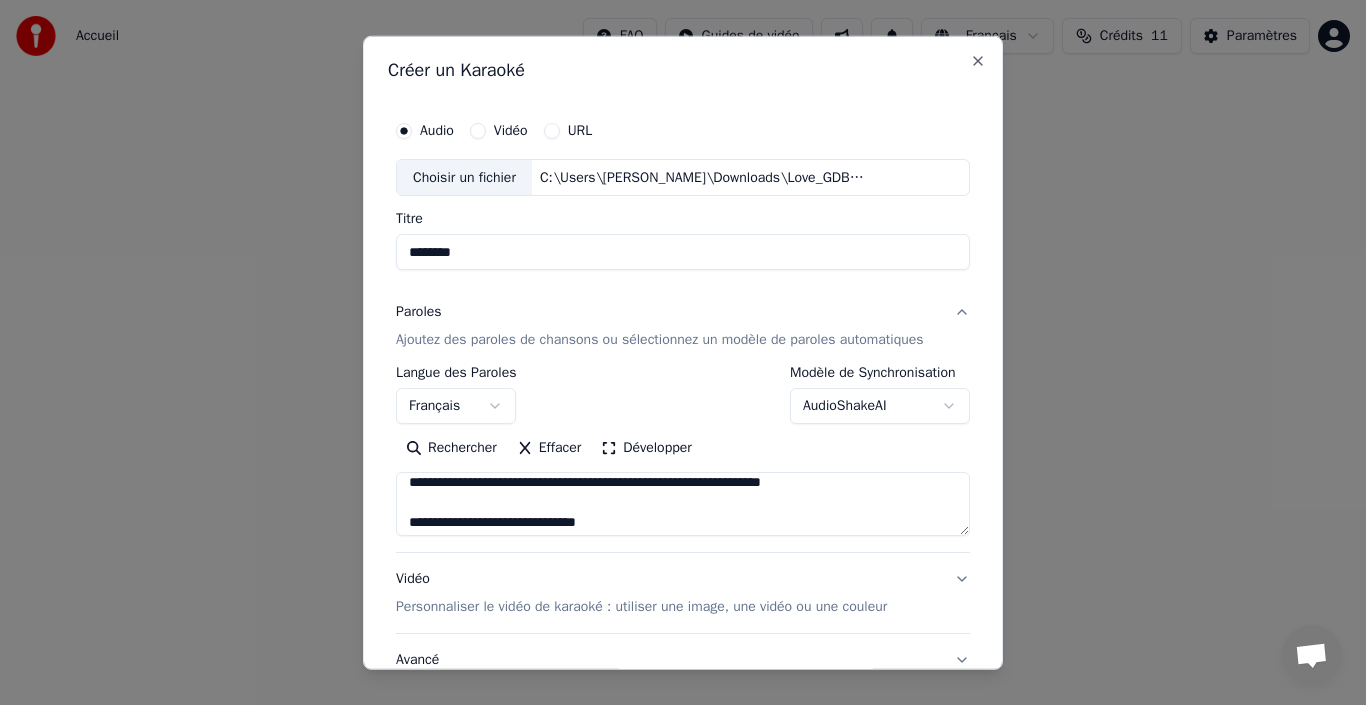 click on "**********" at bounding box center [683, 504] 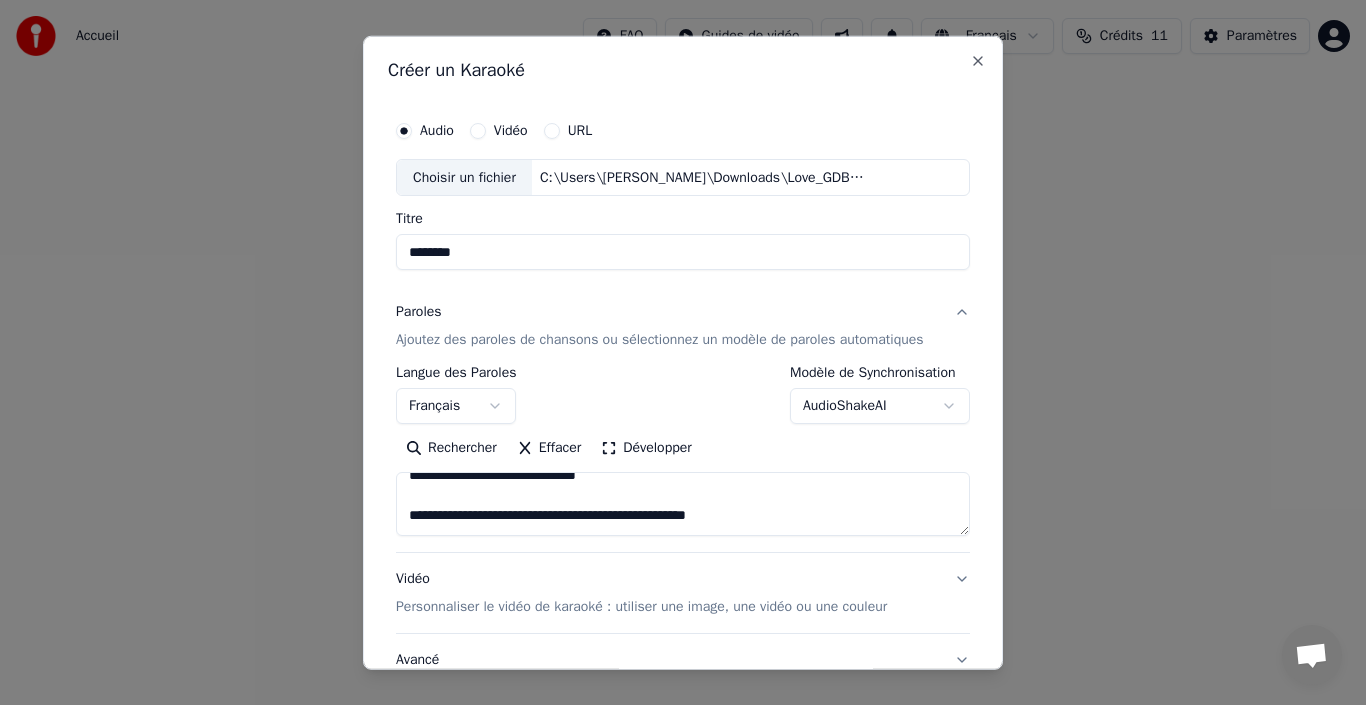 scroll, scrollTop: 148, scrollLeft: 0, axis: vertical 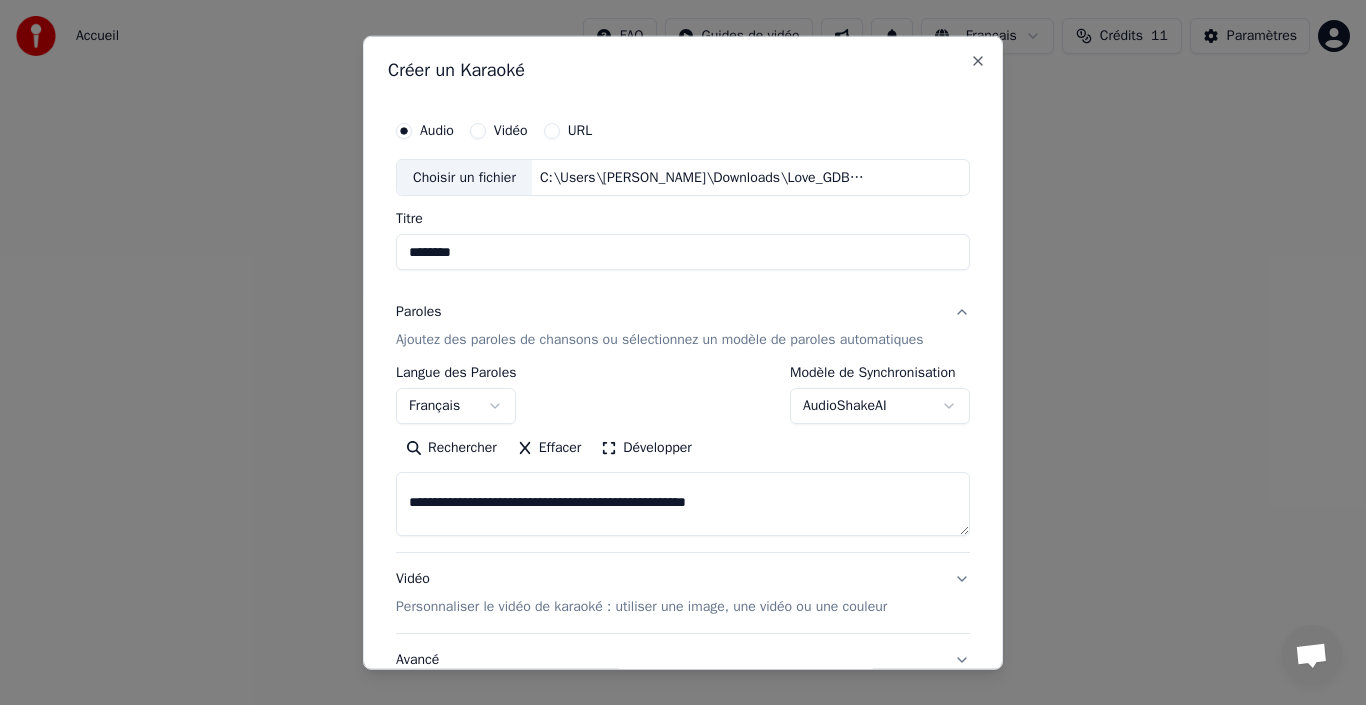 click on "**********" at bounding box center (683, 504) 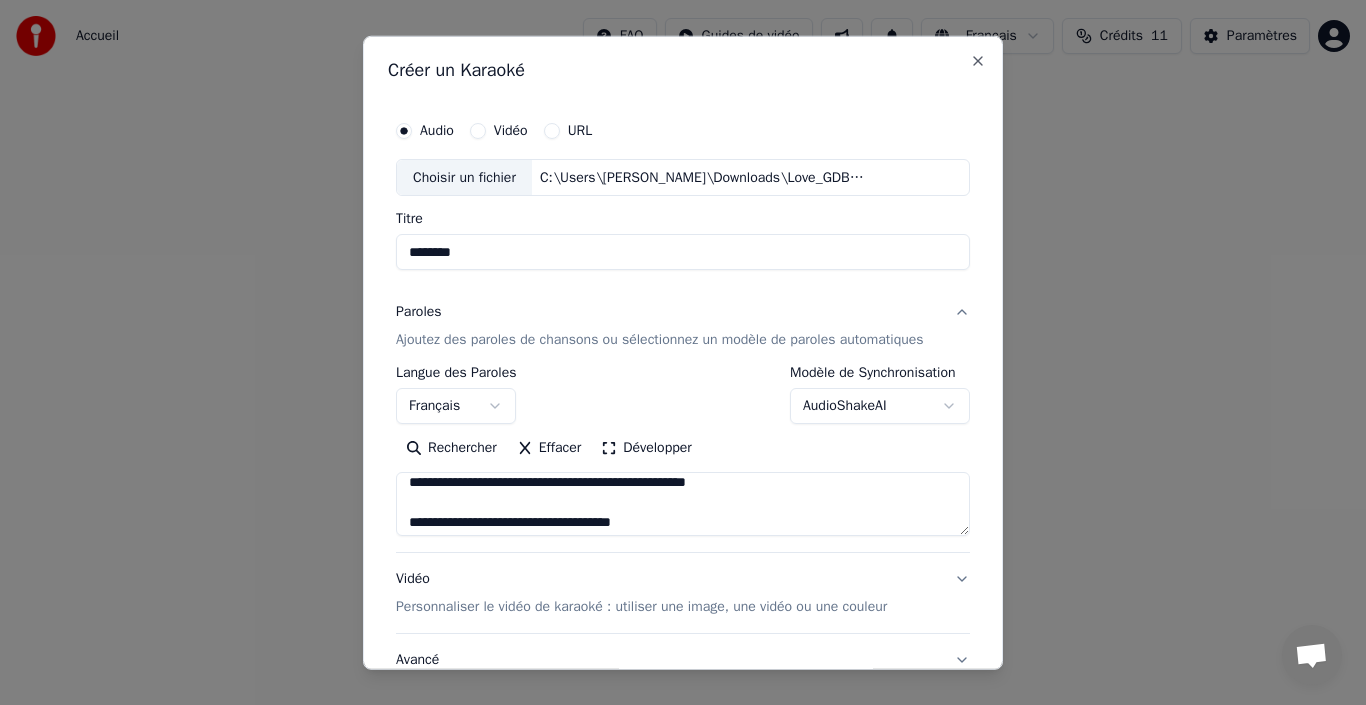 click on "**********" at bounding box center (683, 504) 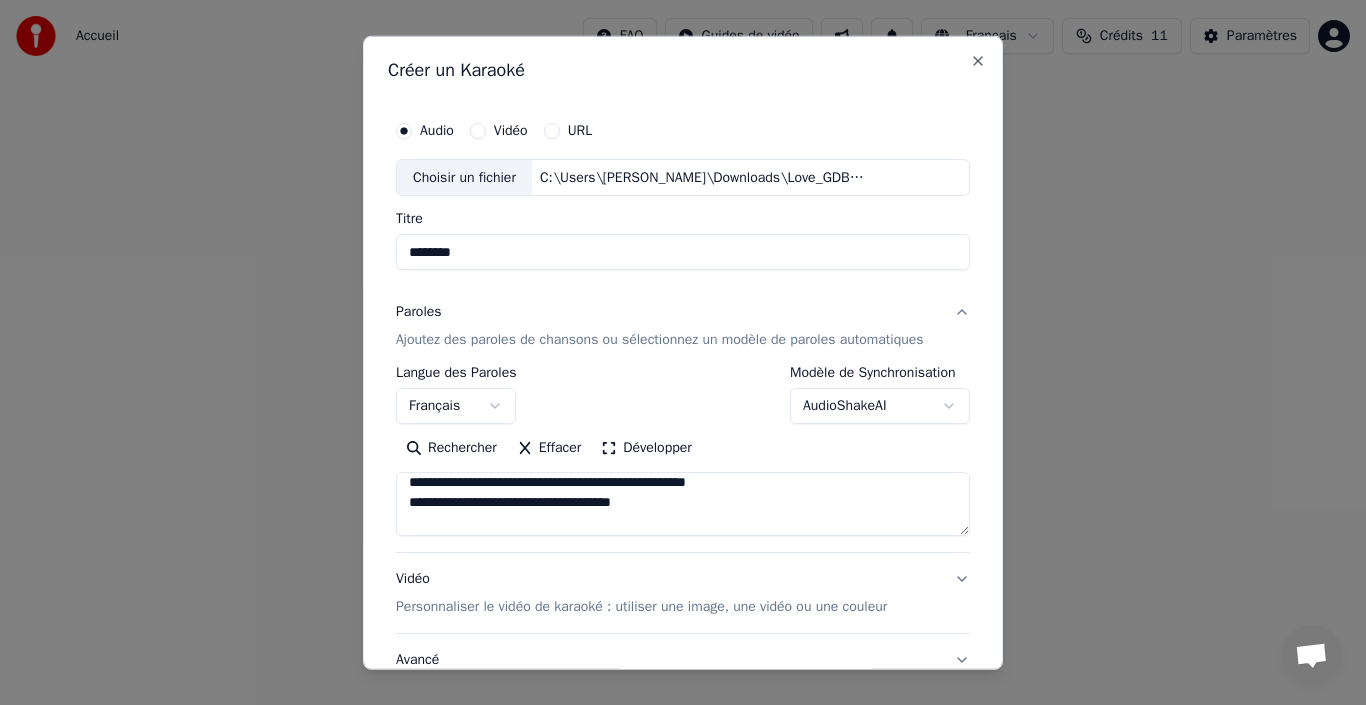 click on "**********" at bounding box center (683, 504) 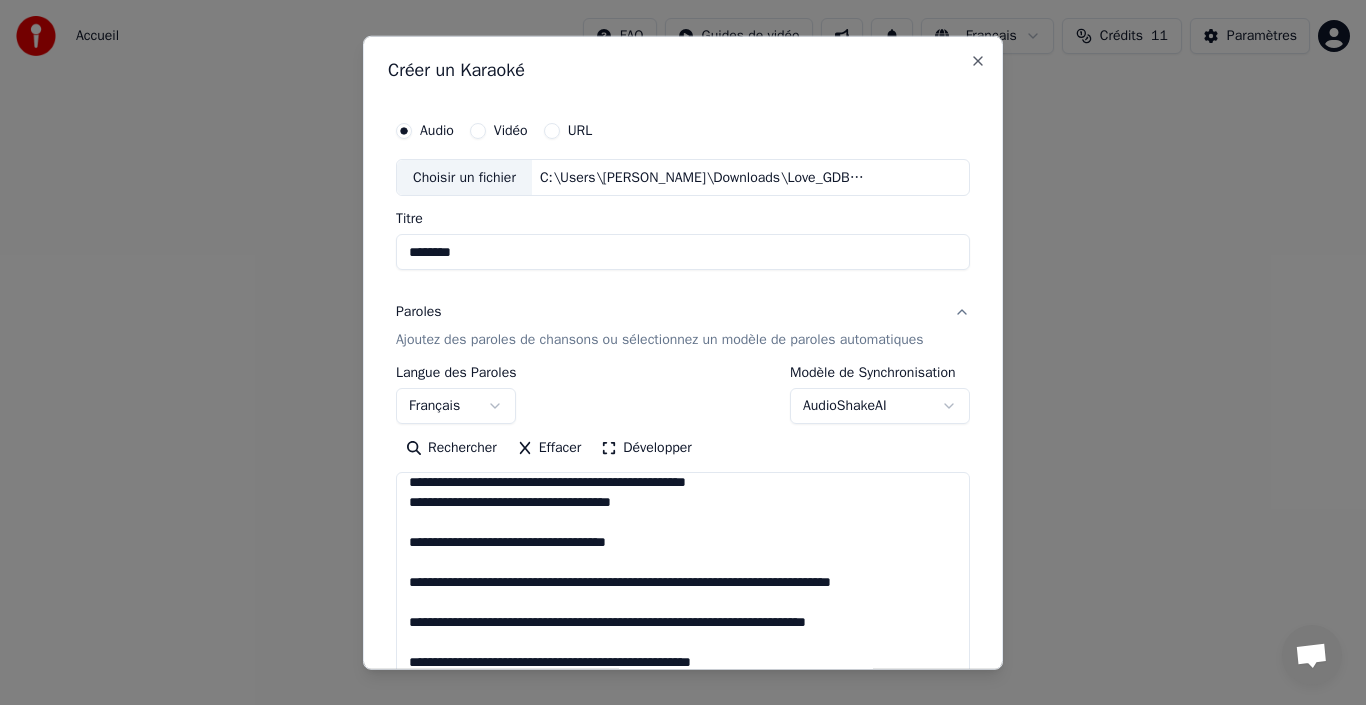 drag, startPoint x: 956, startPoint y: 531, endPoint x: 975, endPoint y: 712, distance: 181.9945 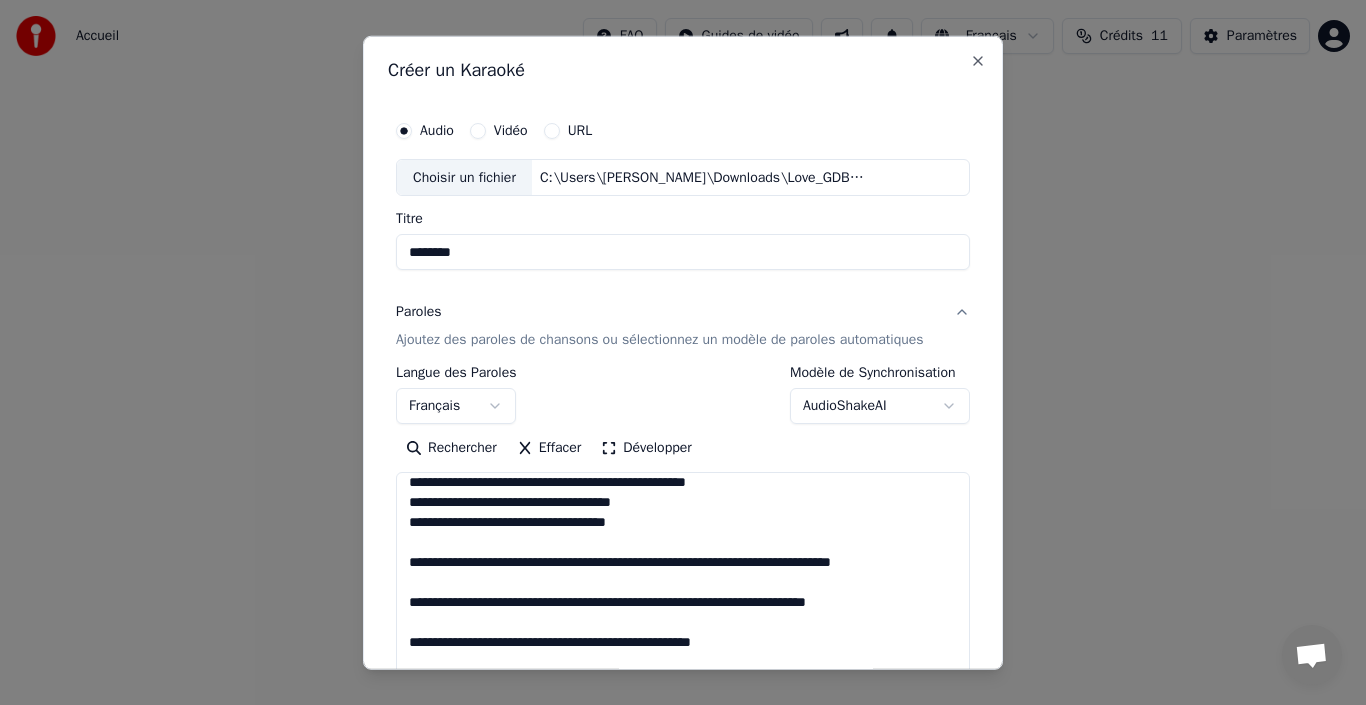 click on "**********" at bounding box center [683, 594] 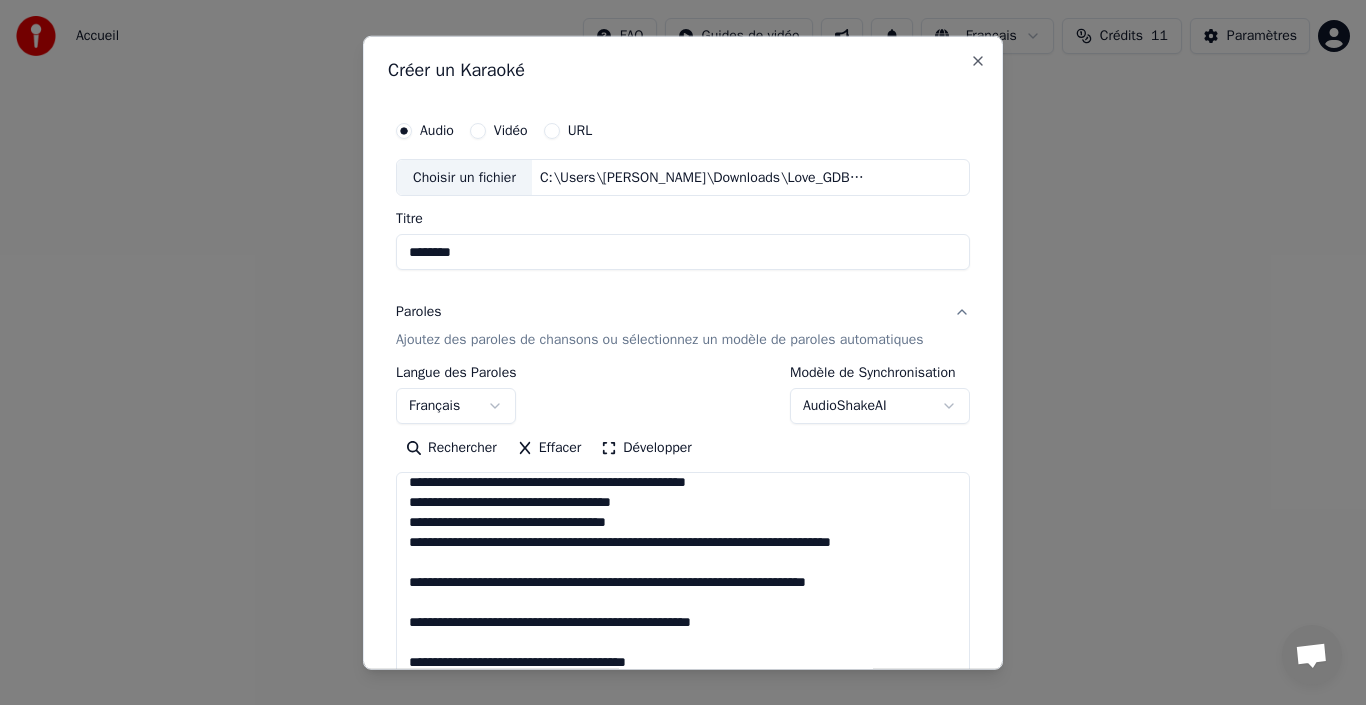 click on "**********" at bounding box center [683, 594] 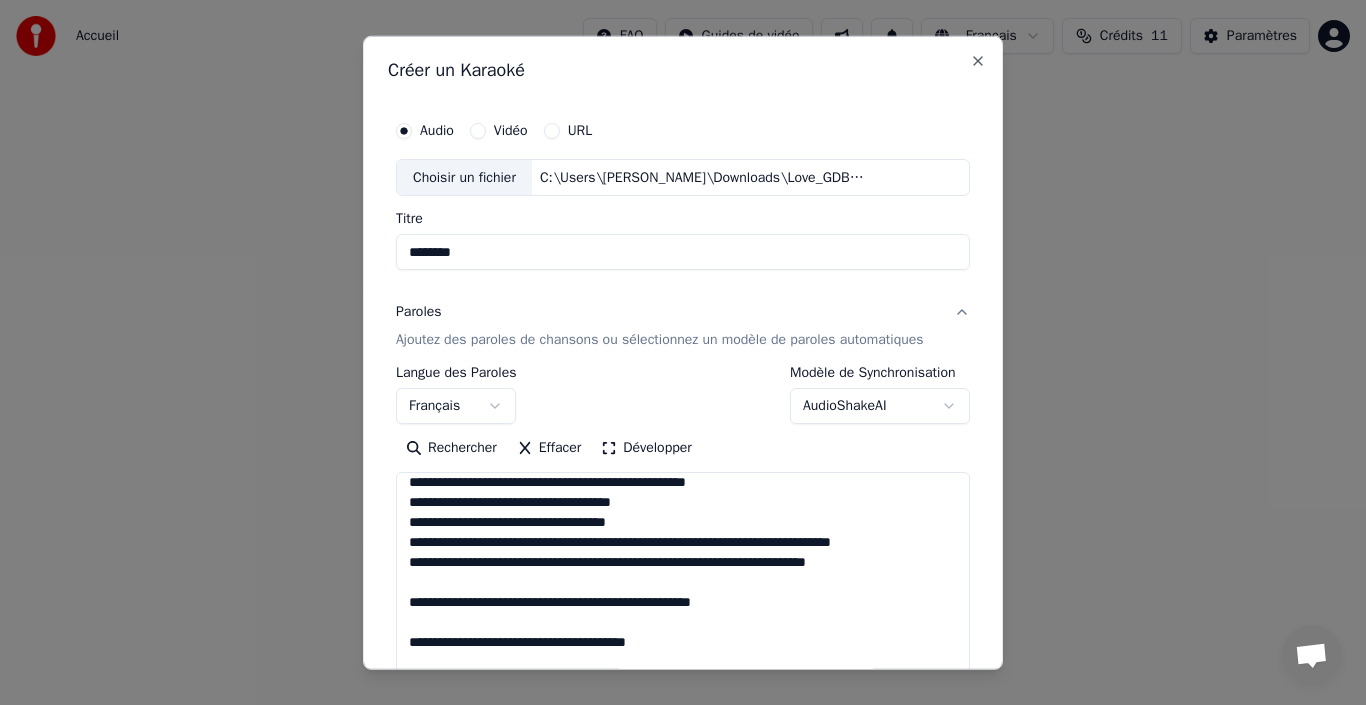 click on "**********" at bounding box center (683, 594) 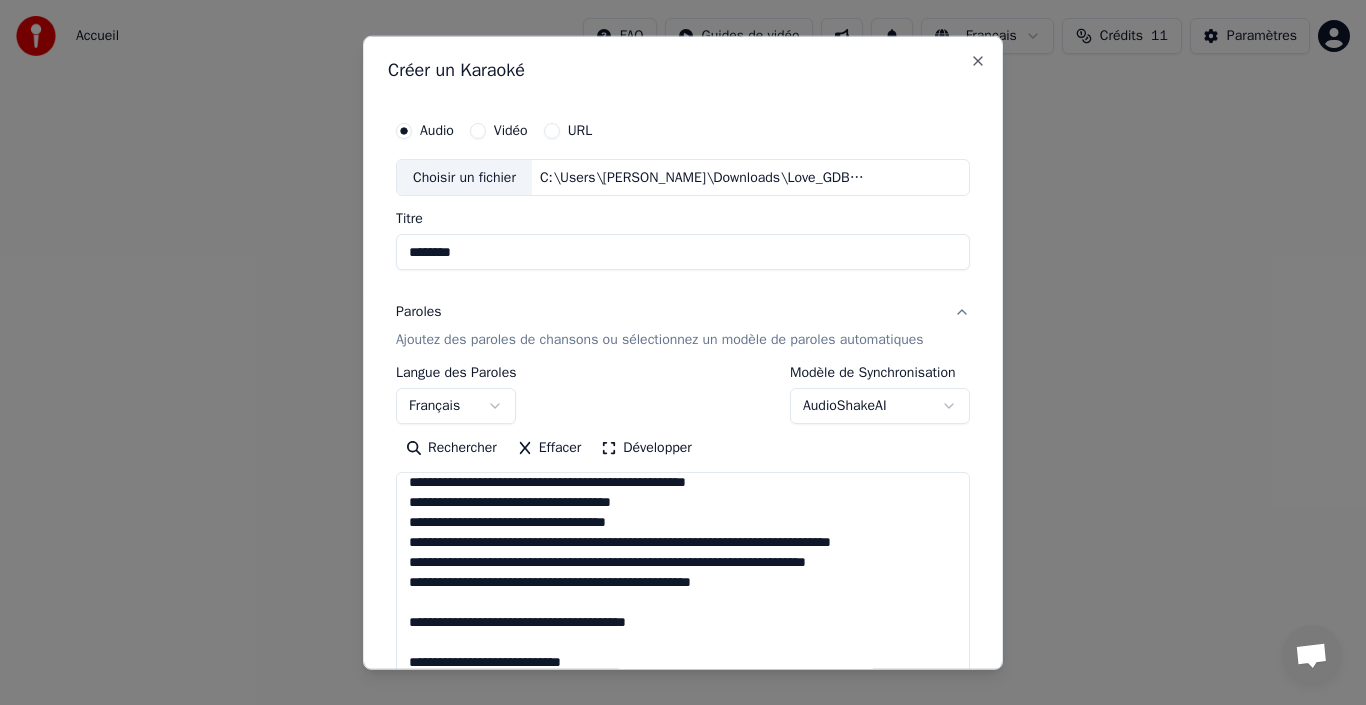 click on "**********" at bounding box center (683, 594) 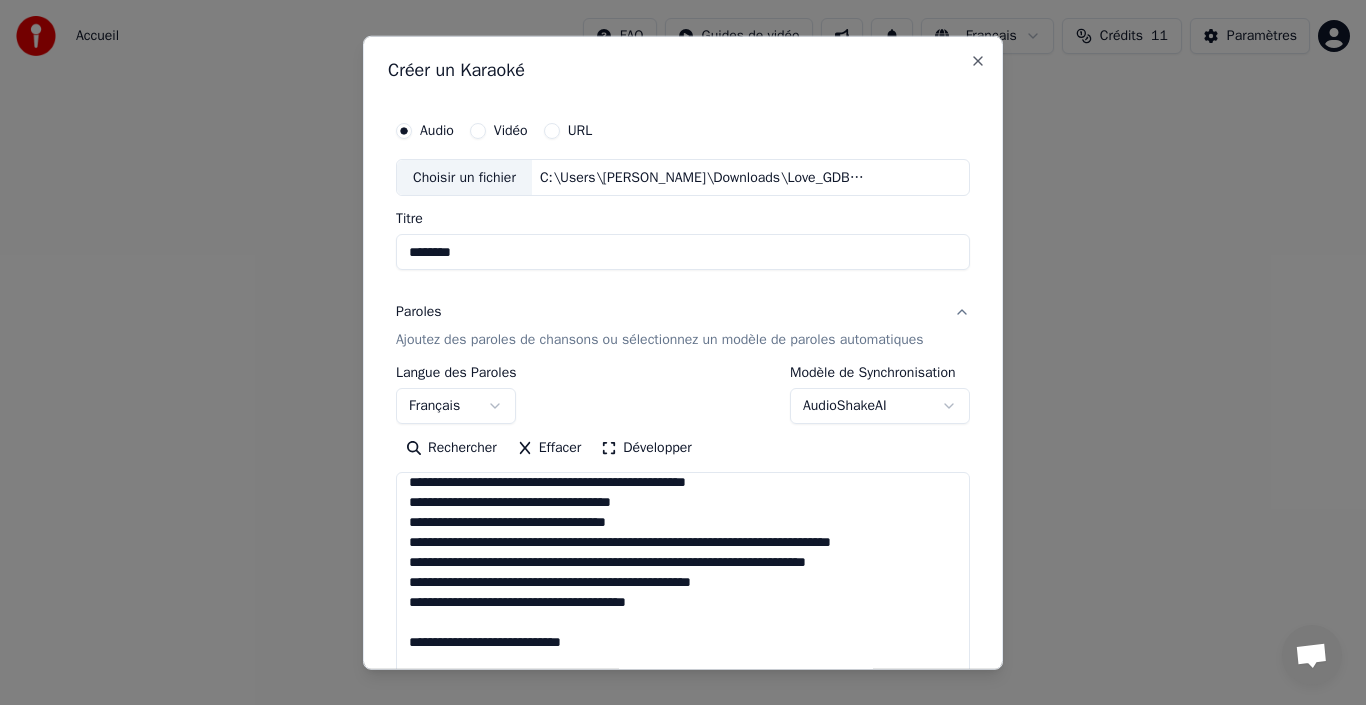 click on "**********" at bounding box center [683, 594] 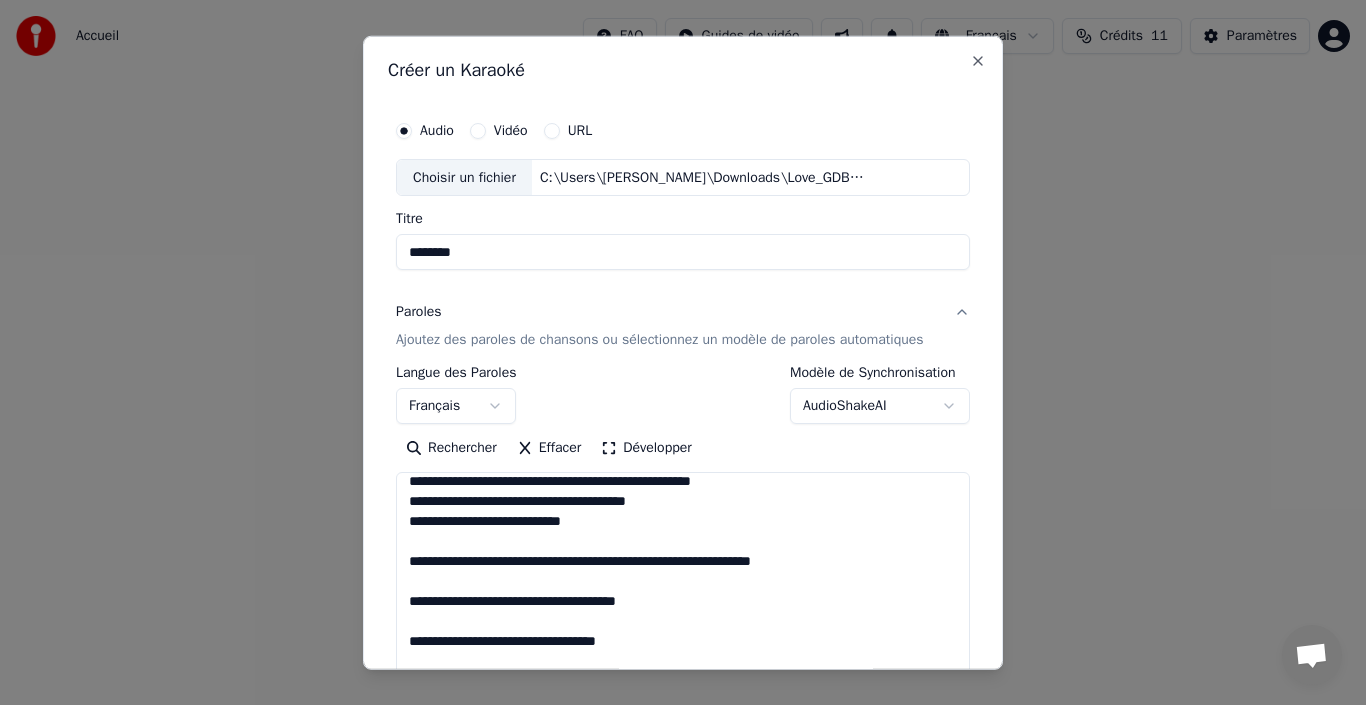 scroll, scrollTop: 241, scrollLeft: 0, axis: vertical 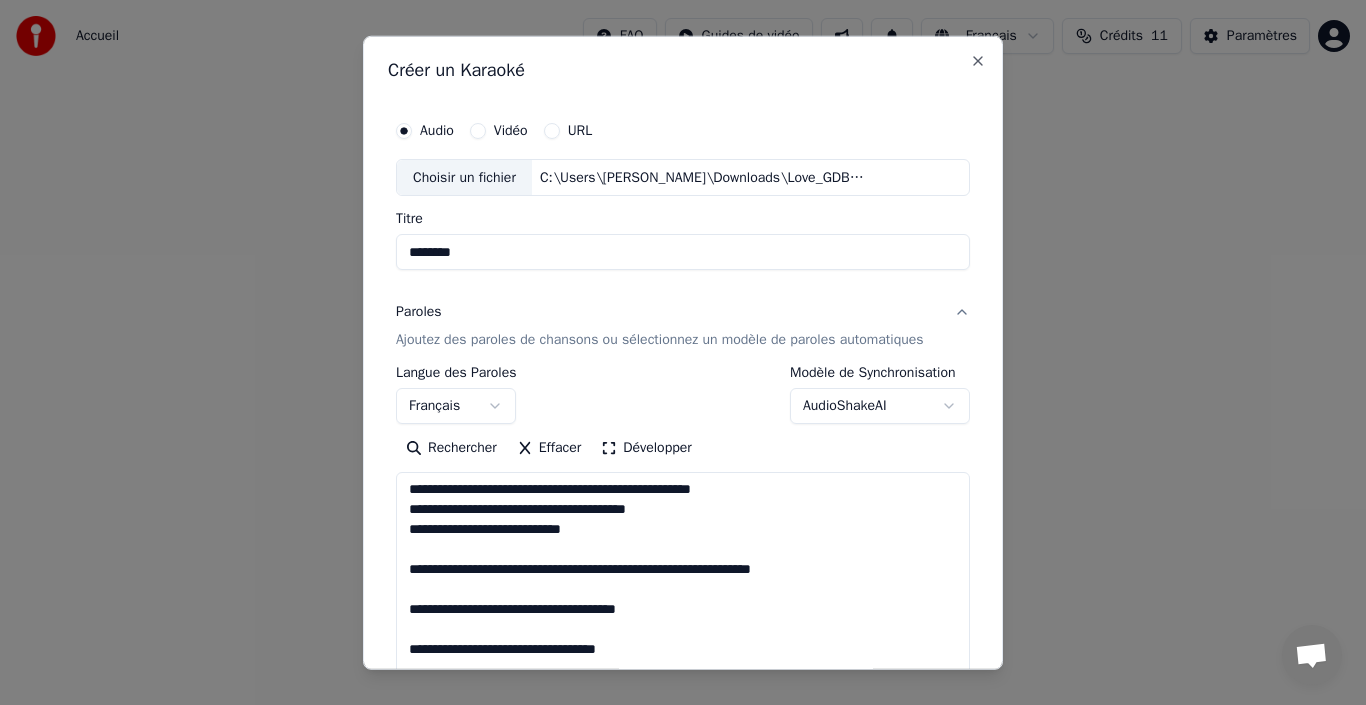 drag, startPoint x: 401, startPoint y: 570, endPoint x: 571, endPoint y: 648, distance: 187.0401 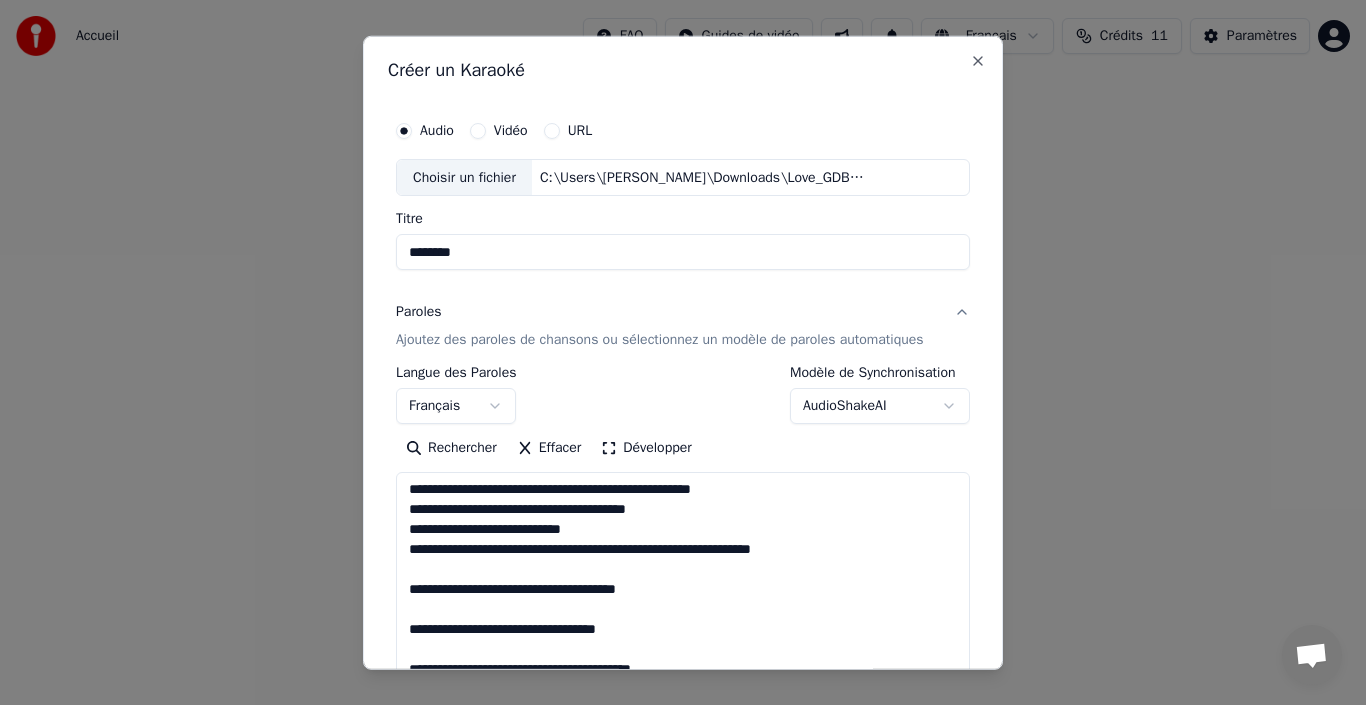 click on "**********" at bounding box center (683, 594) 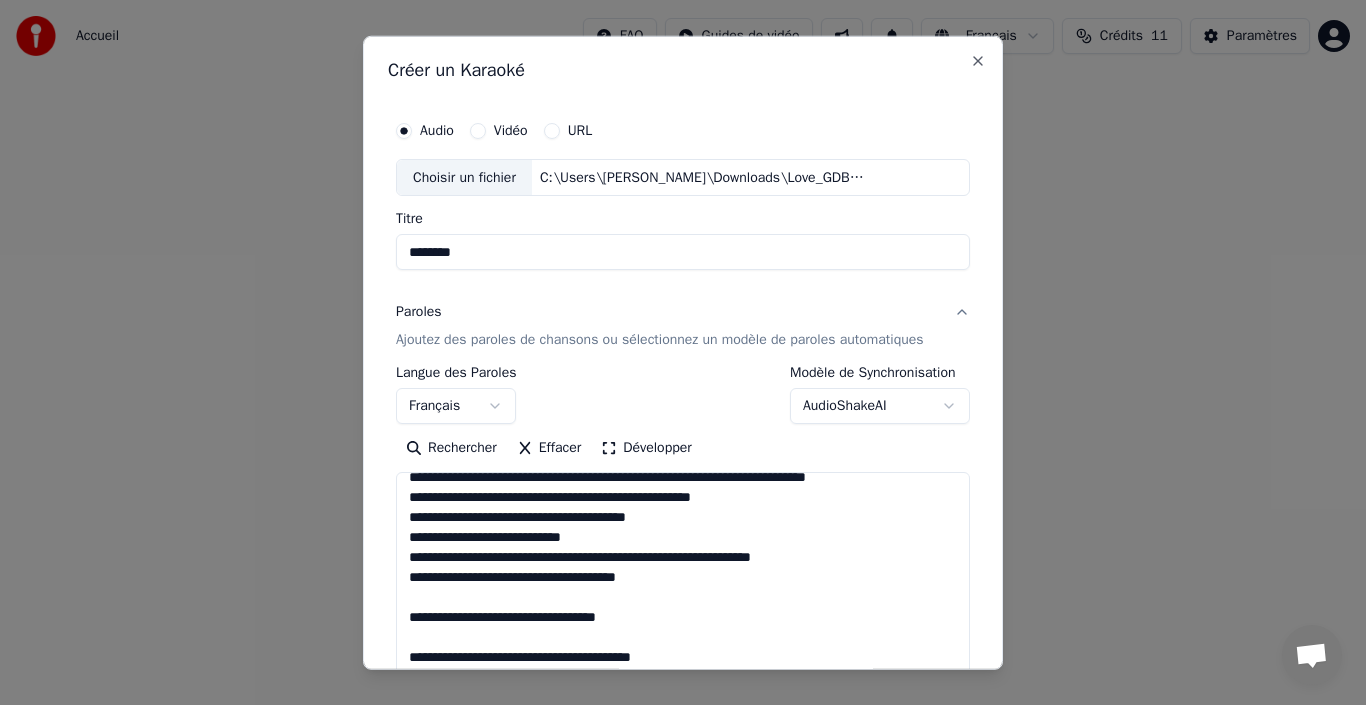 scroll, scrollTop: 233, scrollLeft: 0, axis: vertical 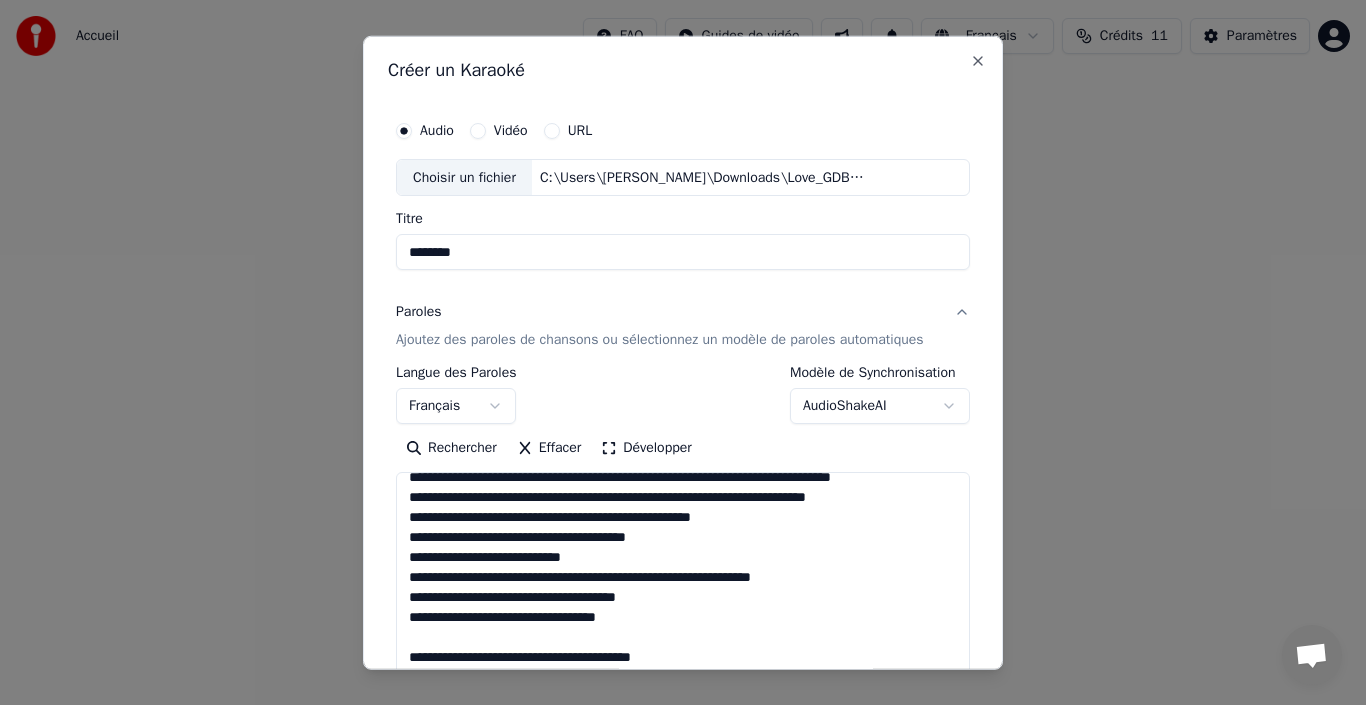 click on "**********" at bounding box center [683, 594] 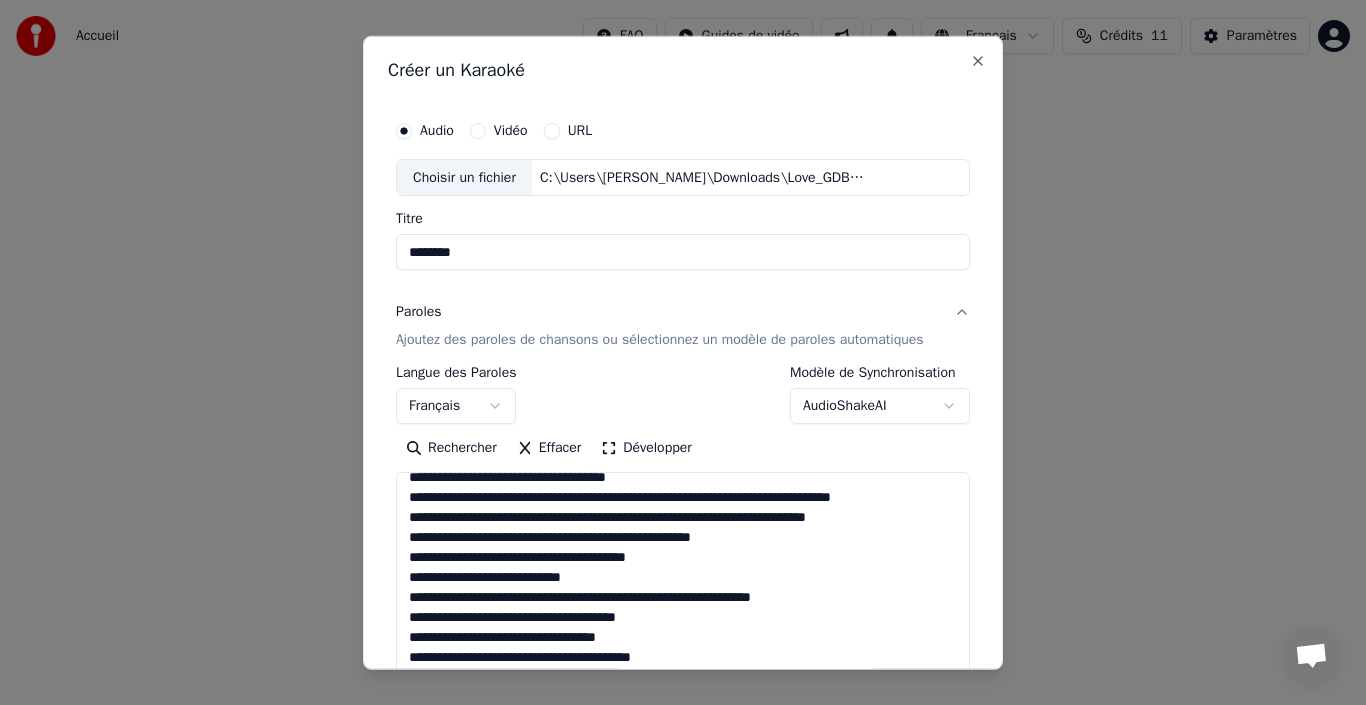 scroll, scrollTop: 193, scrollLeft: 0, axis: vertical 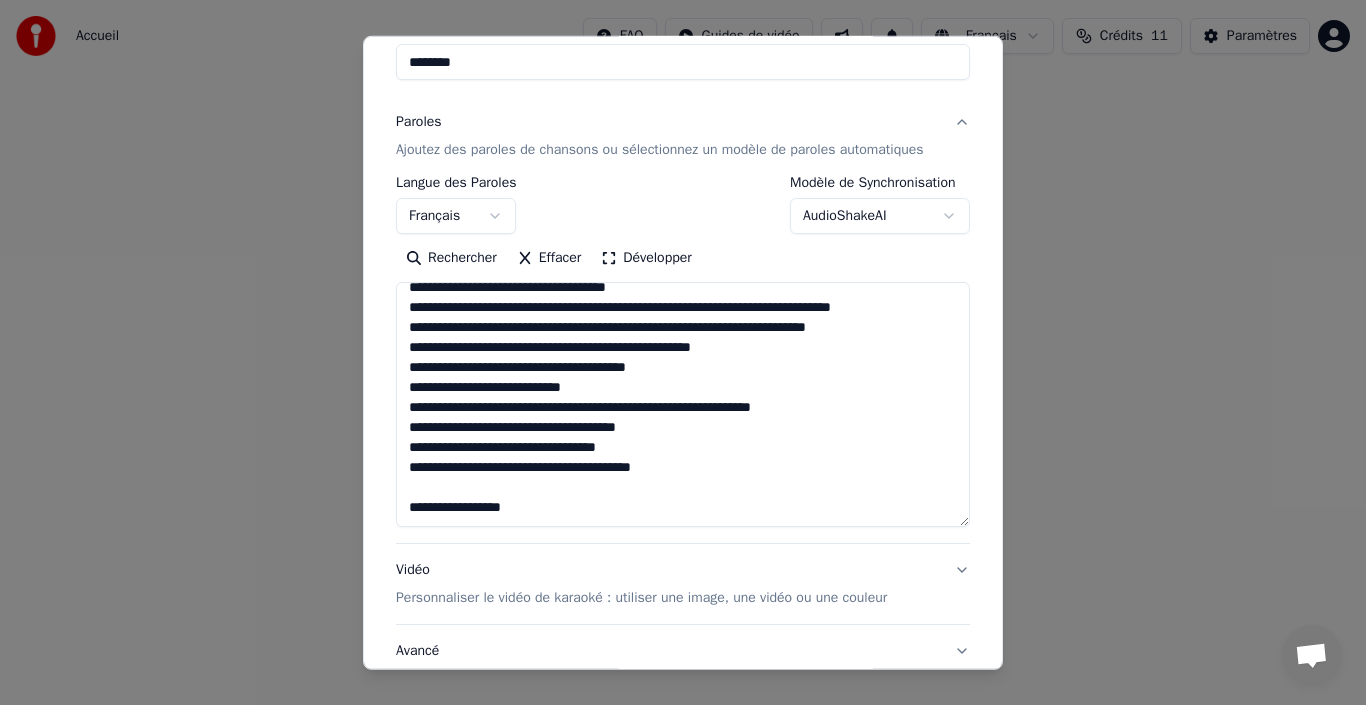 click on "**********" at bounding box center (683, 404) 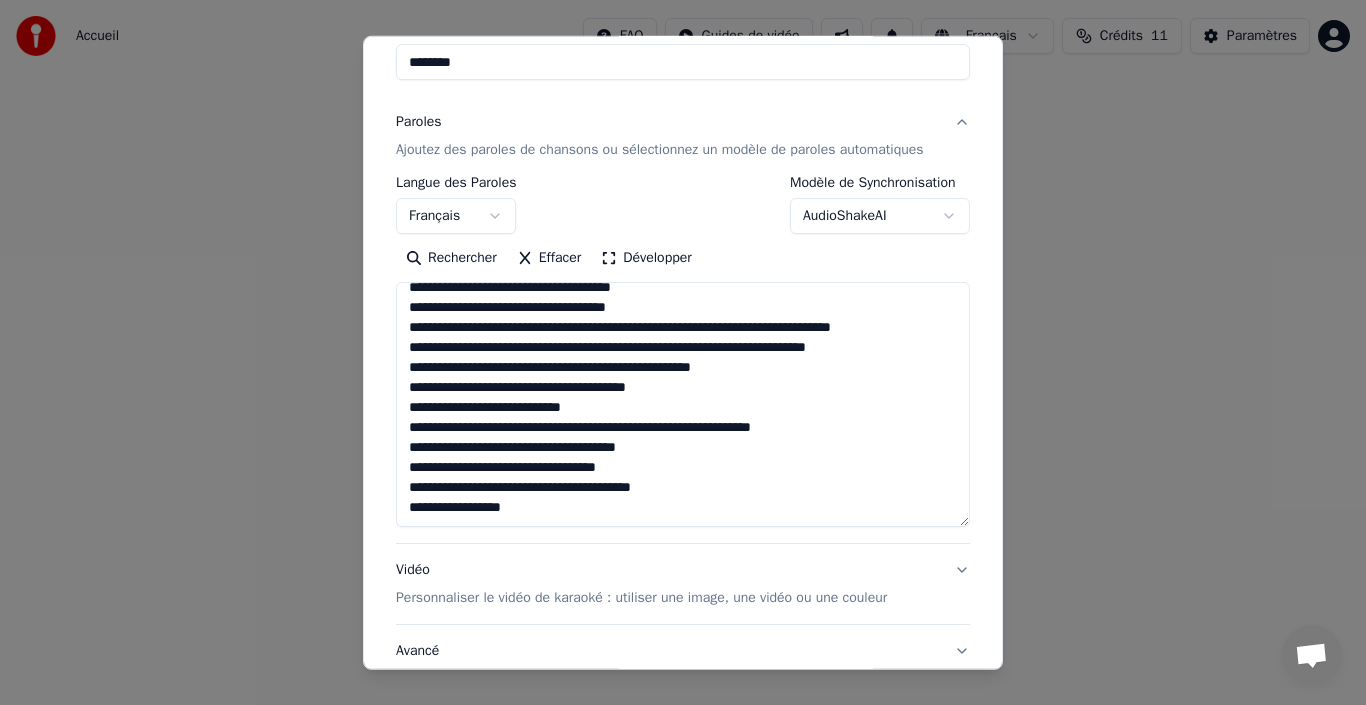 scroll, scrollTop: 173, scrollLeft: 0, axis: vertical 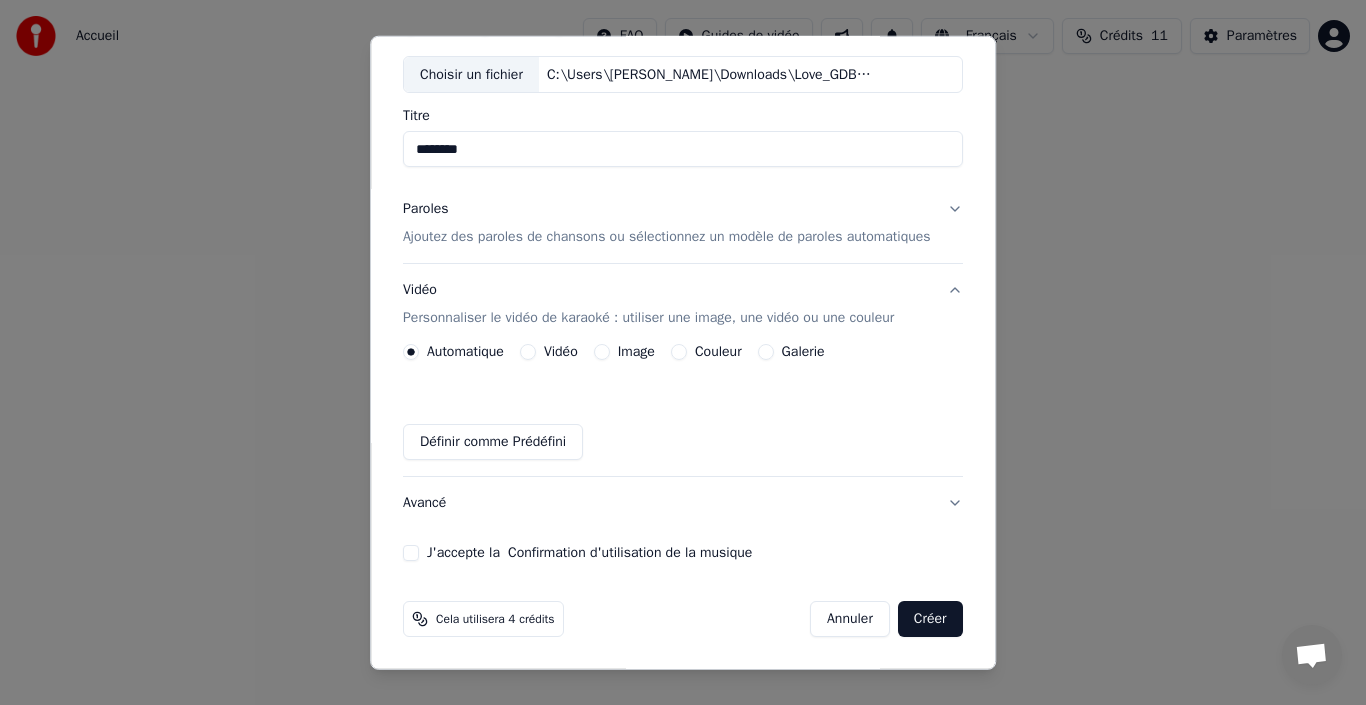 click on "Image" at bounding box center [636, 352] 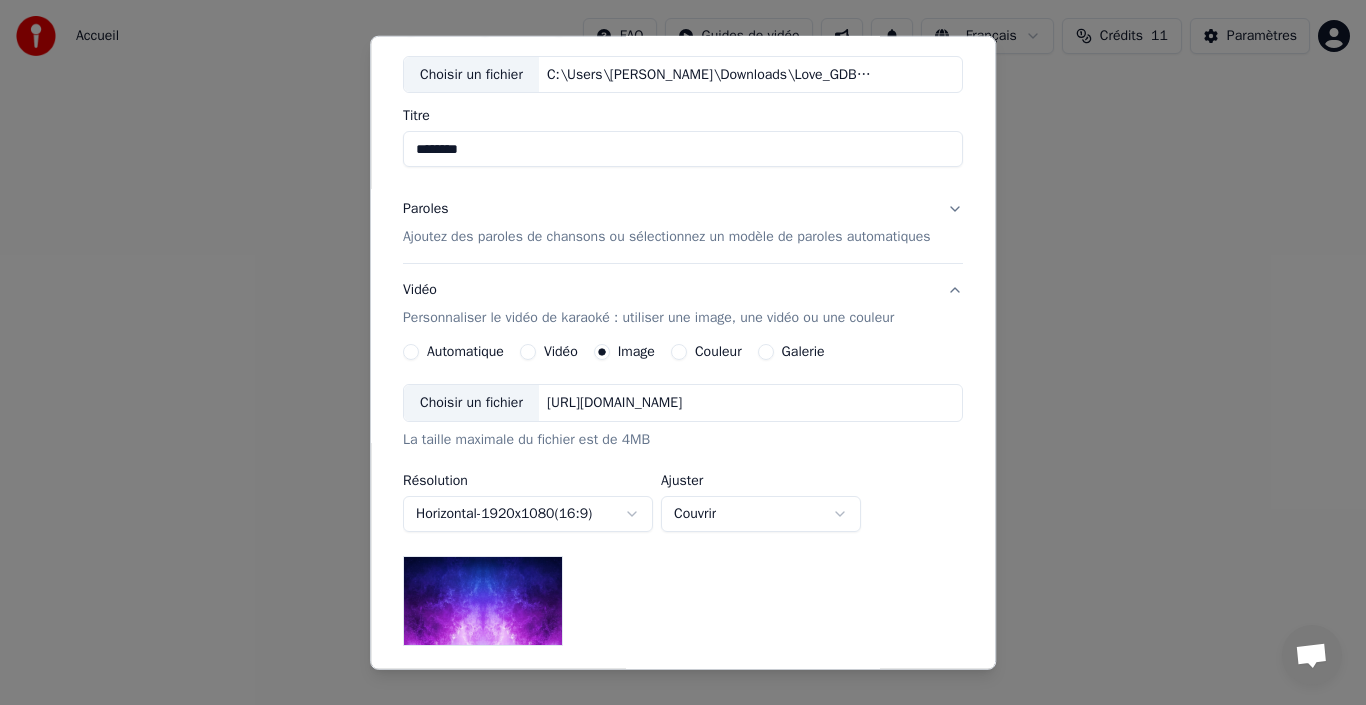 click on "Choisir un fichier" at bounding box center [471, 403] 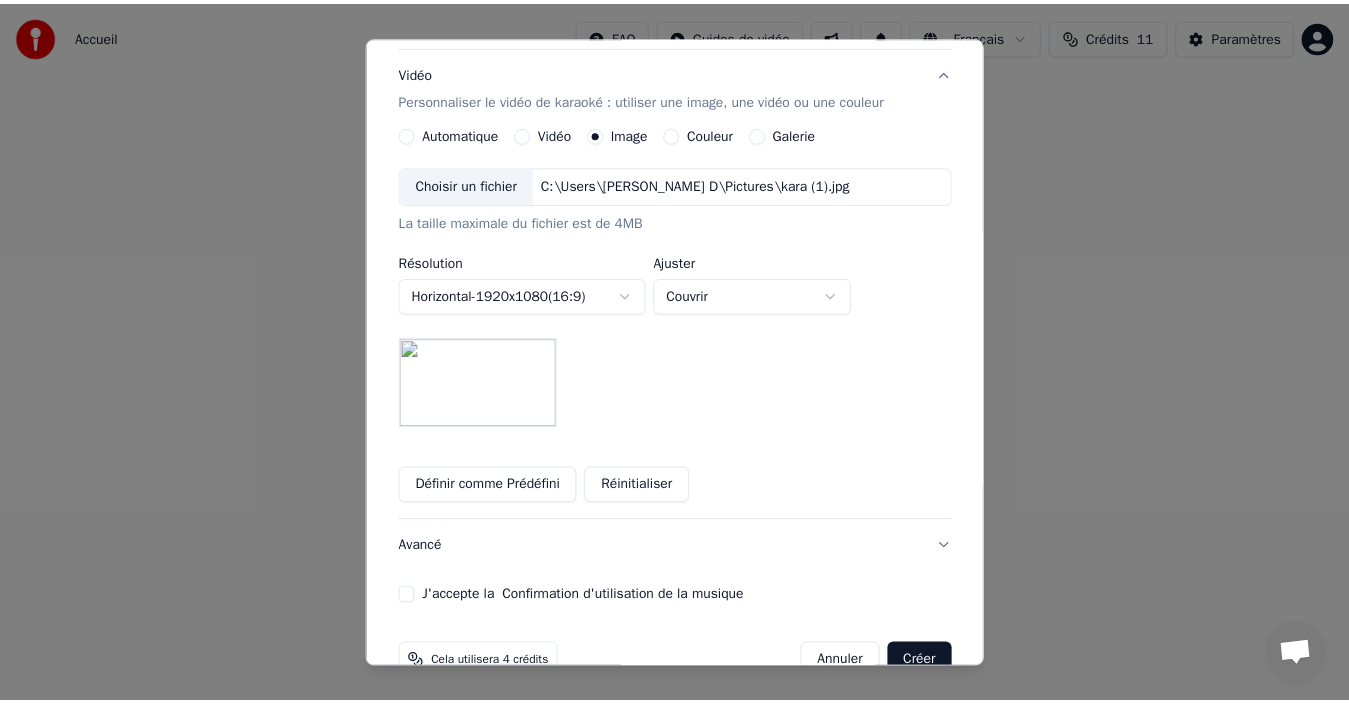 scroll, scrollTop: 365, scrollLeft: 0, axis: vertical 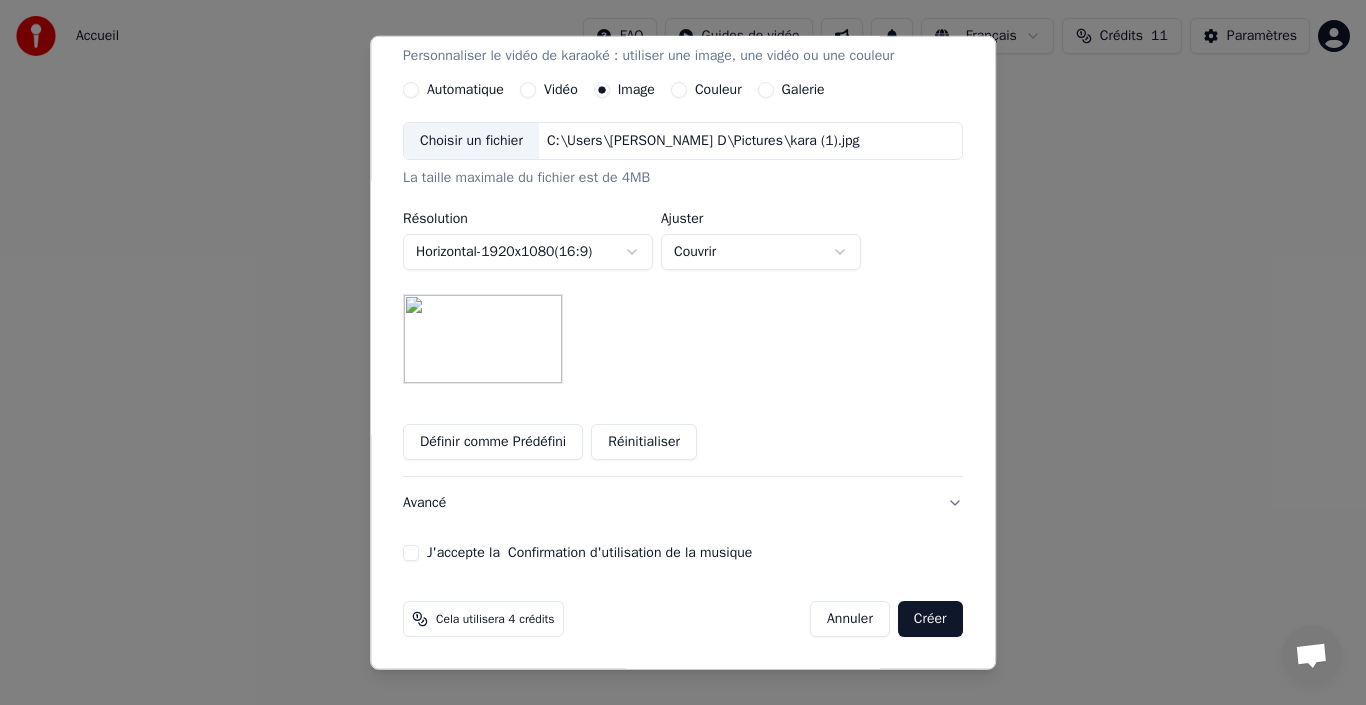 click on "J'accepte la   Confirmation d'utilisation de la musique" at bounding box center [411, 553] 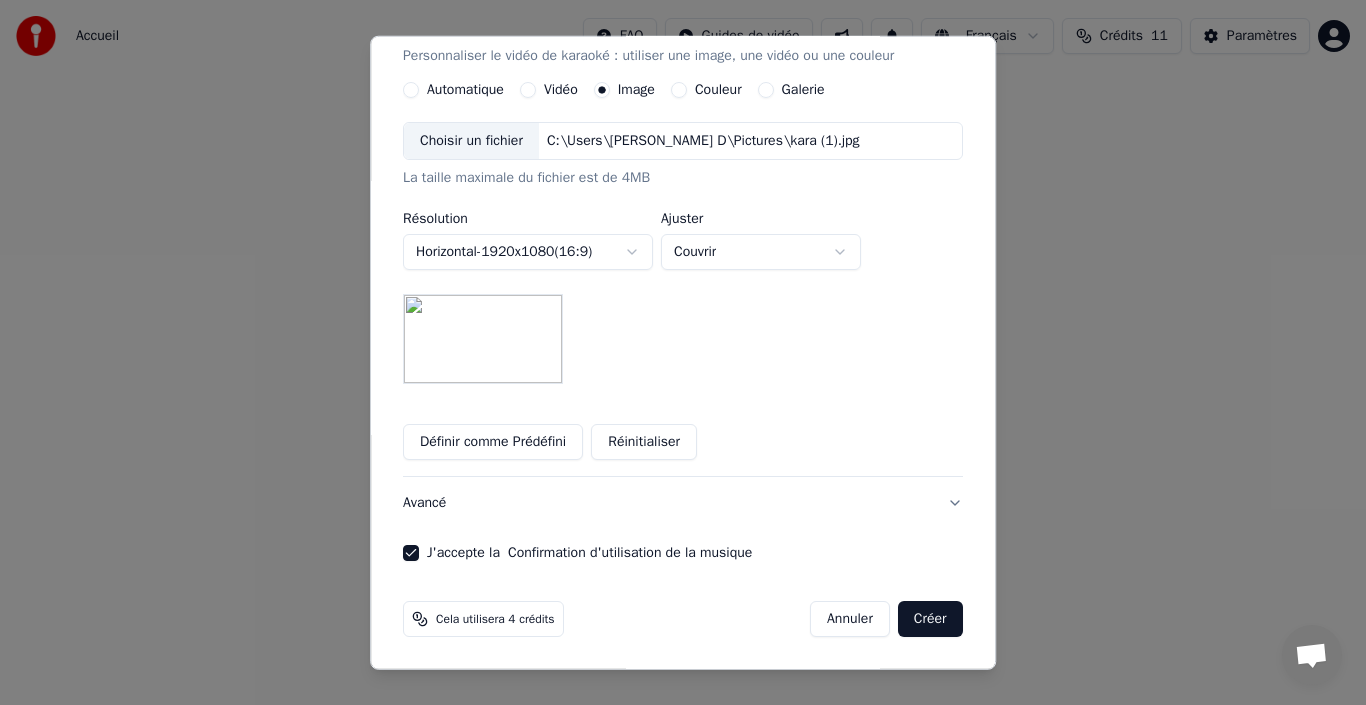 click on "Créer" at bounding box center (930, 619) 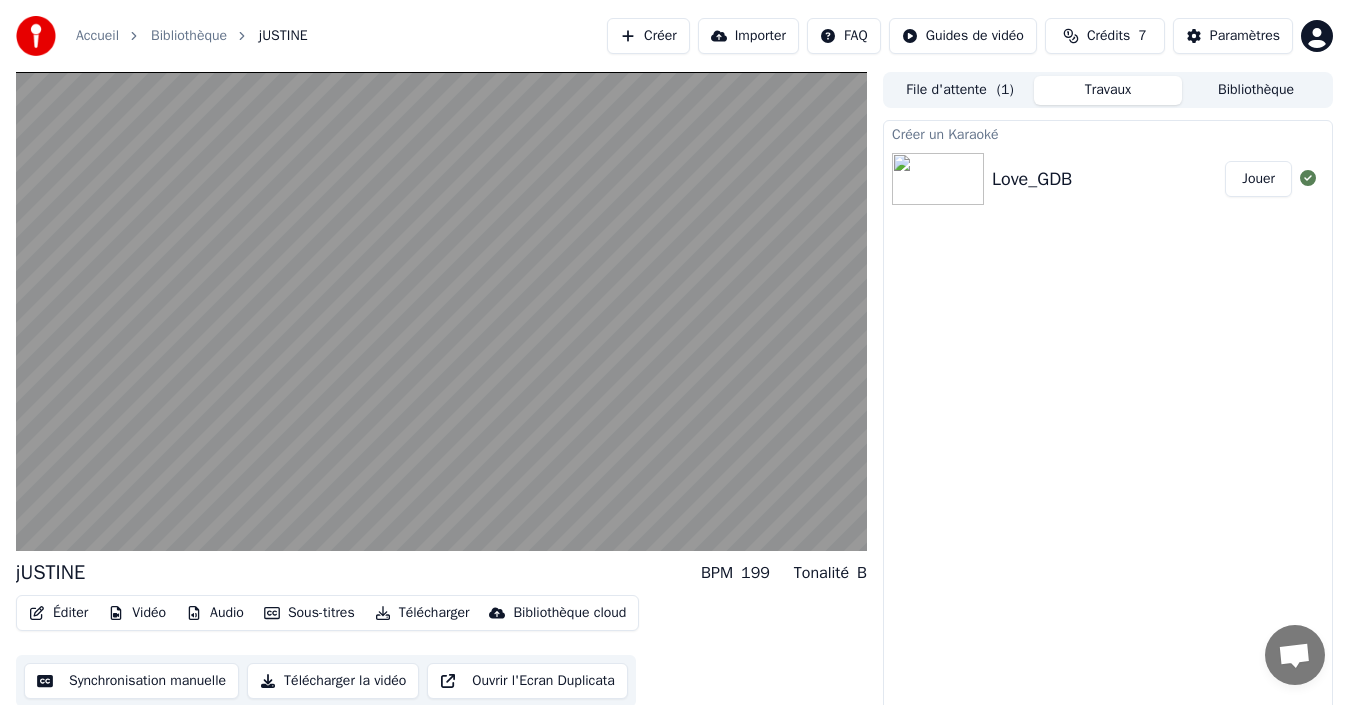 click on "Jouer" at bounding box center (1258, 179) 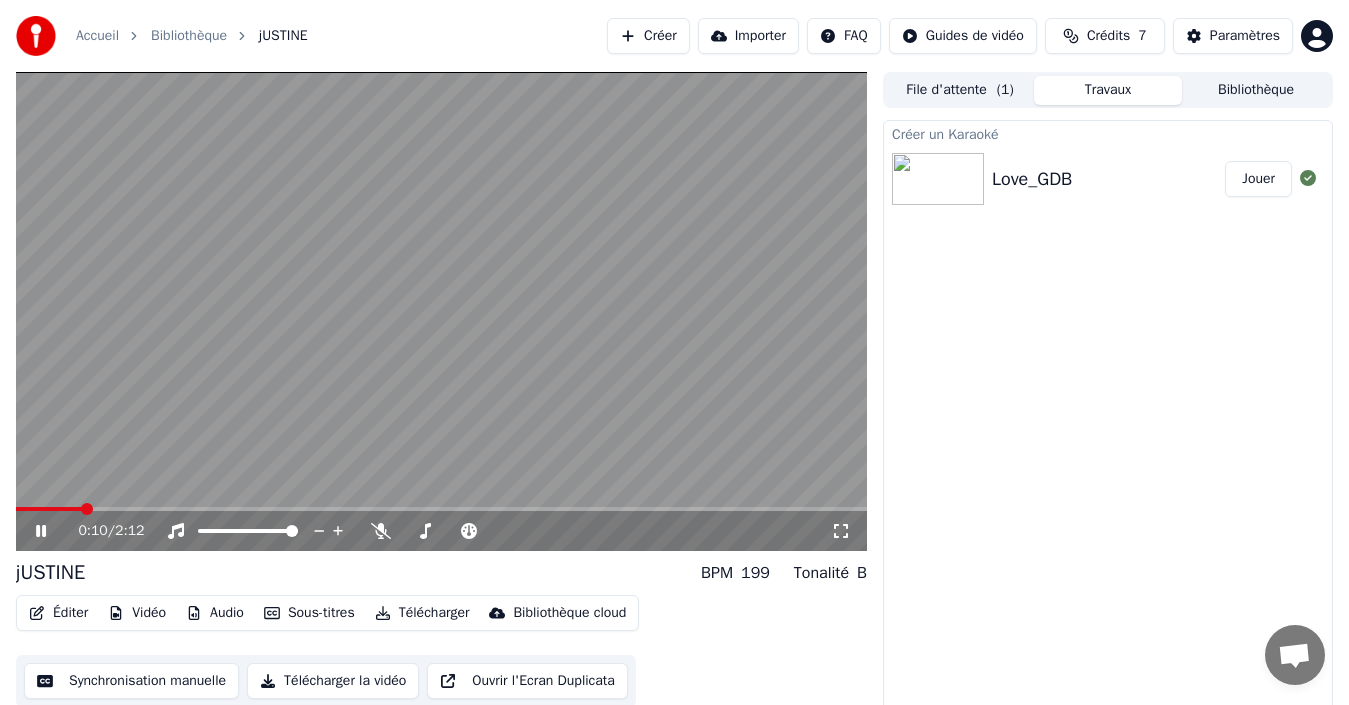 click 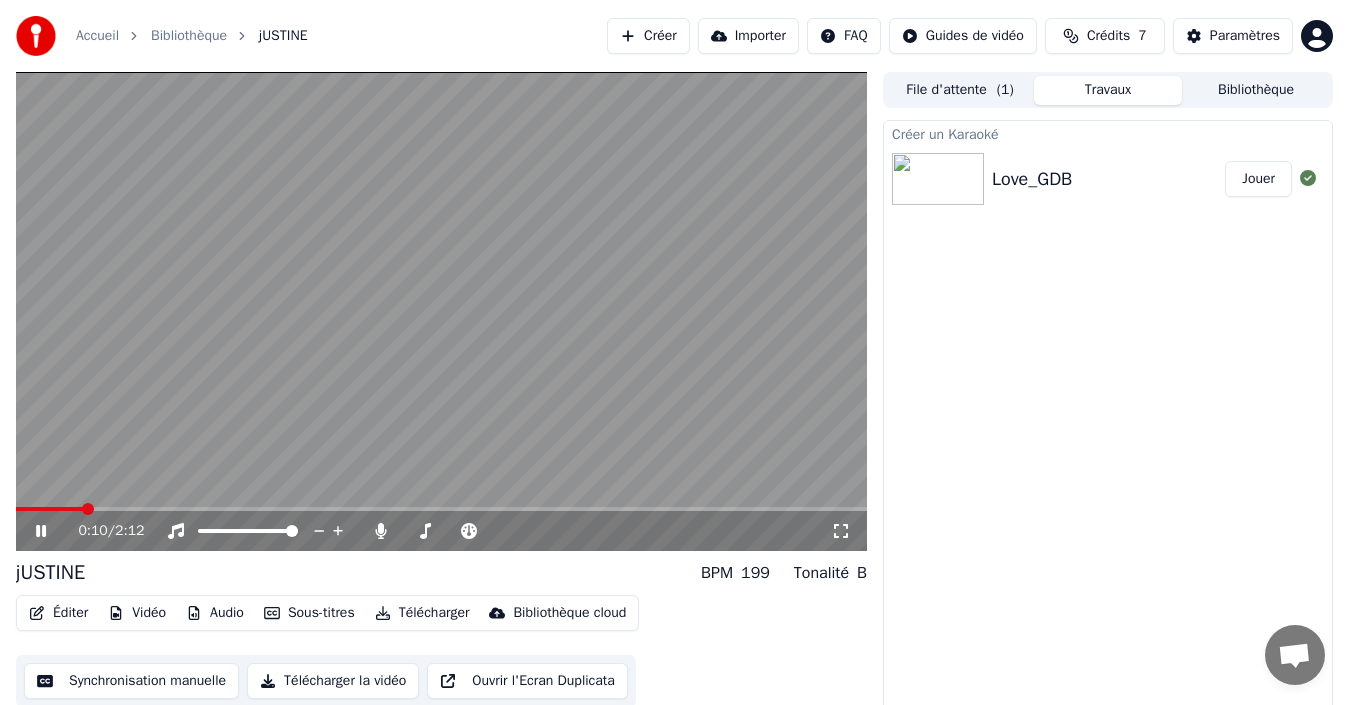 click on "Créer un Karaoké Love_GDB Jouer" at bounding box center (1108, 419) 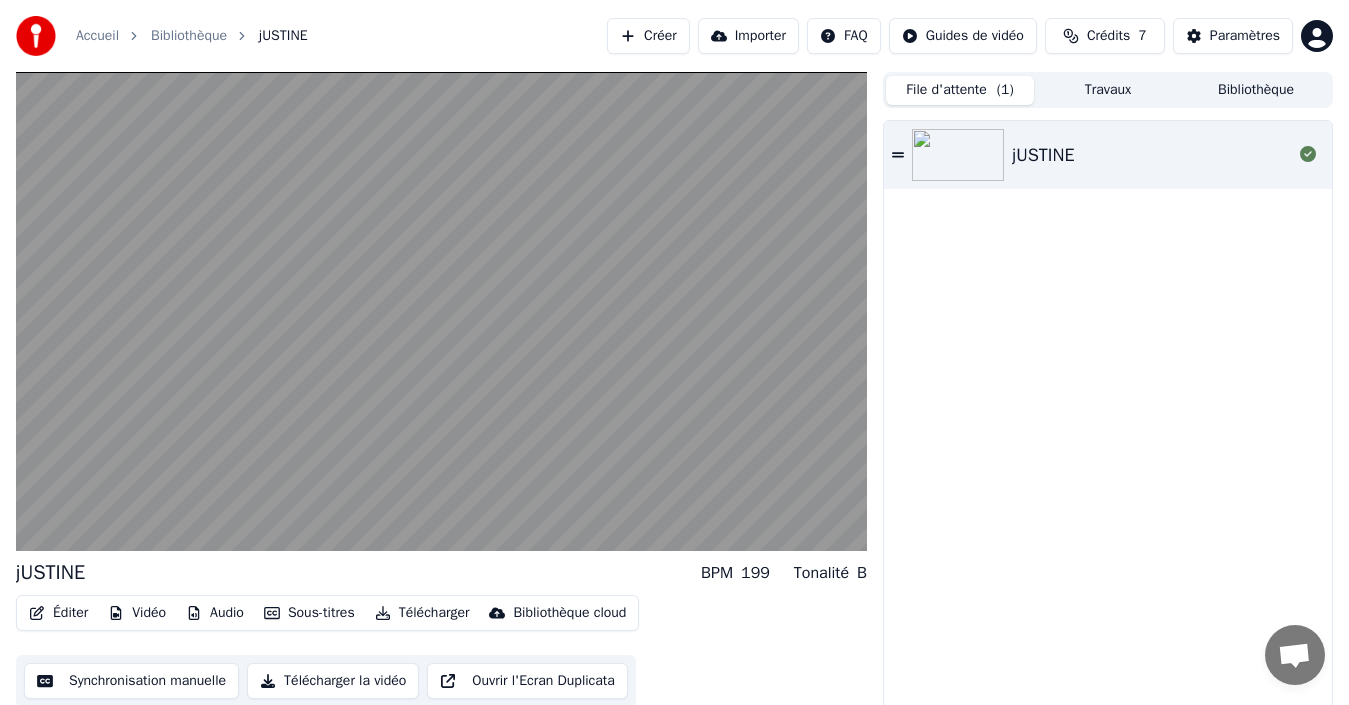 click on "Travaux" at bounding box center (1108, 90) 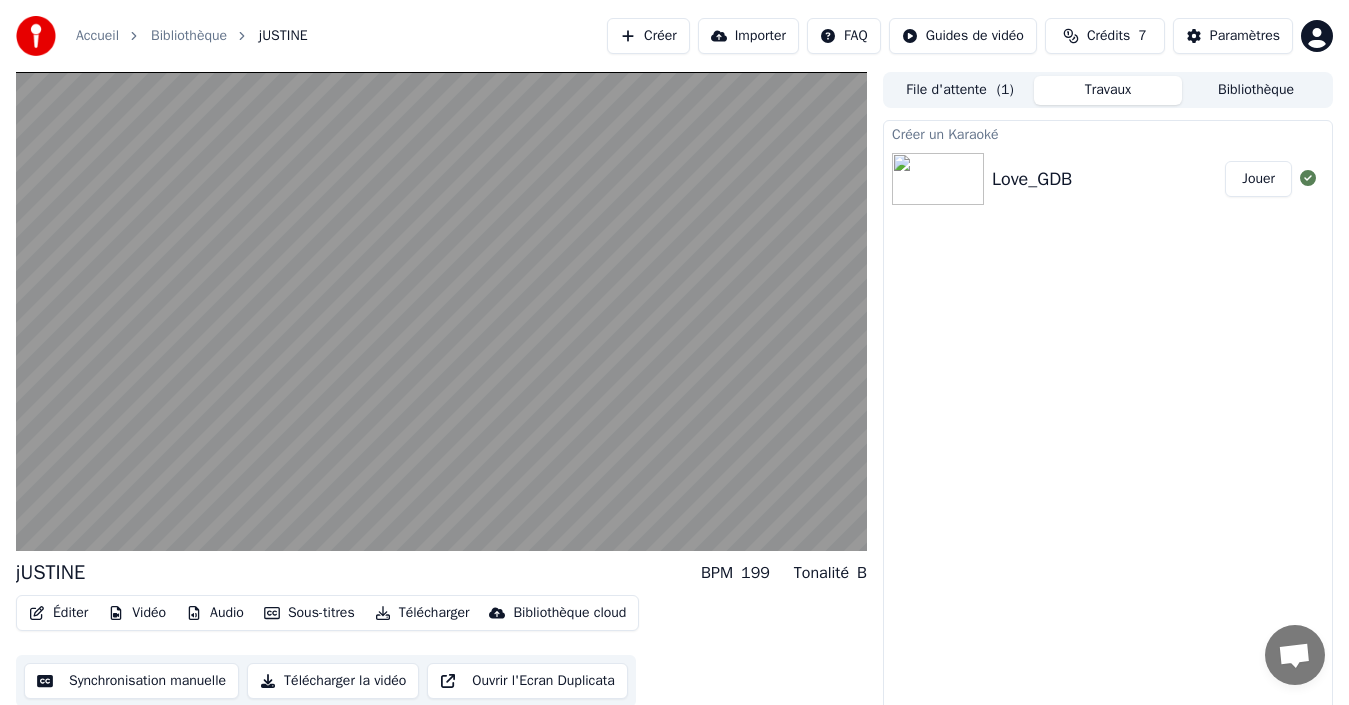 click on "Love_GDB" at bounding box center [1032, 179] 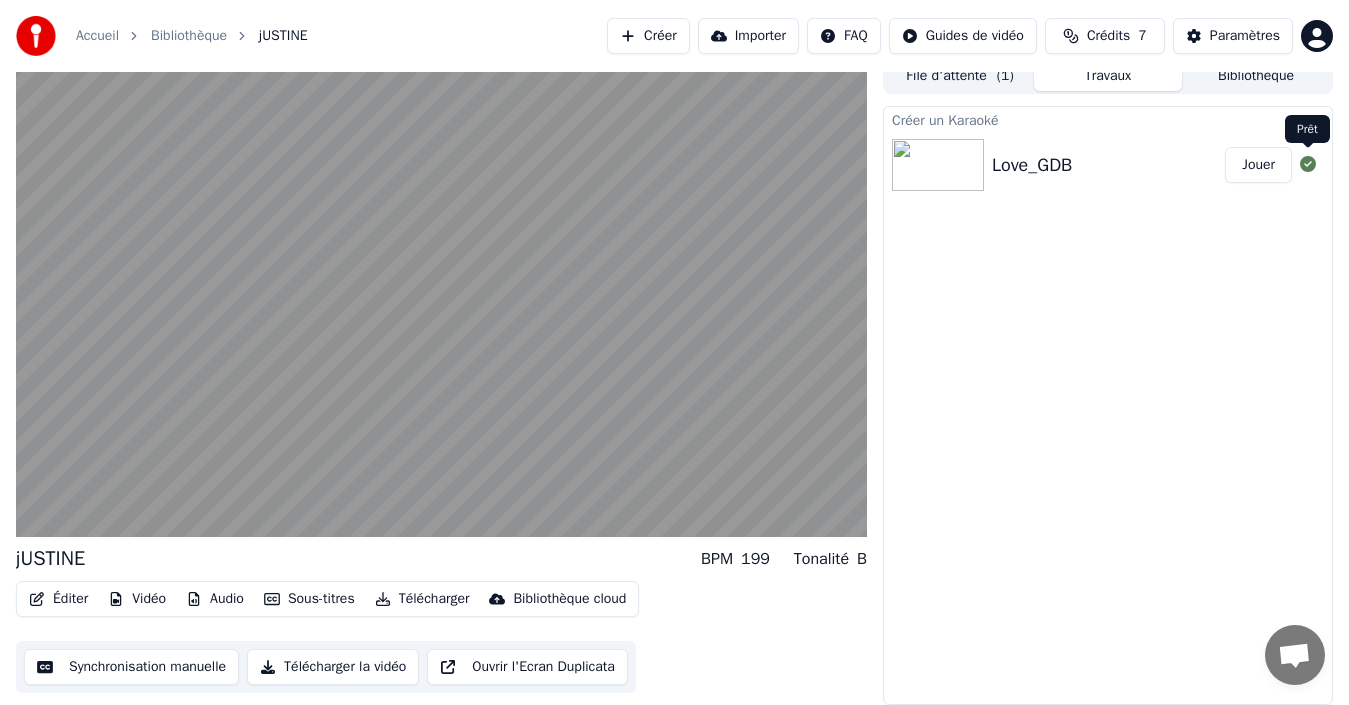 click 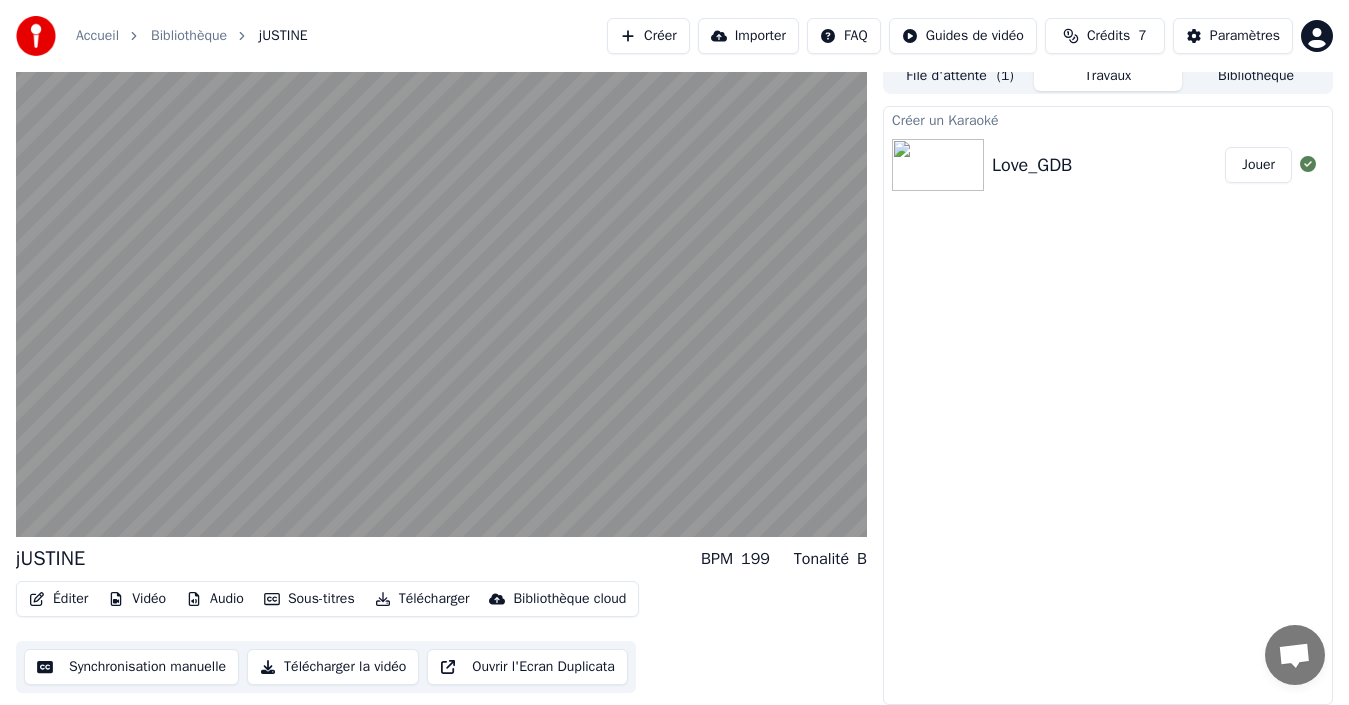 click on "Love_GDB" at bounding box center [1032, 165] 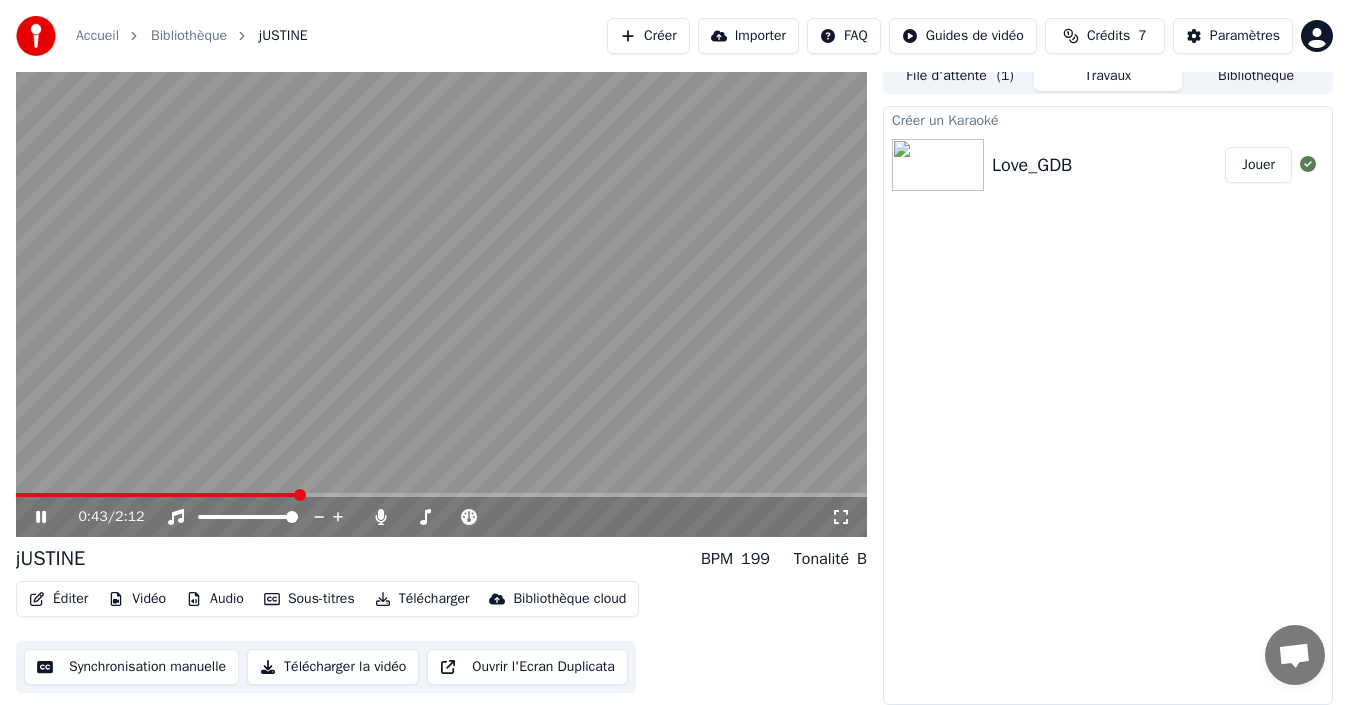 click on "File d'attente ( 1 )" at bounding box center [960, 76] 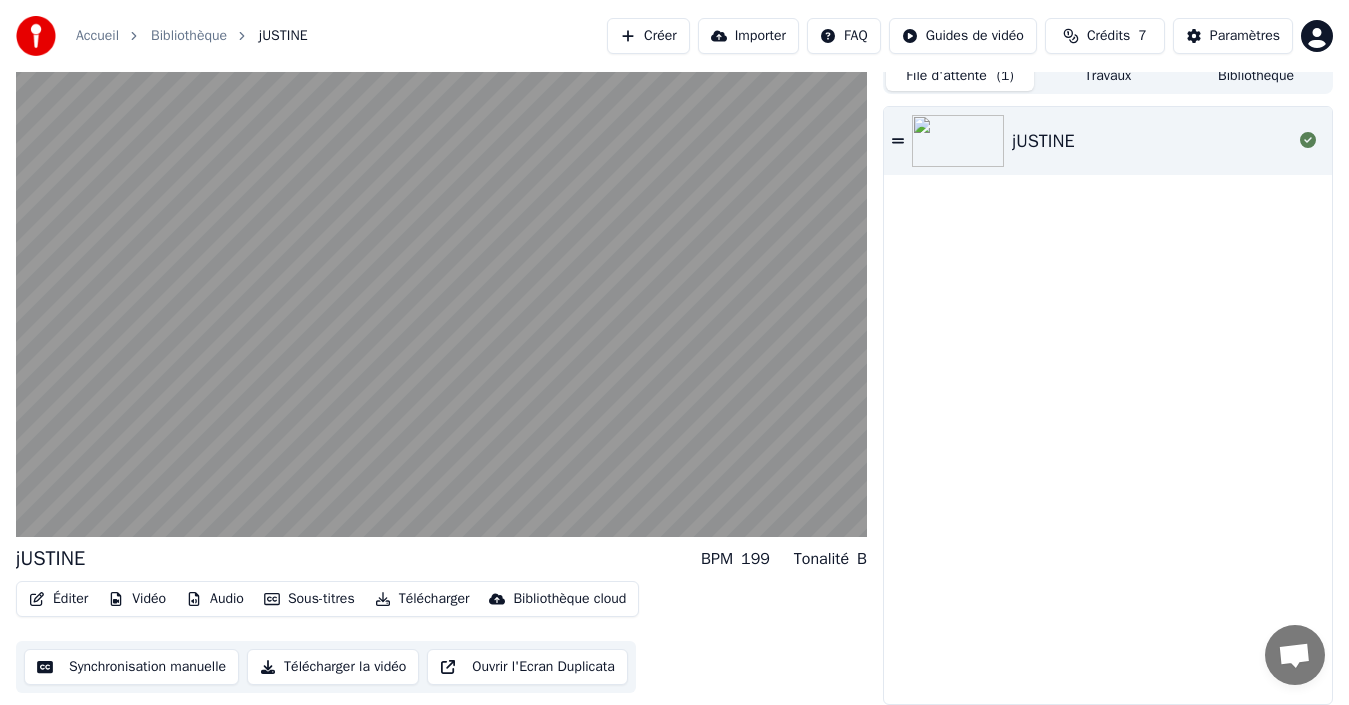 click 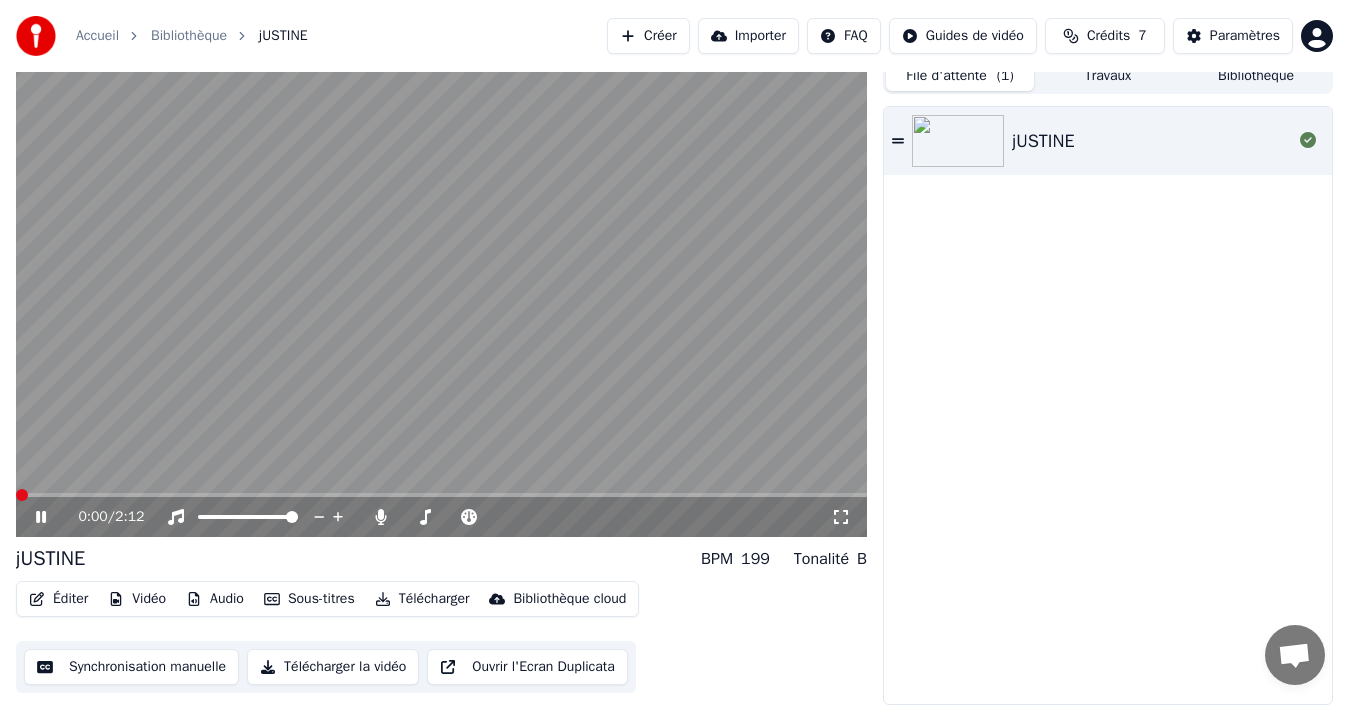 click on "jUSTINE" at bounding box center [1108, 405] 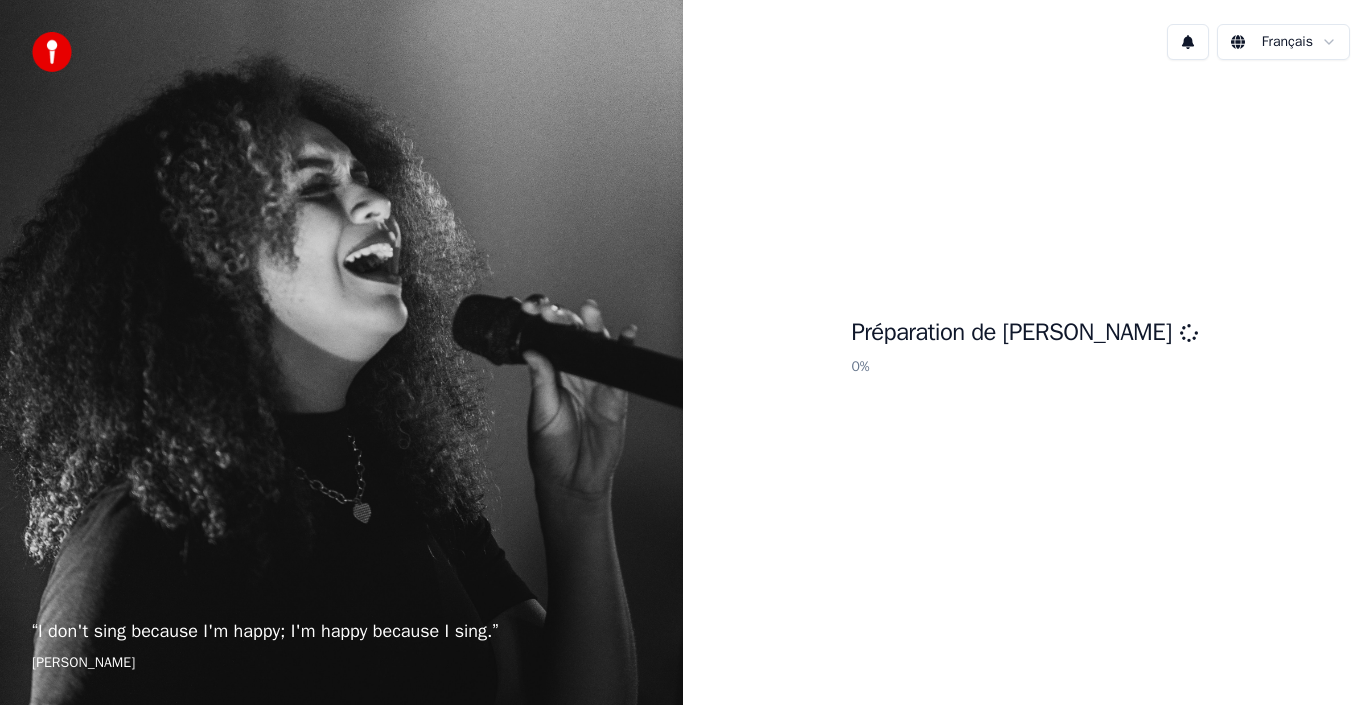 scroll, scrollTop: 0, scrollLeft: 0, axis: both 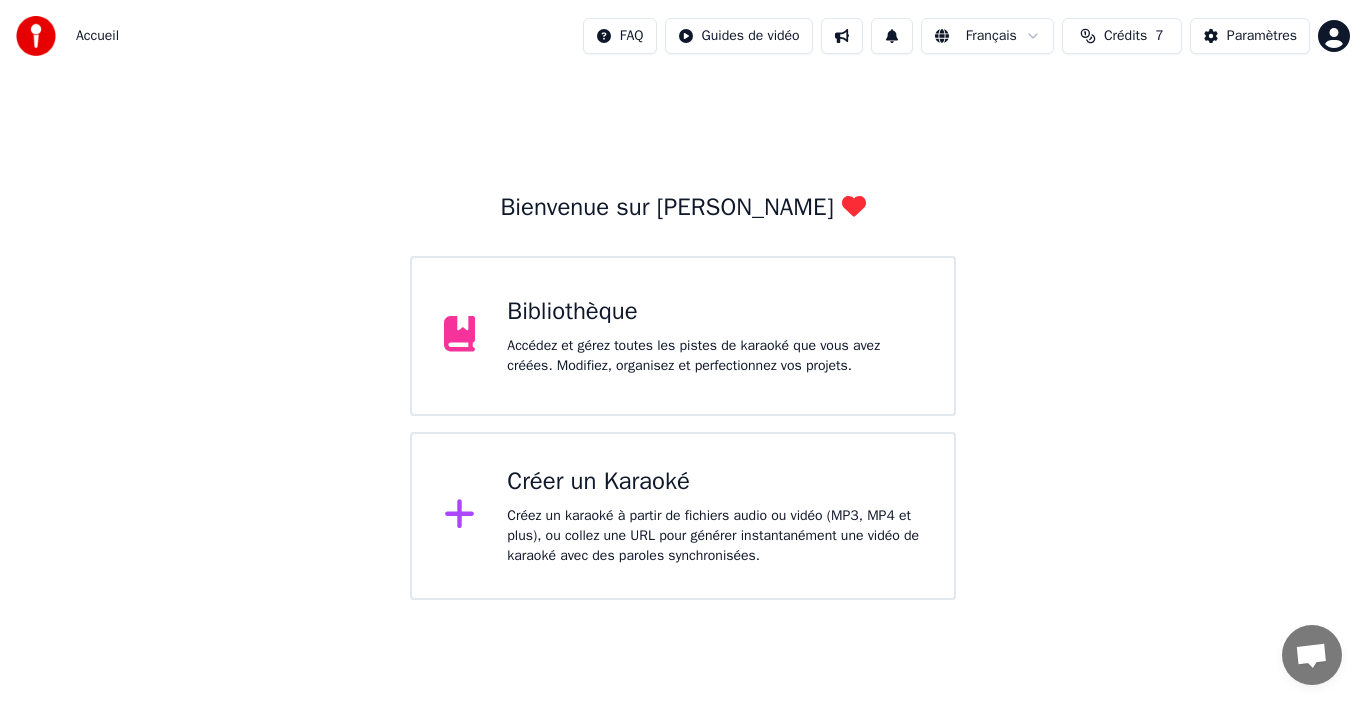 click on "Créez un karaoké à partir de fichiers audio ou vidéo (MP3, MP4 et plus), ou collez une URL pour générer instantanément une vidéo de karaoké avec des paroles synchronisées." at bounding box center [714, 536] 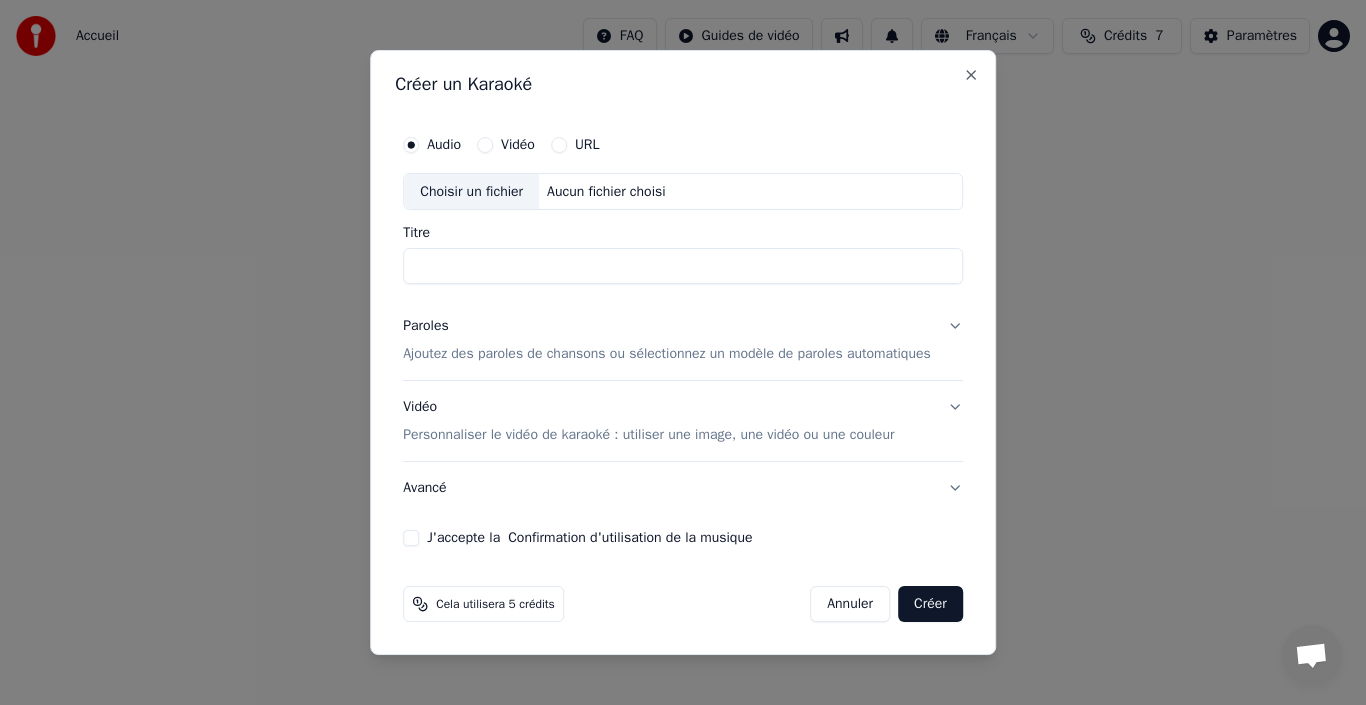 click on "Choisir un fichier" at bounding box center (471, 192) 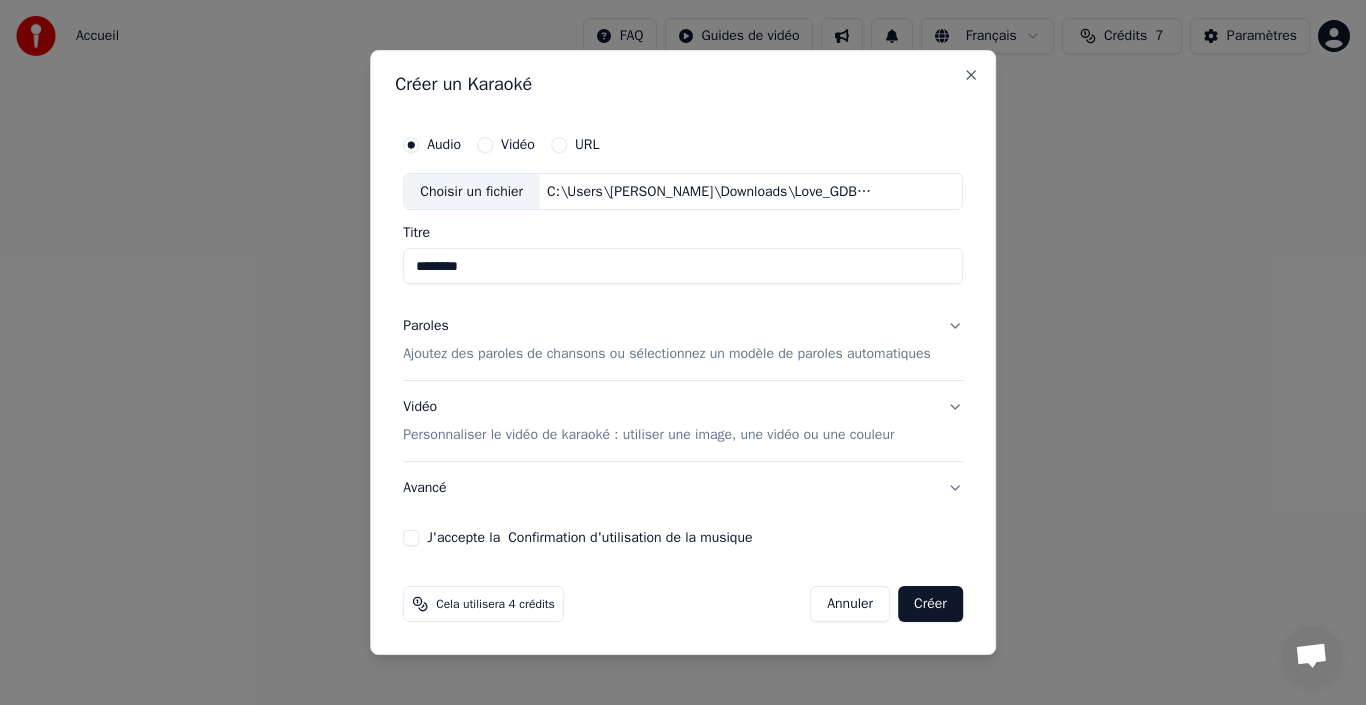 type on "********" 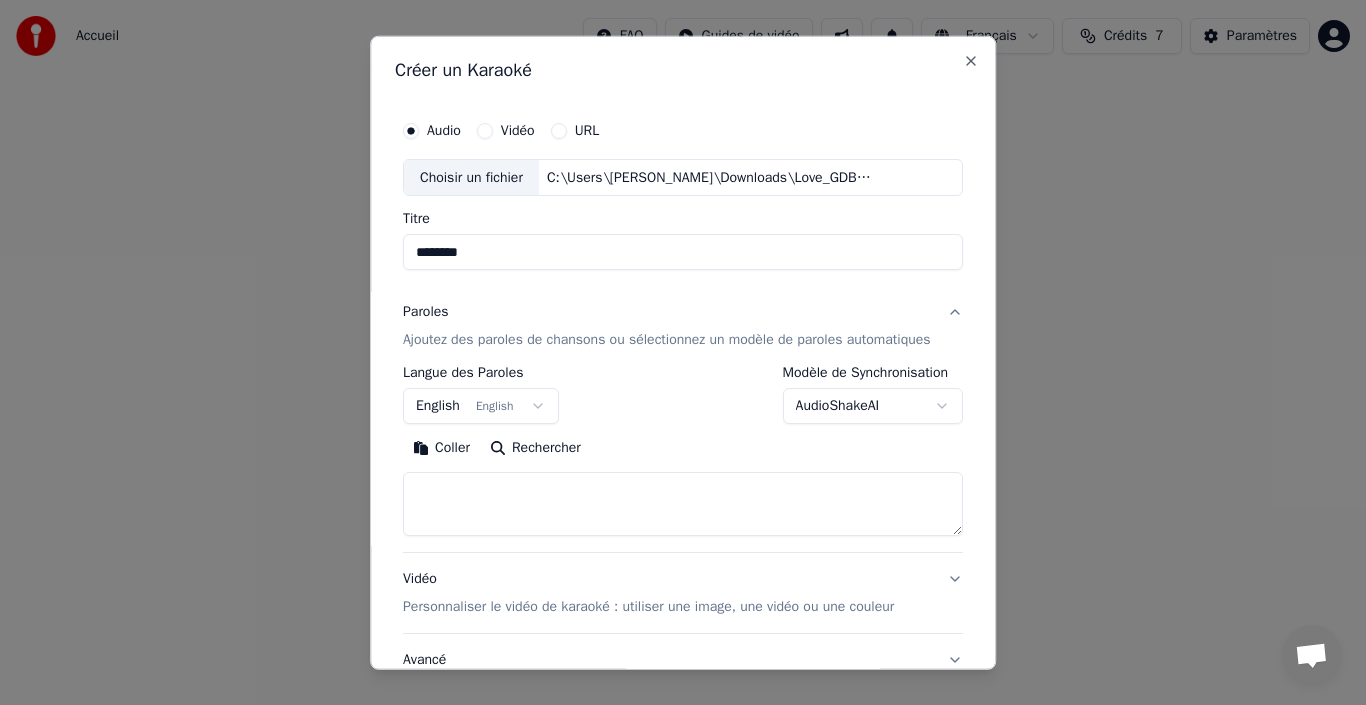 click on "English English" at bounding box center [481, 406] 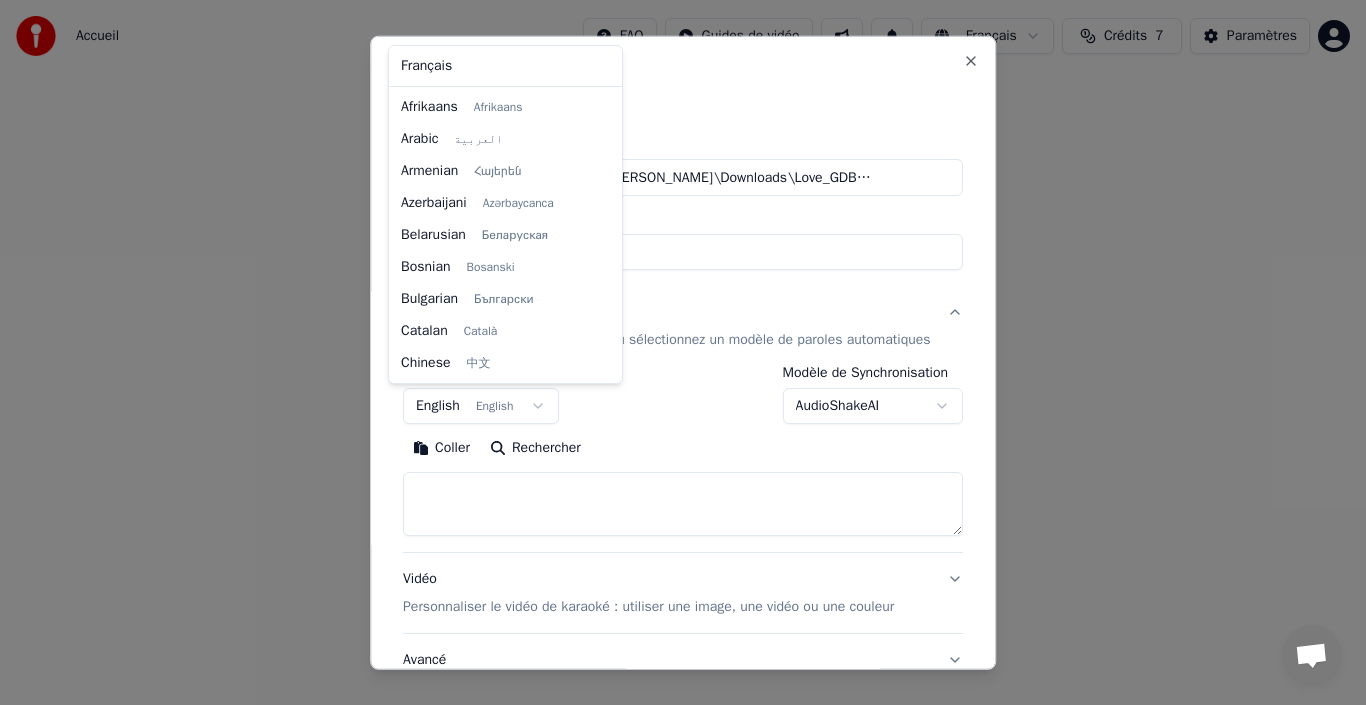 scroll, scrollTop: 160, scrollLeft: 0, axis: vertical 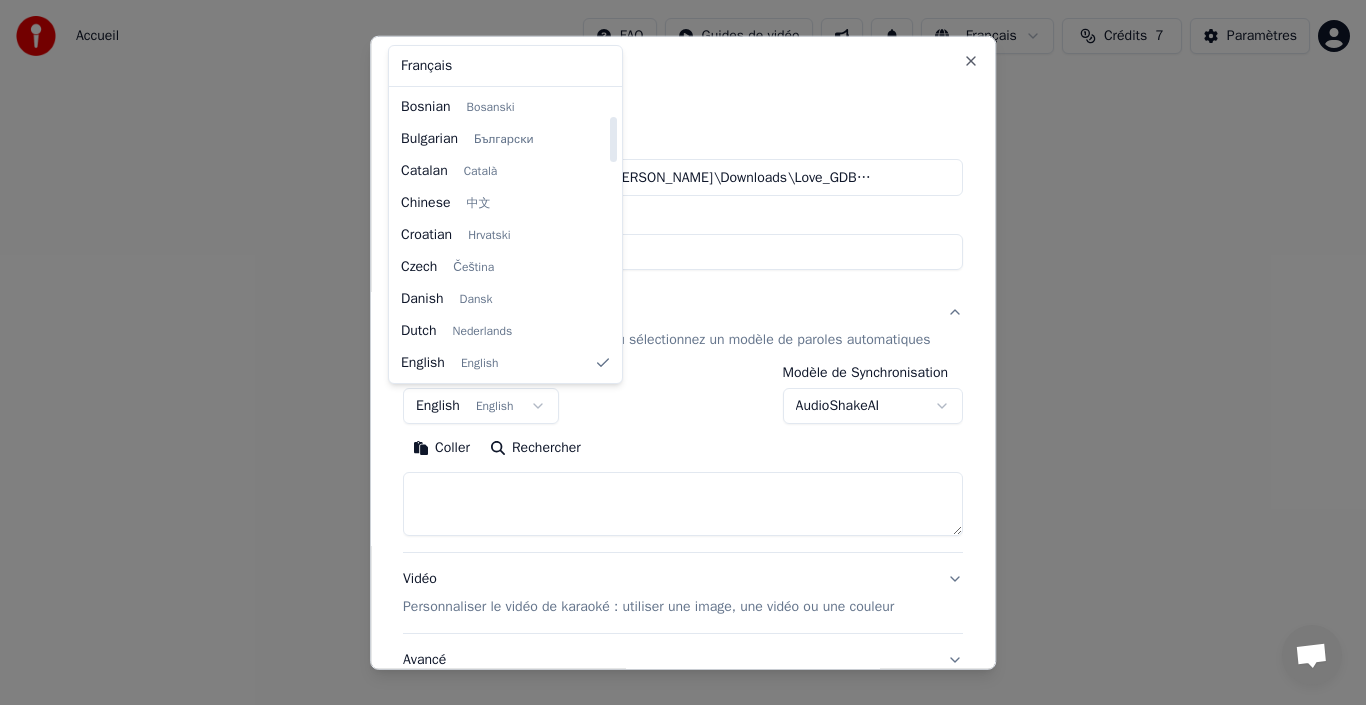 select on "**" 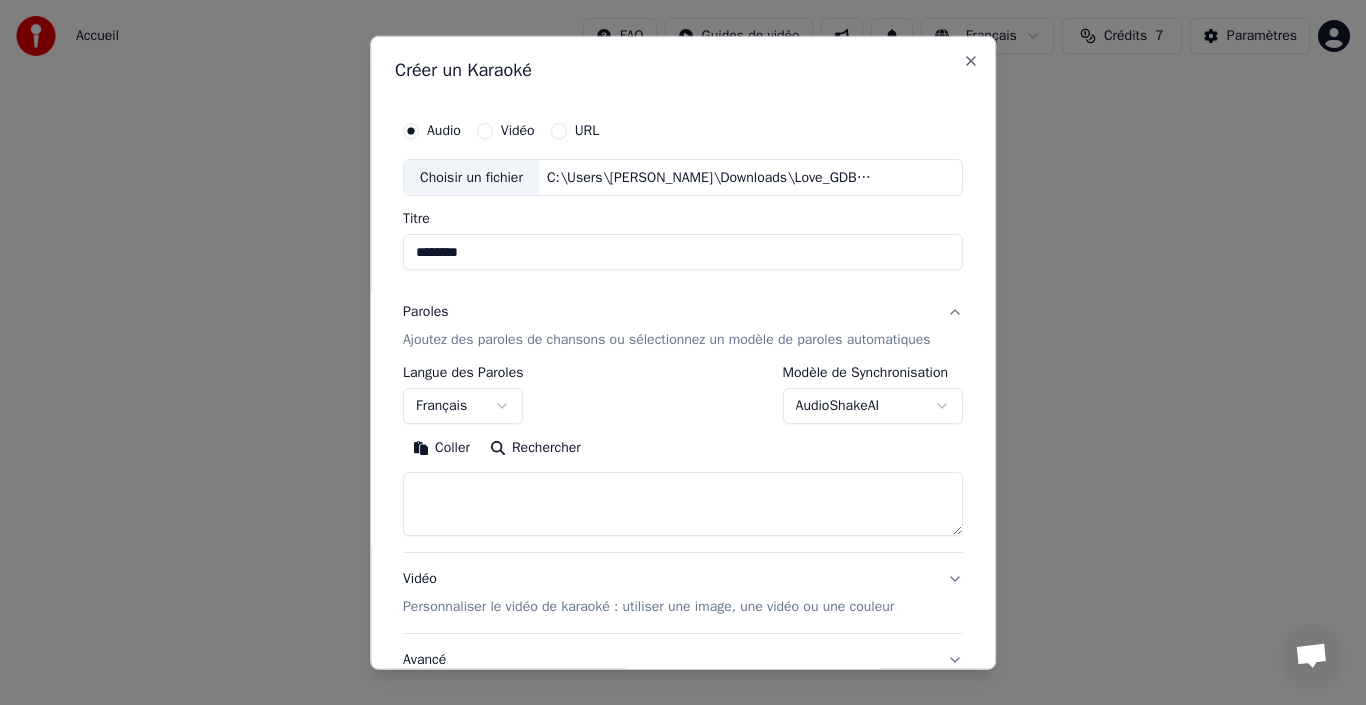 click at bounding box center [683, 504] 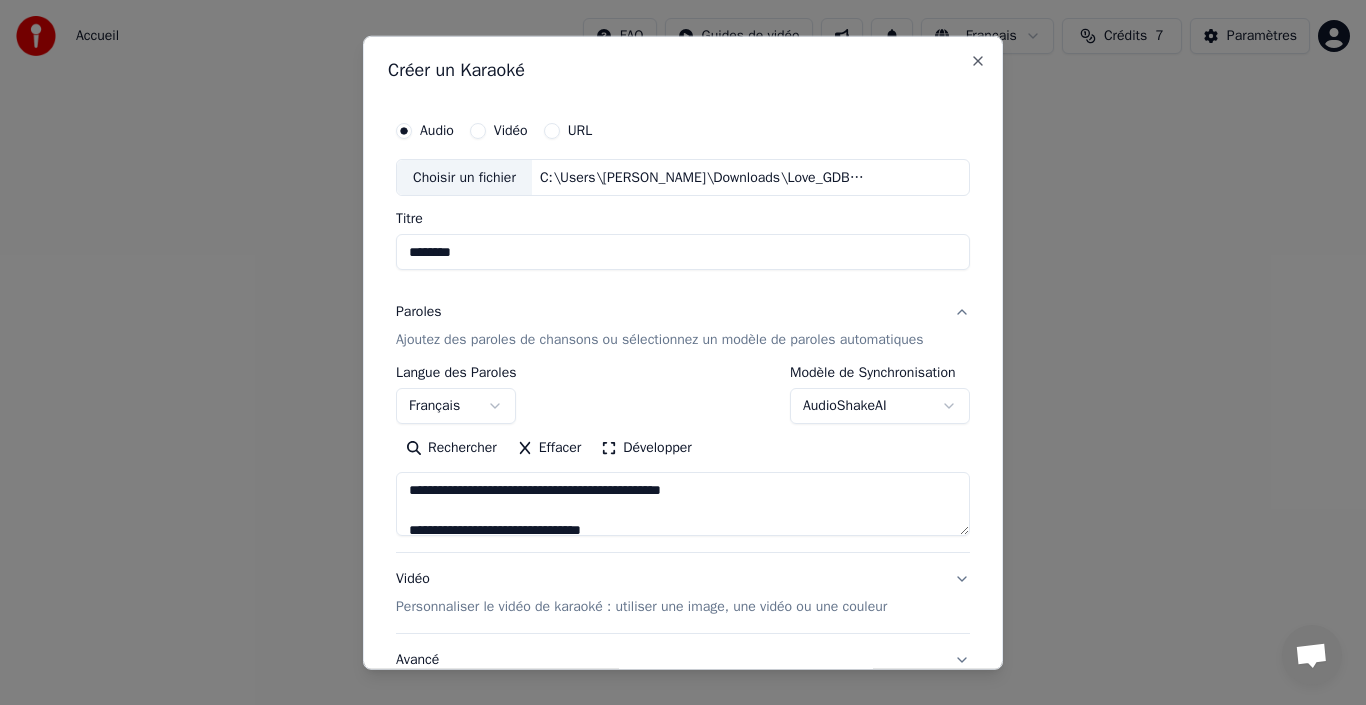 scroll, scrollTop: 725, scrollLeft: 0, axis: vertical 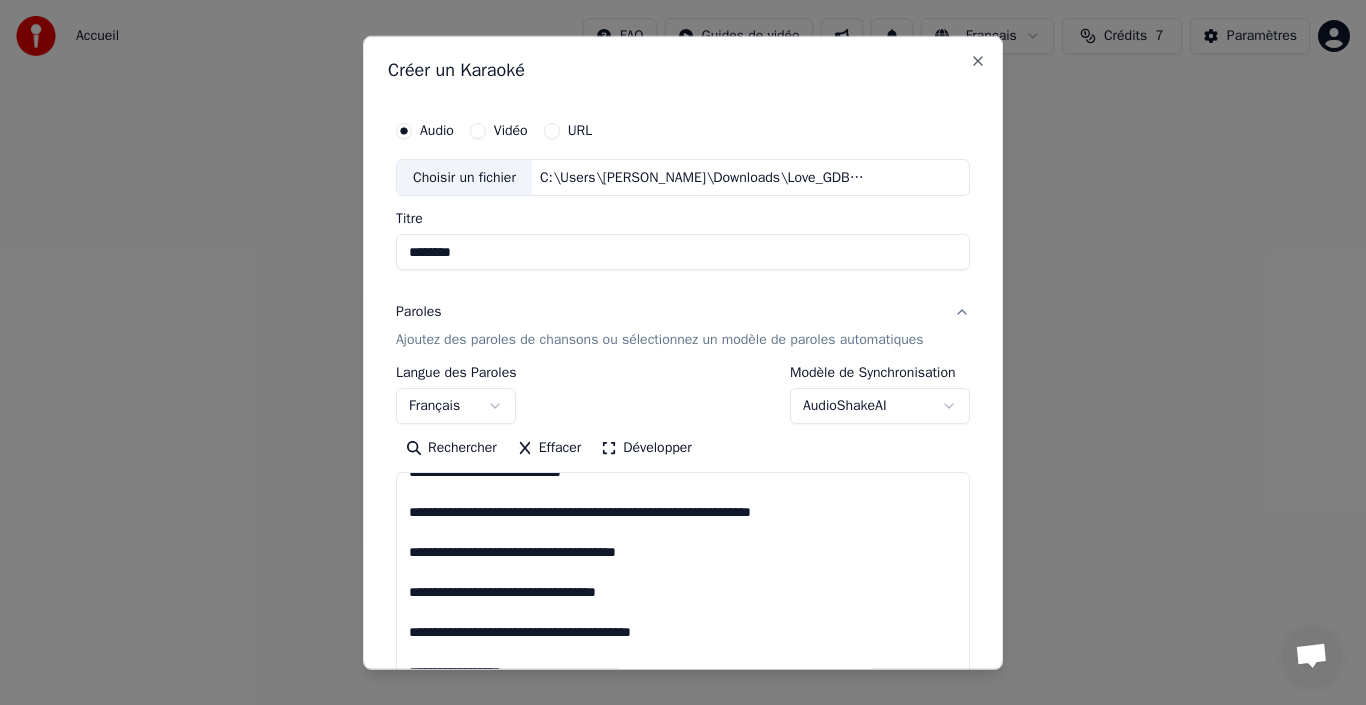 drag, startPoint x: 958, startPoint y: 533, endPoint x: 975, endPoint y: 688, distance: 155.92947 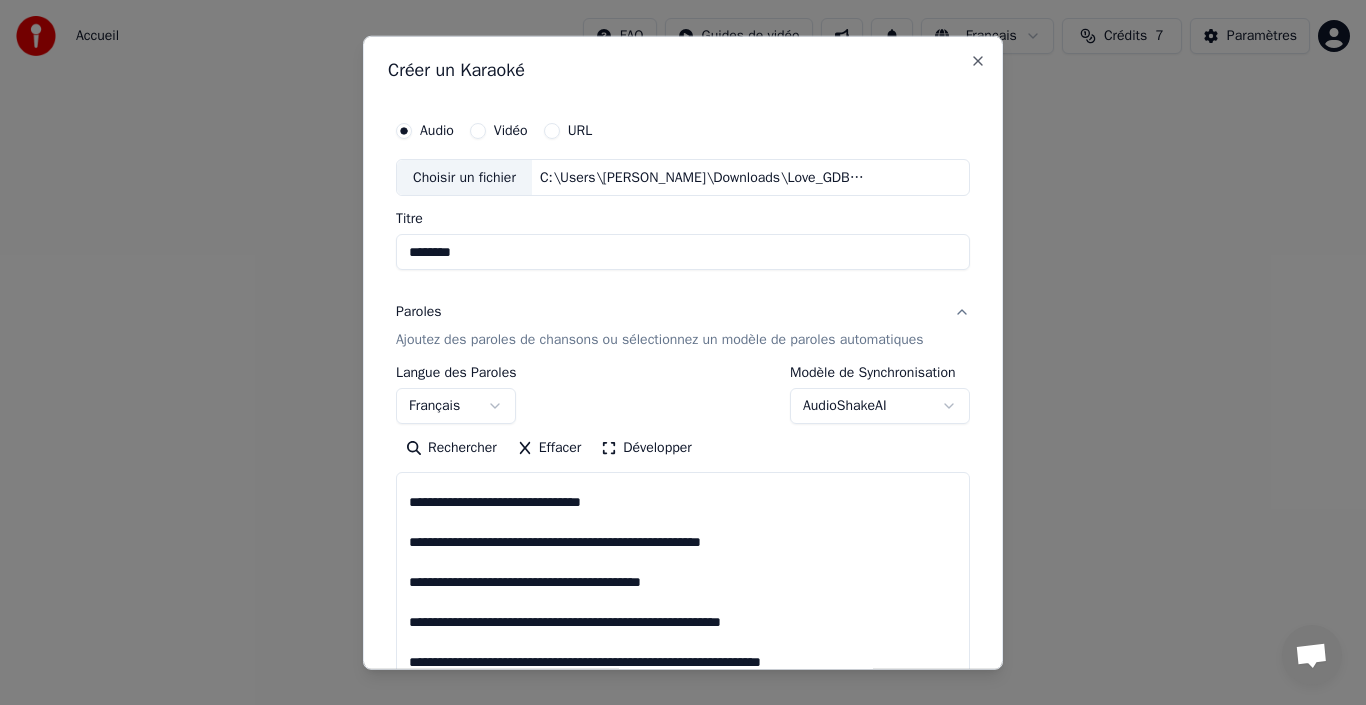 scroll, scrollTop: 0, scrollLeft: 0, axis: both 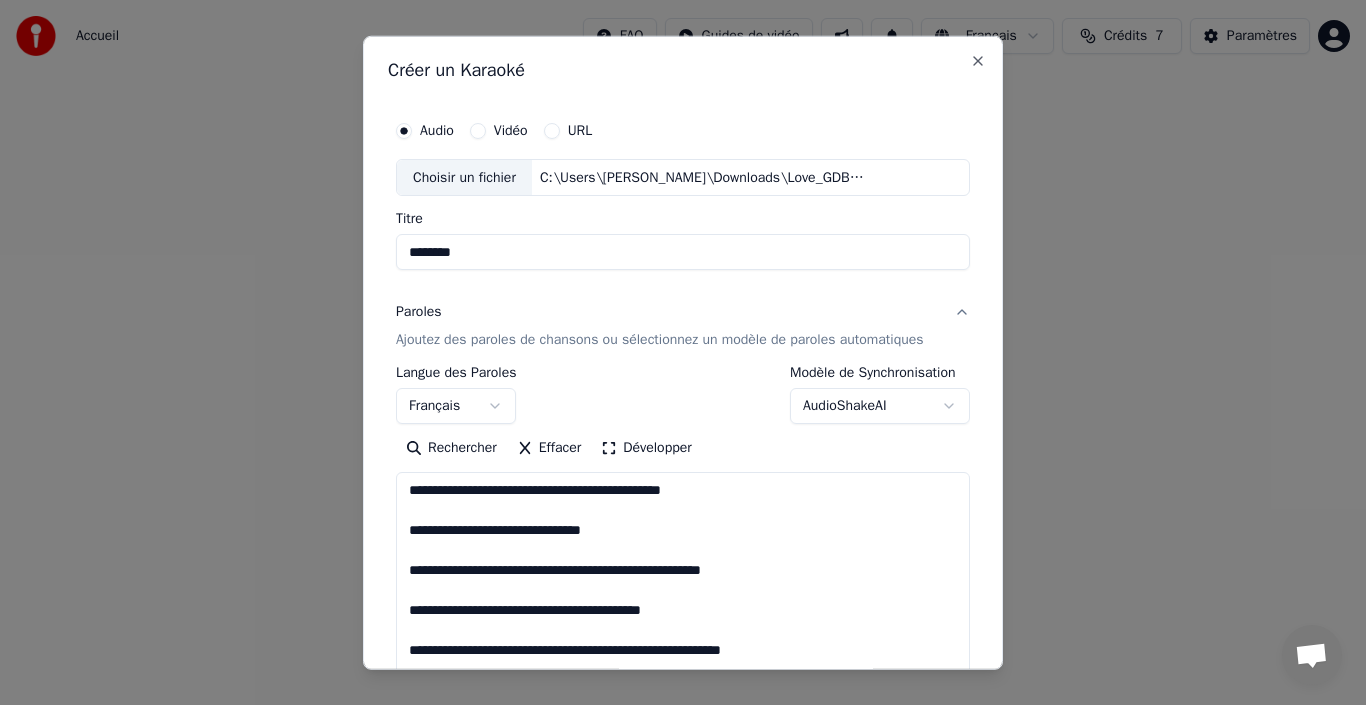 click at bounding box center [683, 581] 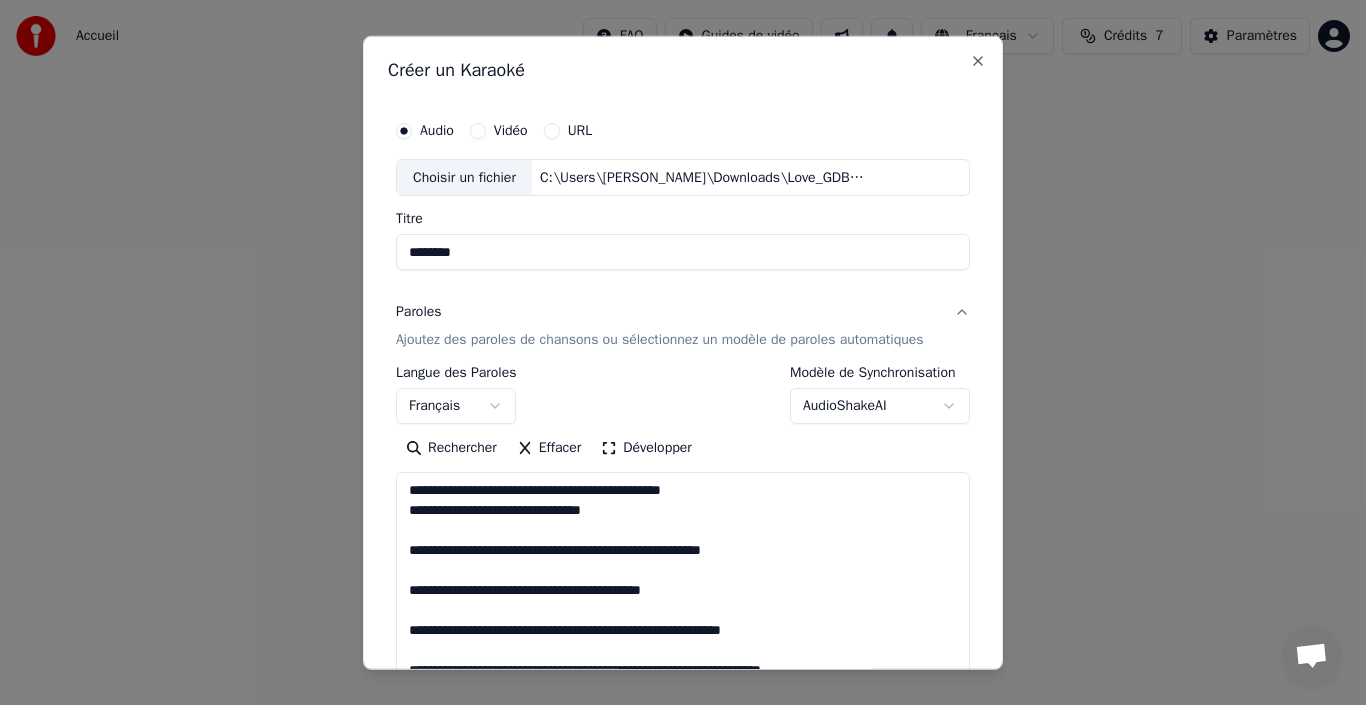 click at bounding box center (683, 581) 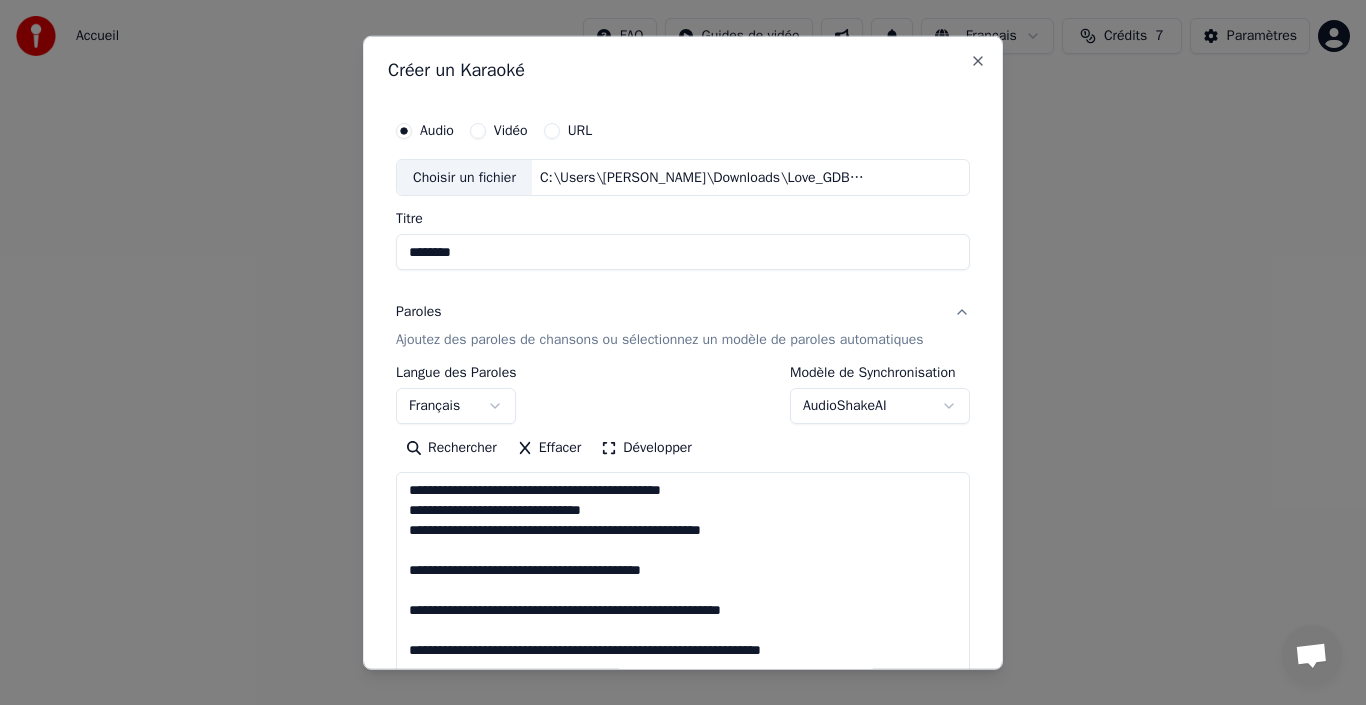 click on "**********" at bounding box center [683, 581] 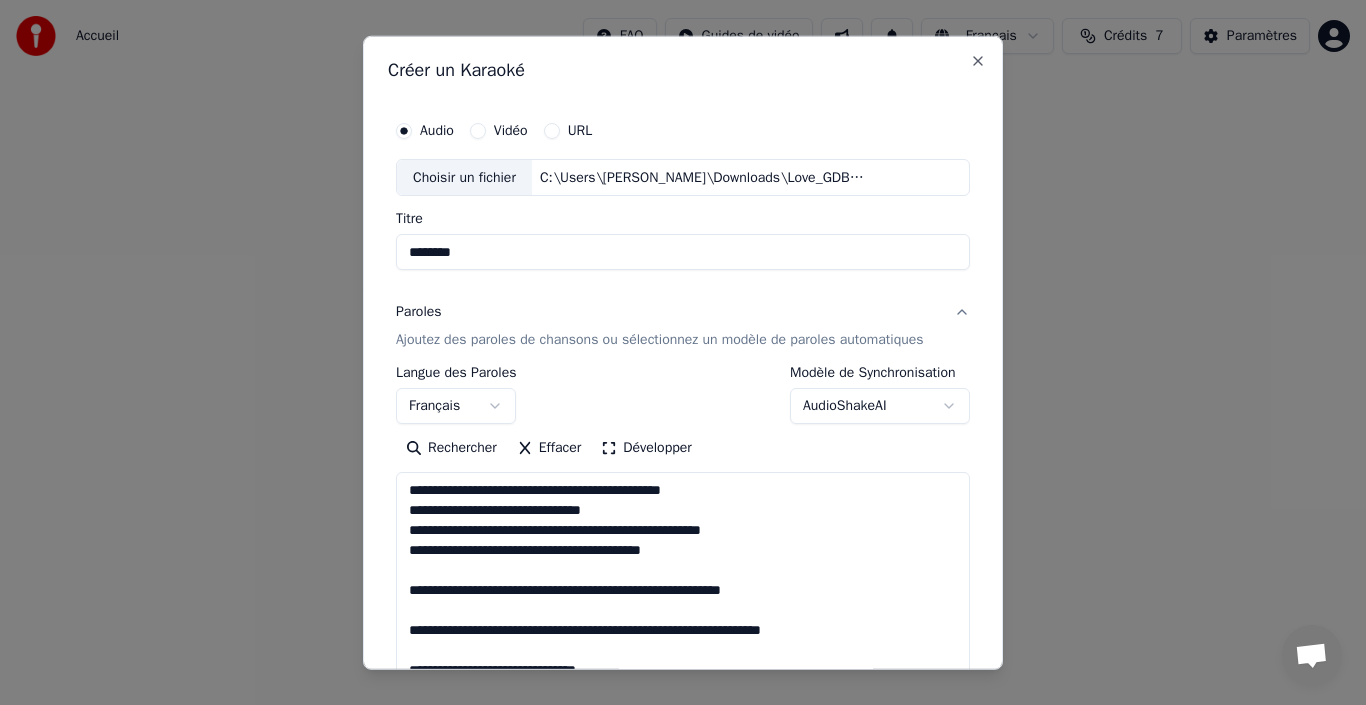 click on "**********" at bounding box center (683, 581) 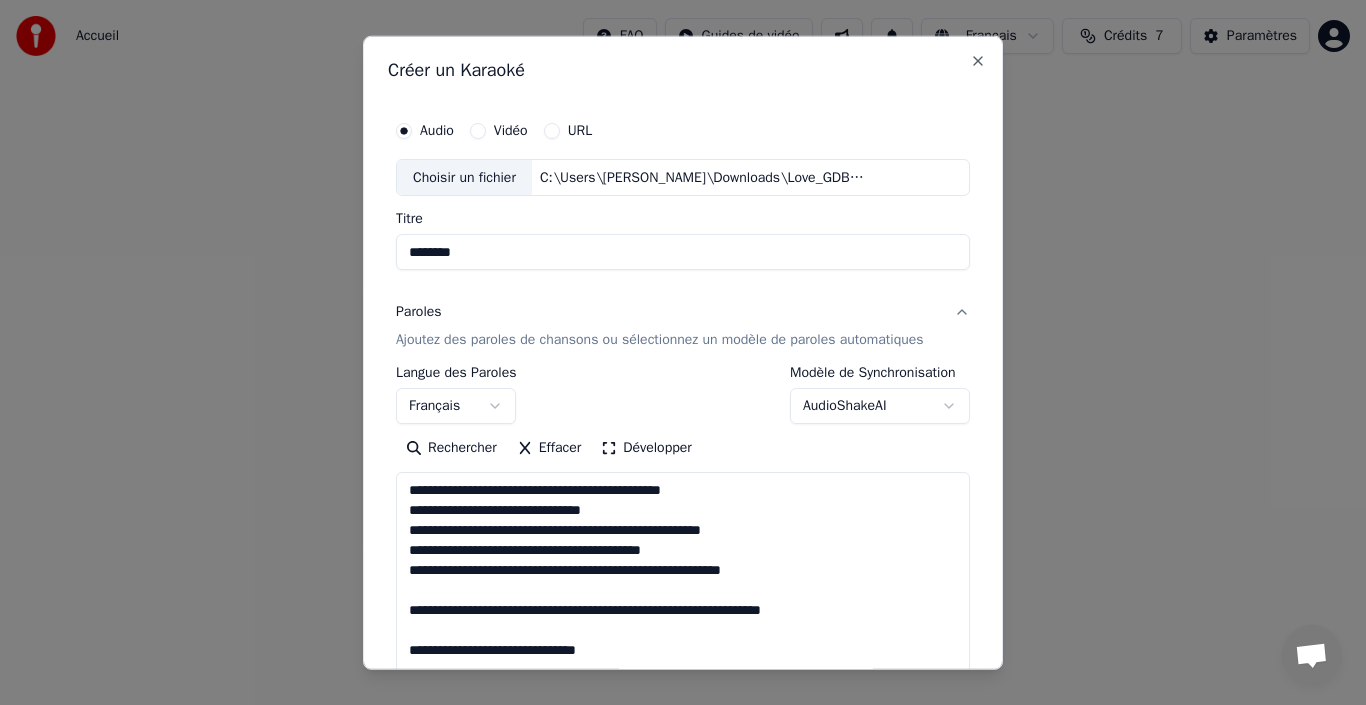 click on "**********" at bounding box center (683, 581) 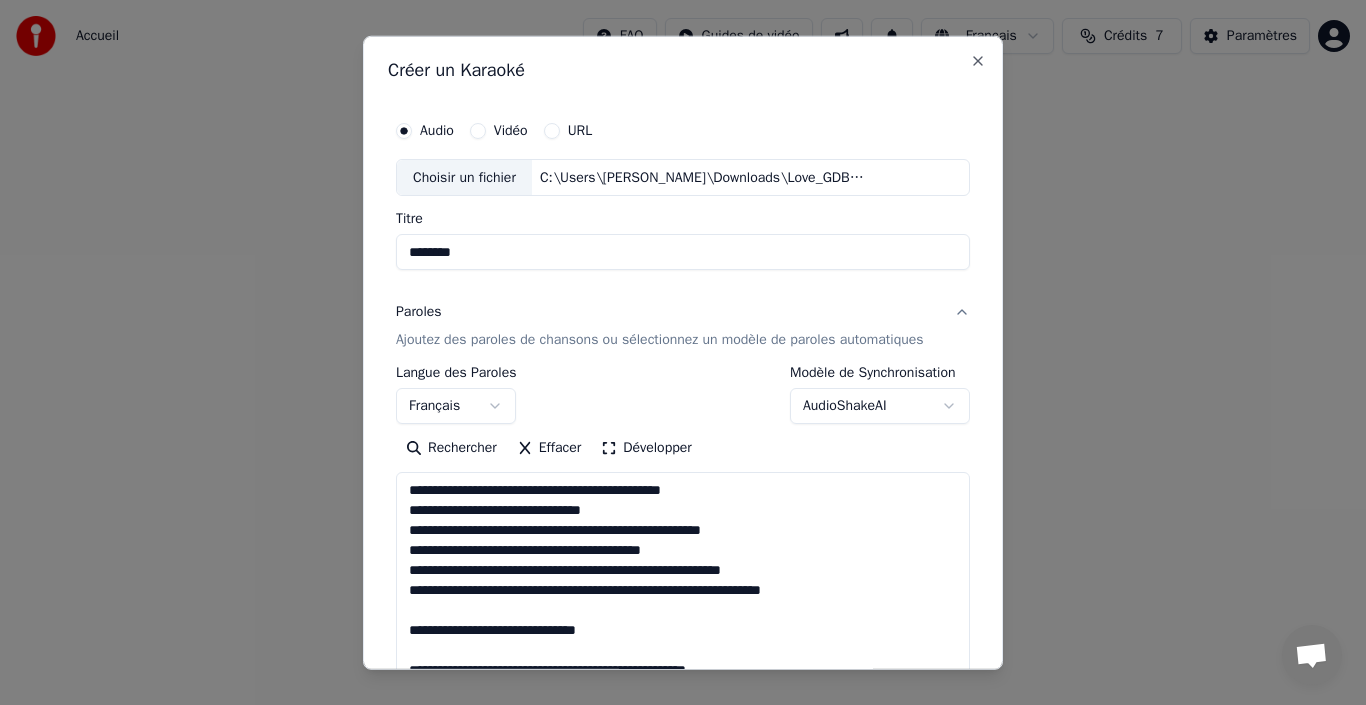 click on "**********" at bounding box center [683, 581] 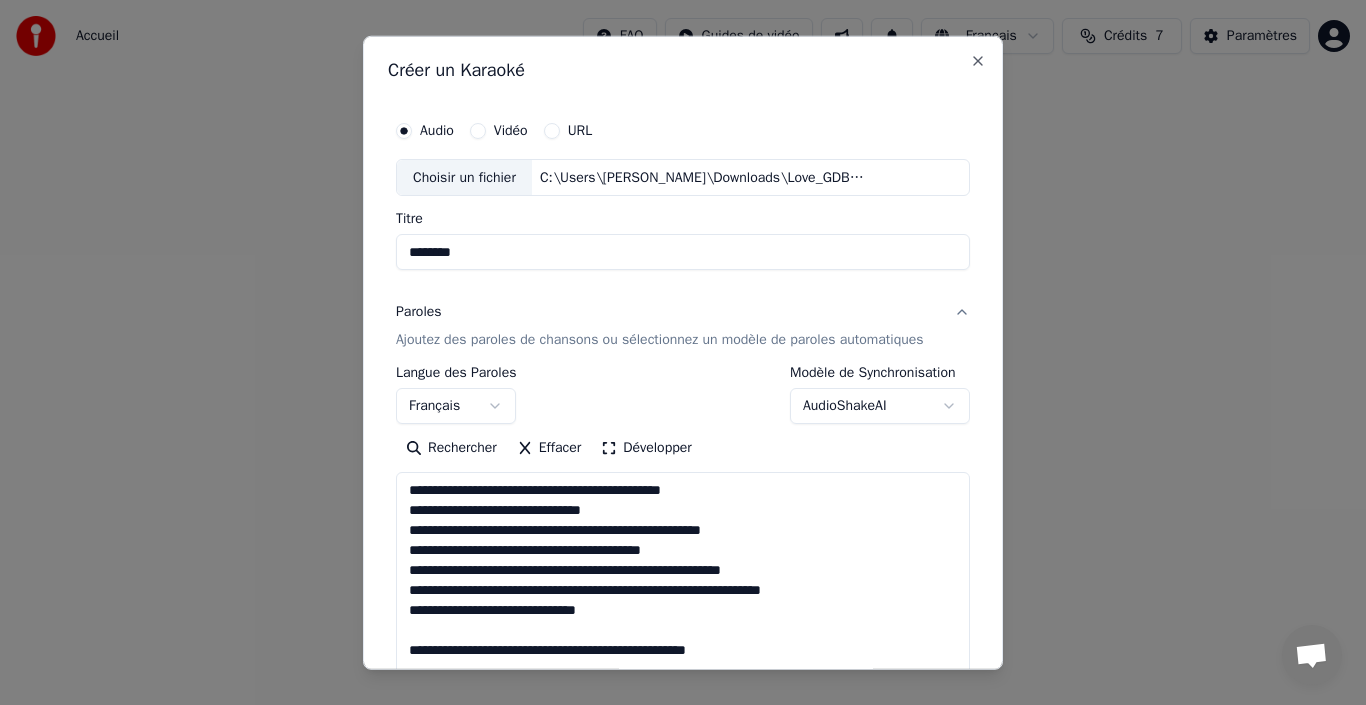 click on "**********" at bounding box center (683, 581) 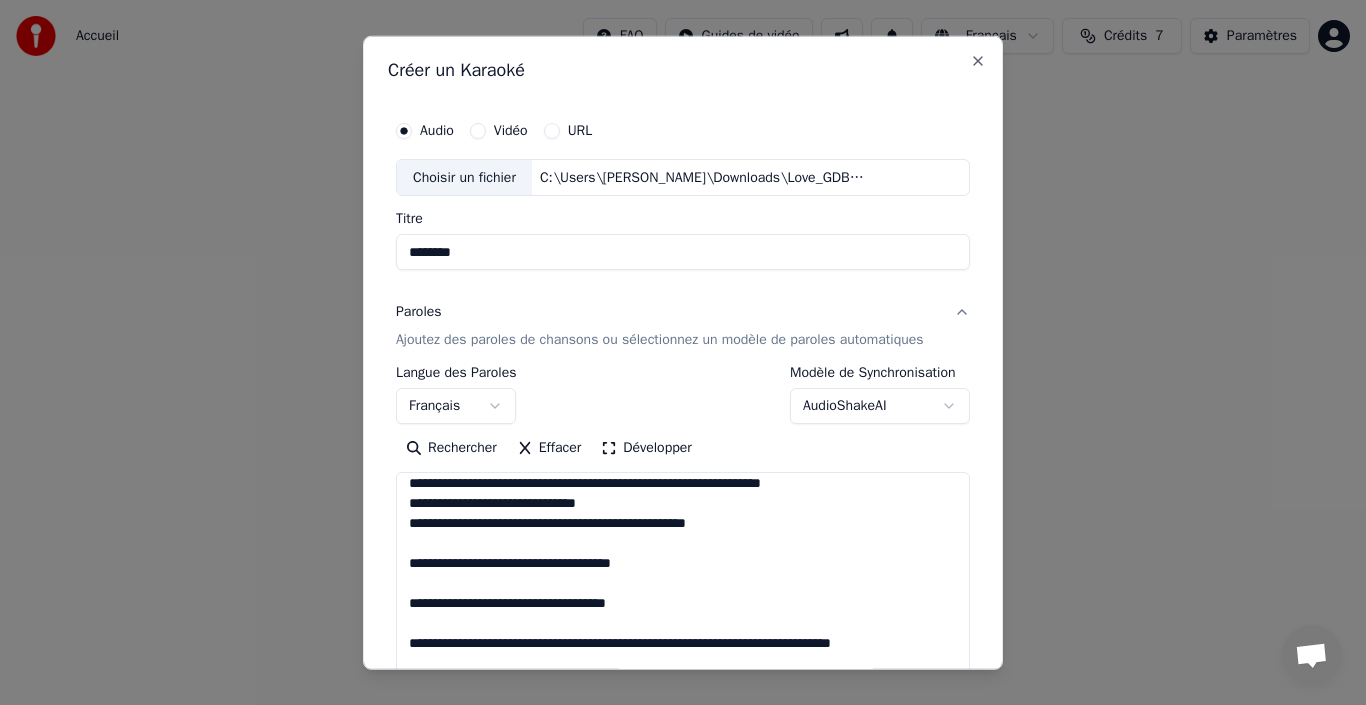 scroll, scrollTop: 120, scrollLeft: 0, axis: vertical 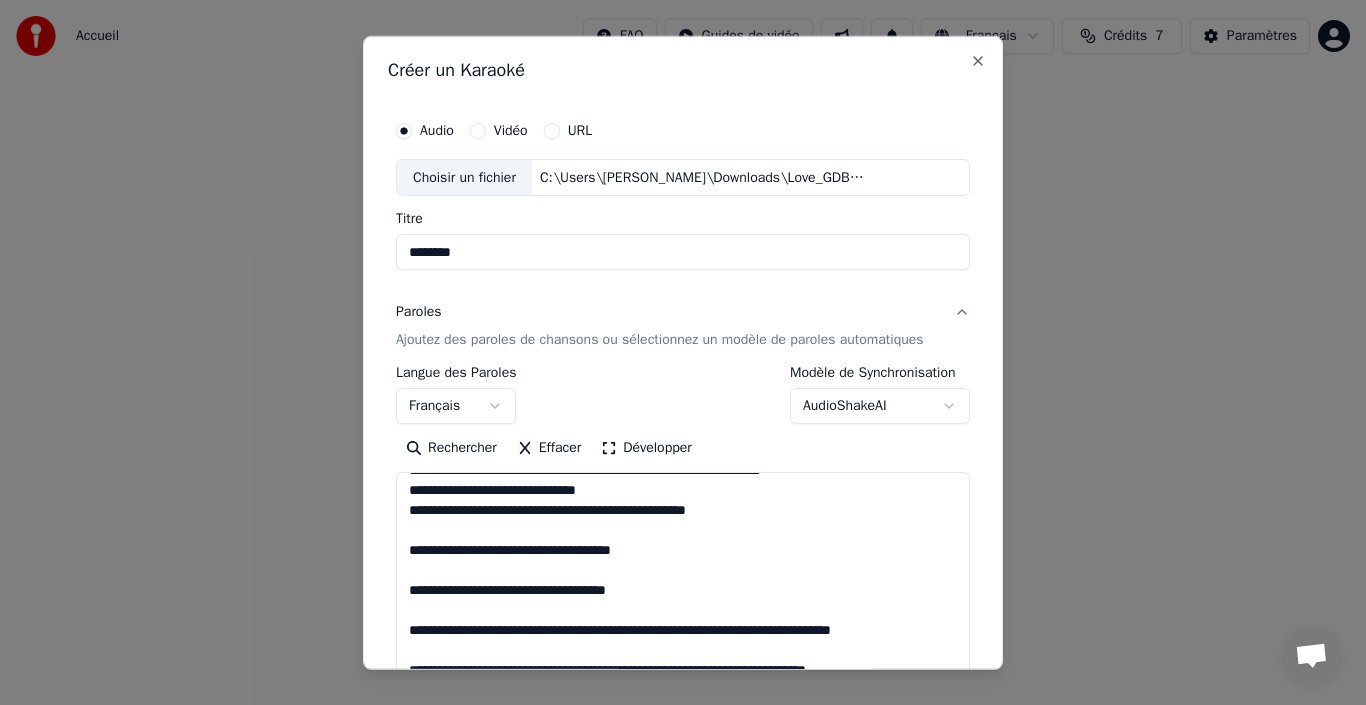 click on "**********" at bounding box center (683, 581) 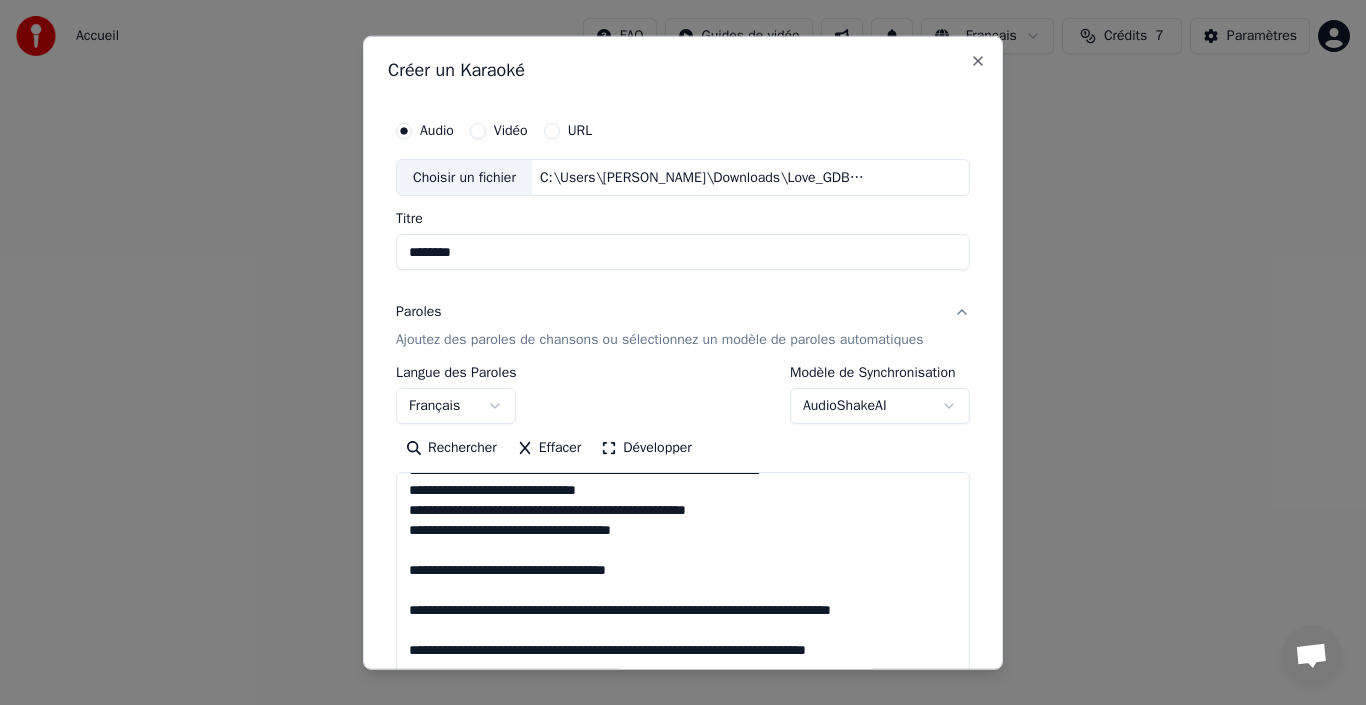 click on "**********" at bounding box center [683, 581] 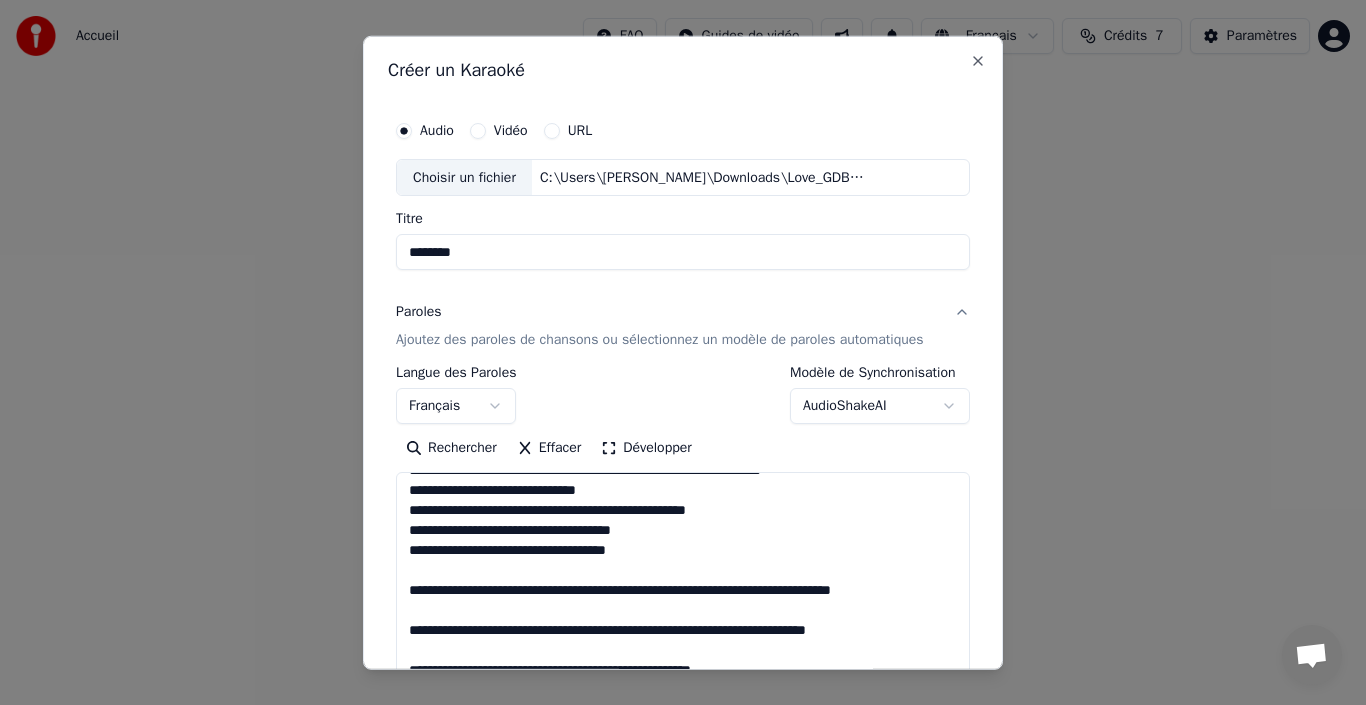 click on "**********" at bounding box center (683, 581) 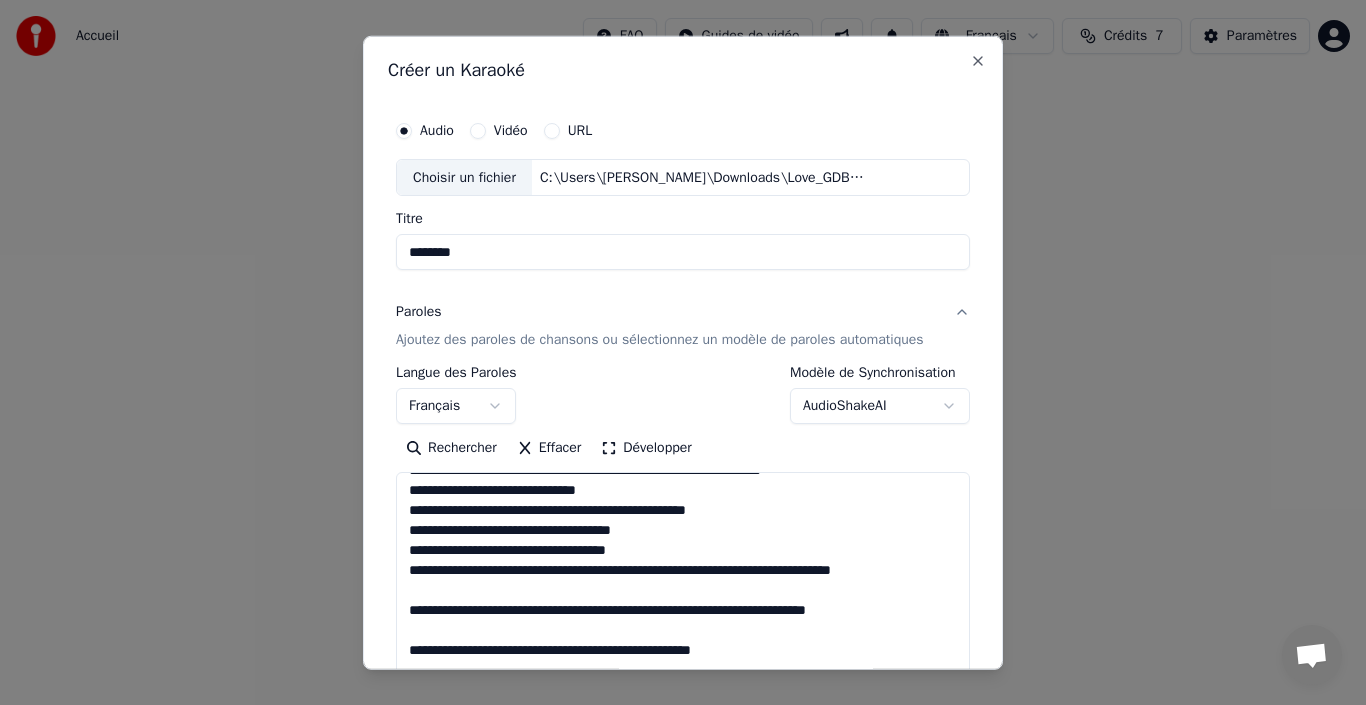 click on "**********" at bounding box center [683, 581] 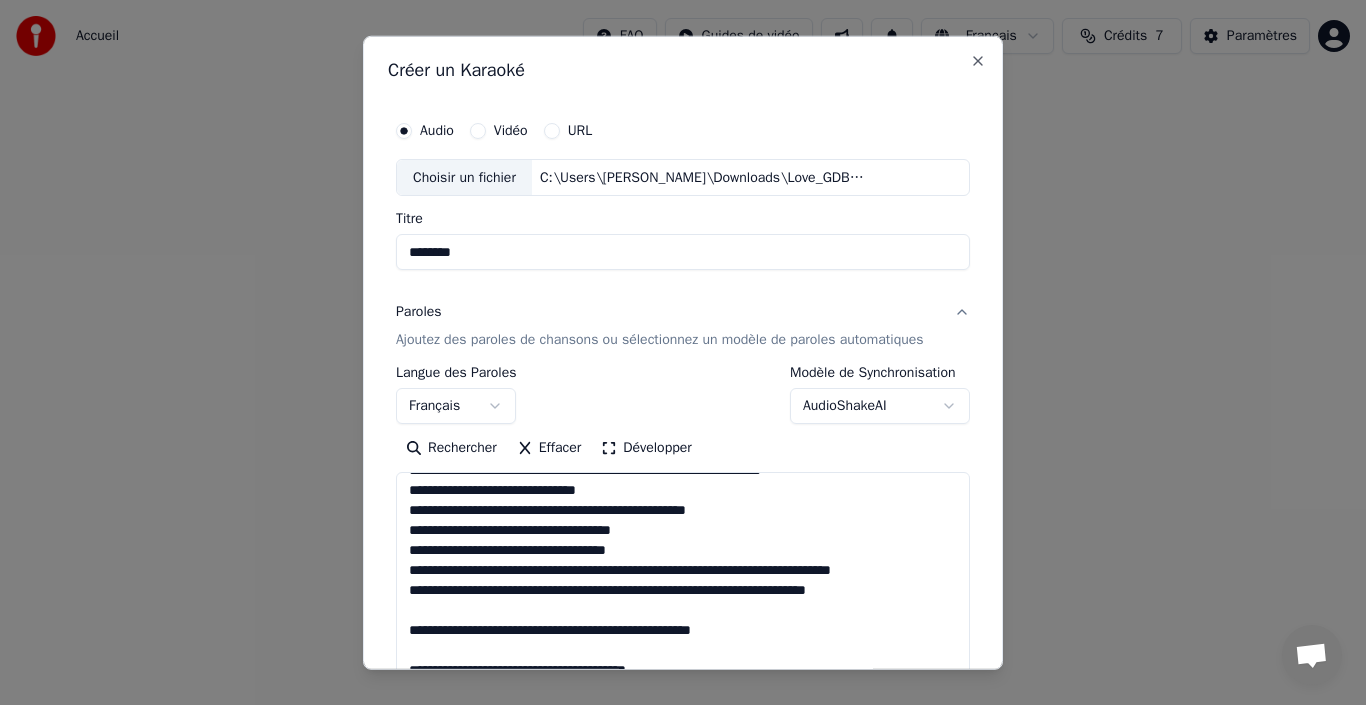 click on "**********" at bounding box center [683, 581] 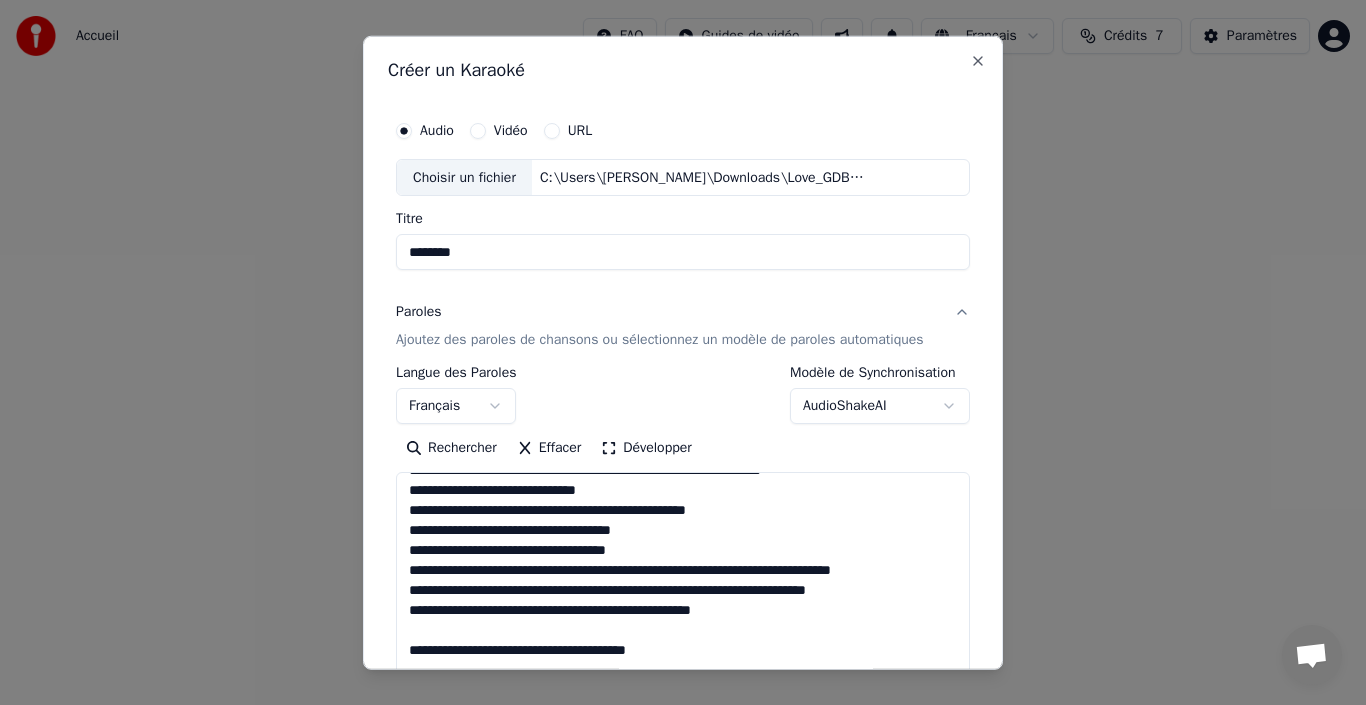 click on "**********" at bounding box center (683, 581) 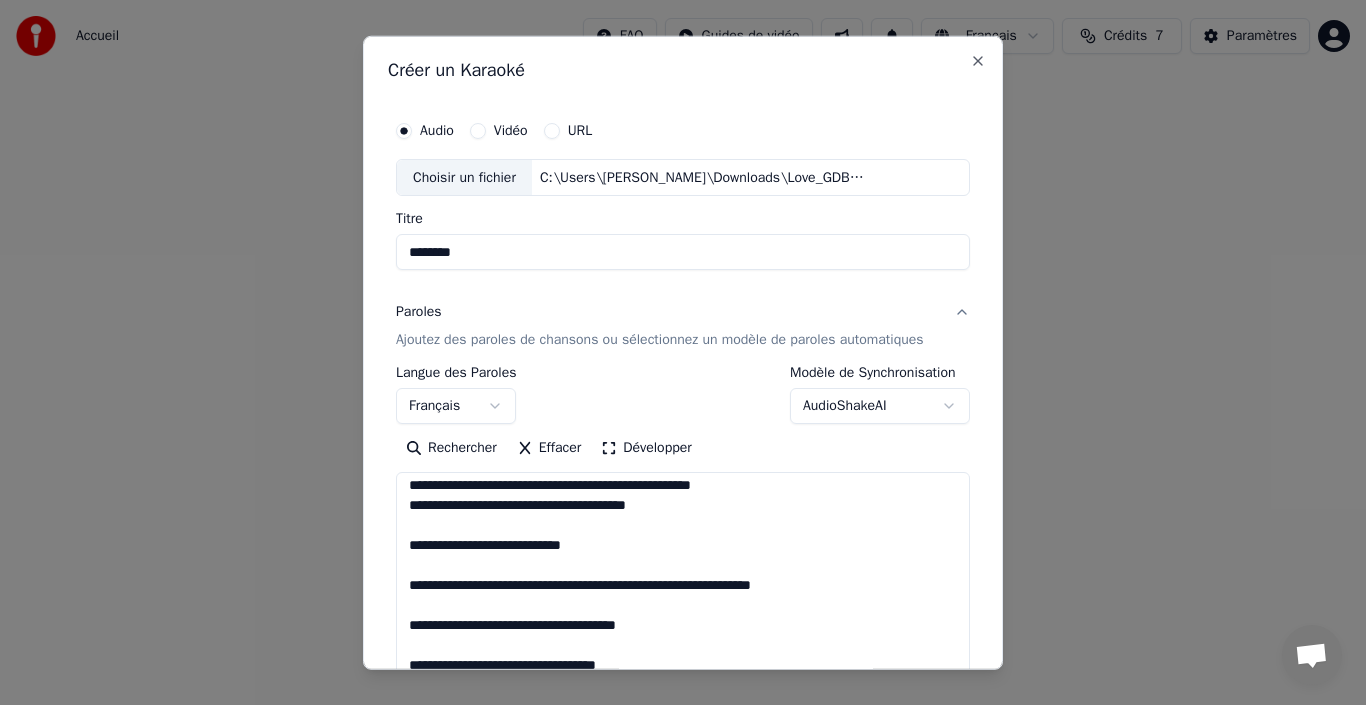 scroll, scrollTop: 255, scrollLeft: 0, axis: vertical 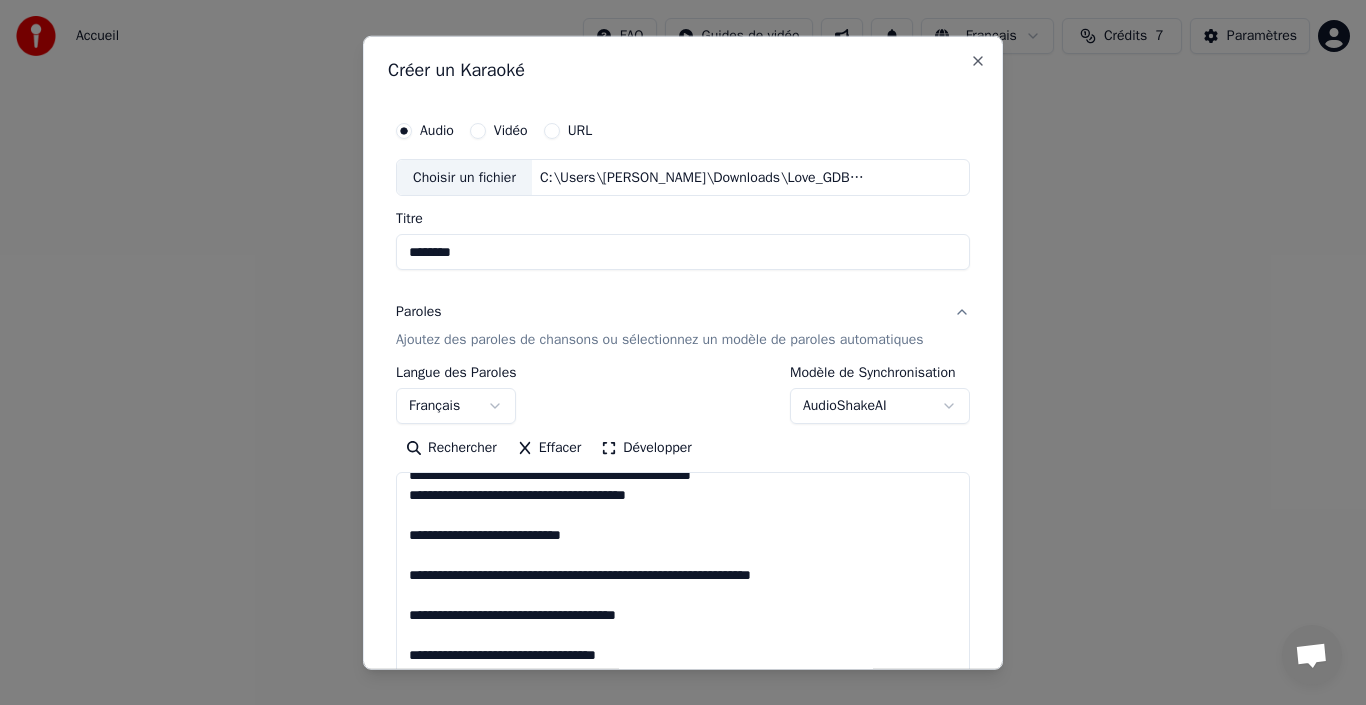click on "**********" at bounding box center (683, 581) 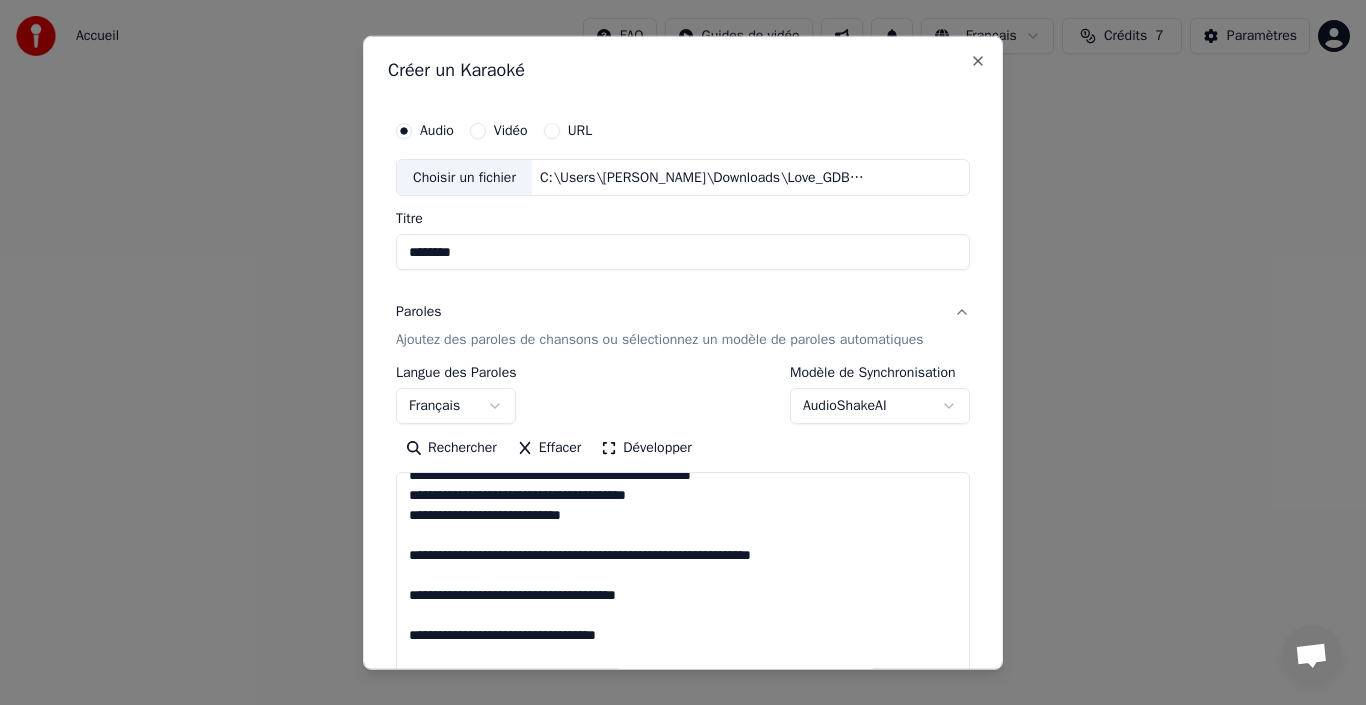 click on "**********" at bounding box center [683, 581] 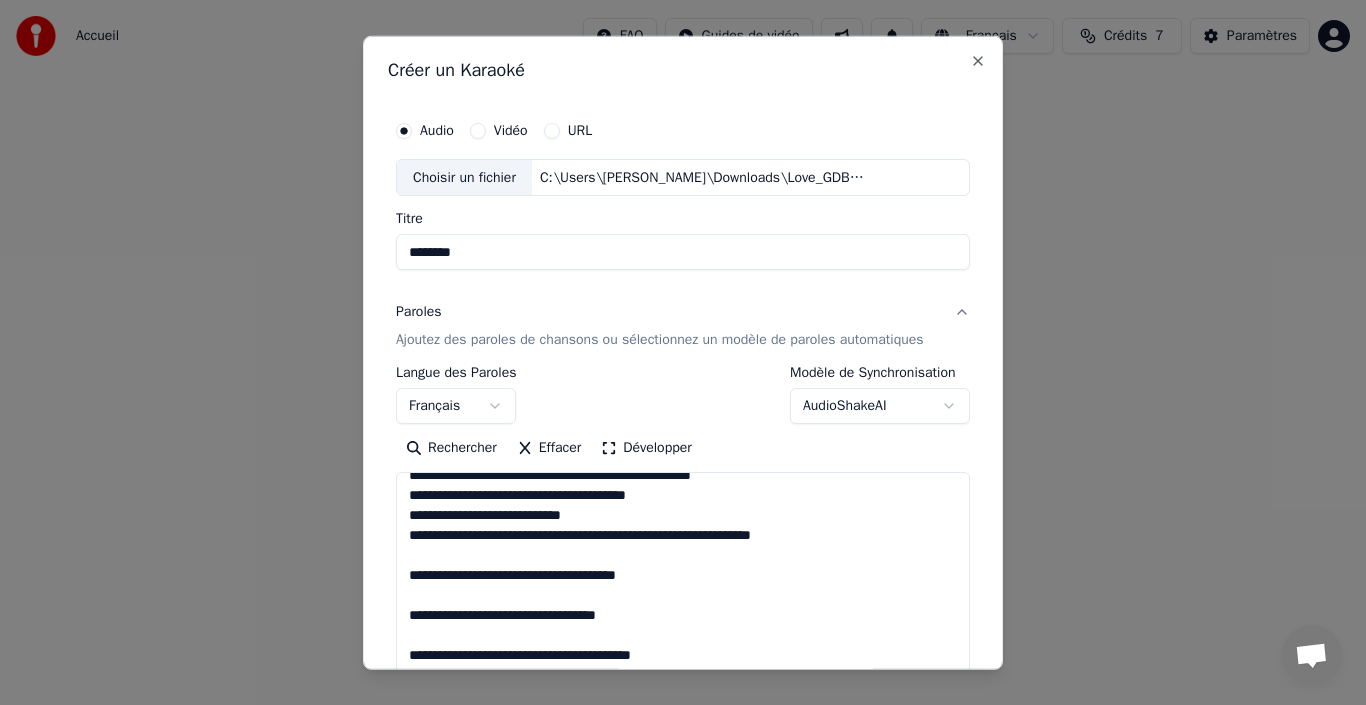 click on "**********" at bounding box center [683, 581] 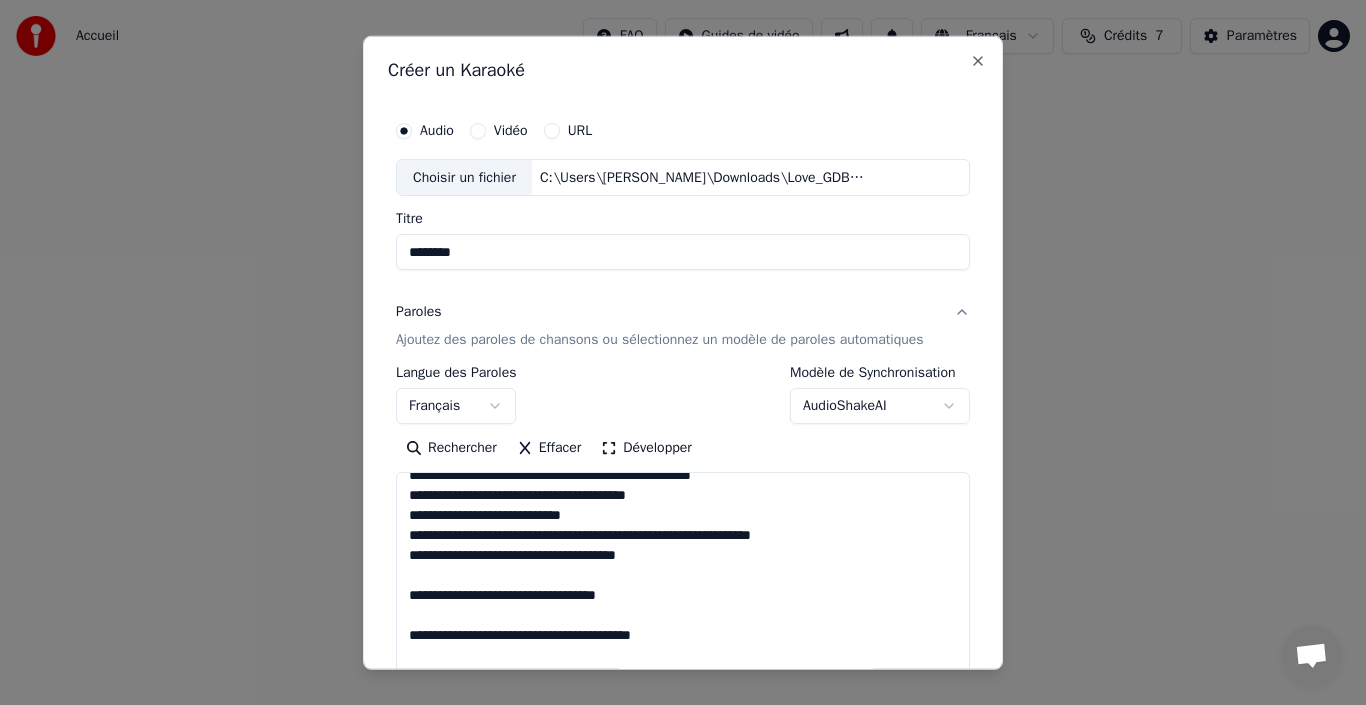 click on "**********" at bounding box center [683, 581] 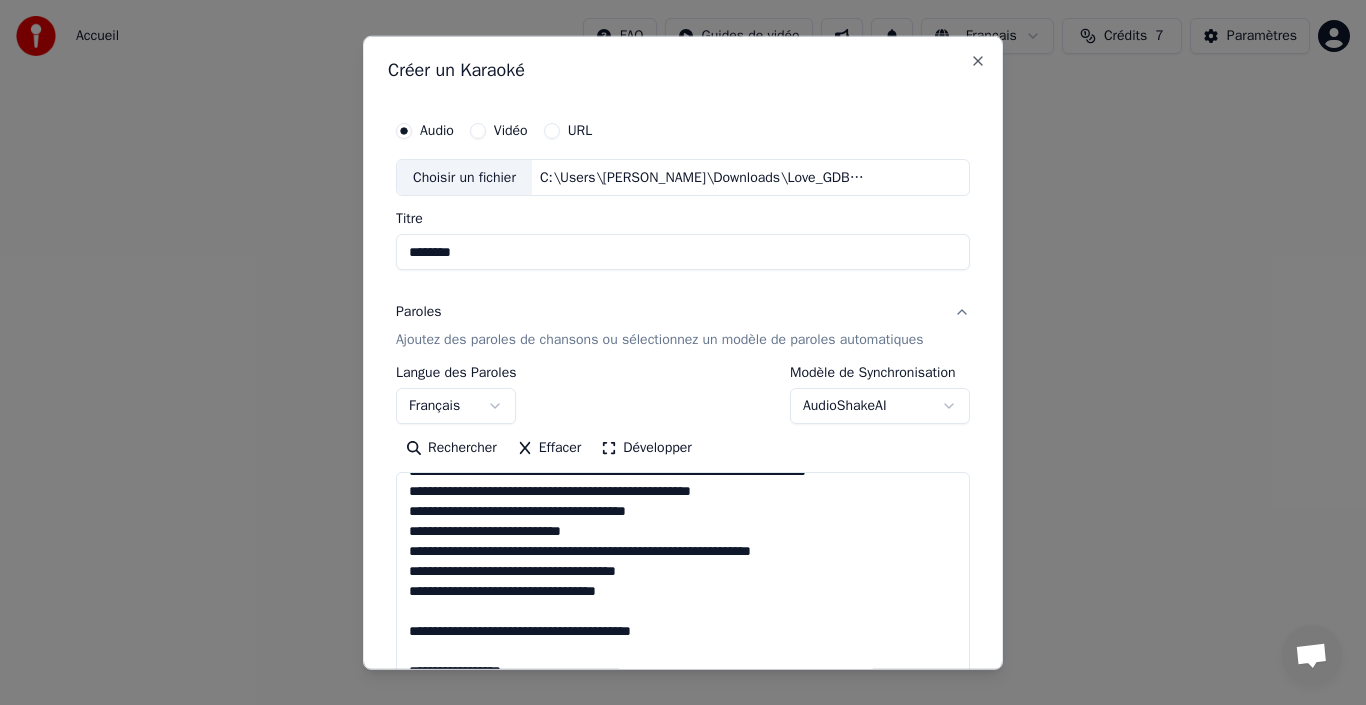 scroll, scrollTop: 239, scrollLeft: 0, axis: vertical 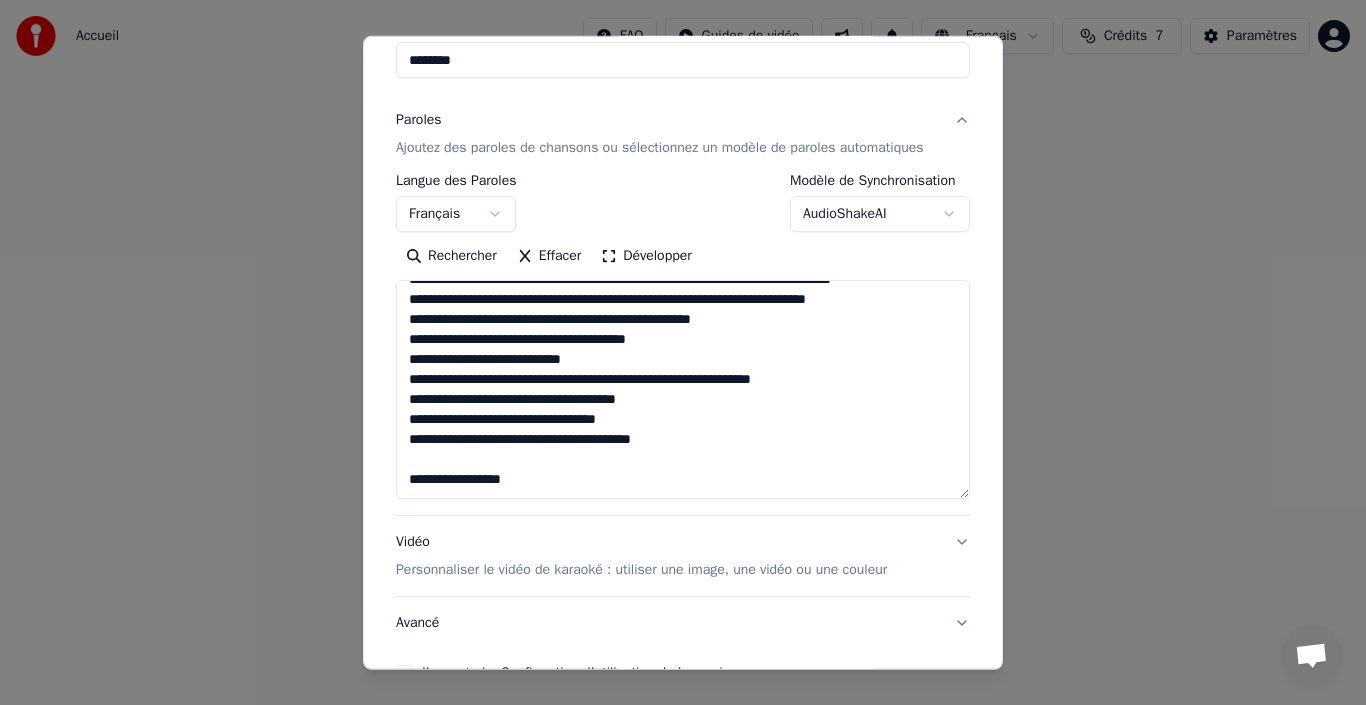 click on "**********" at bounding box center (683, 389) 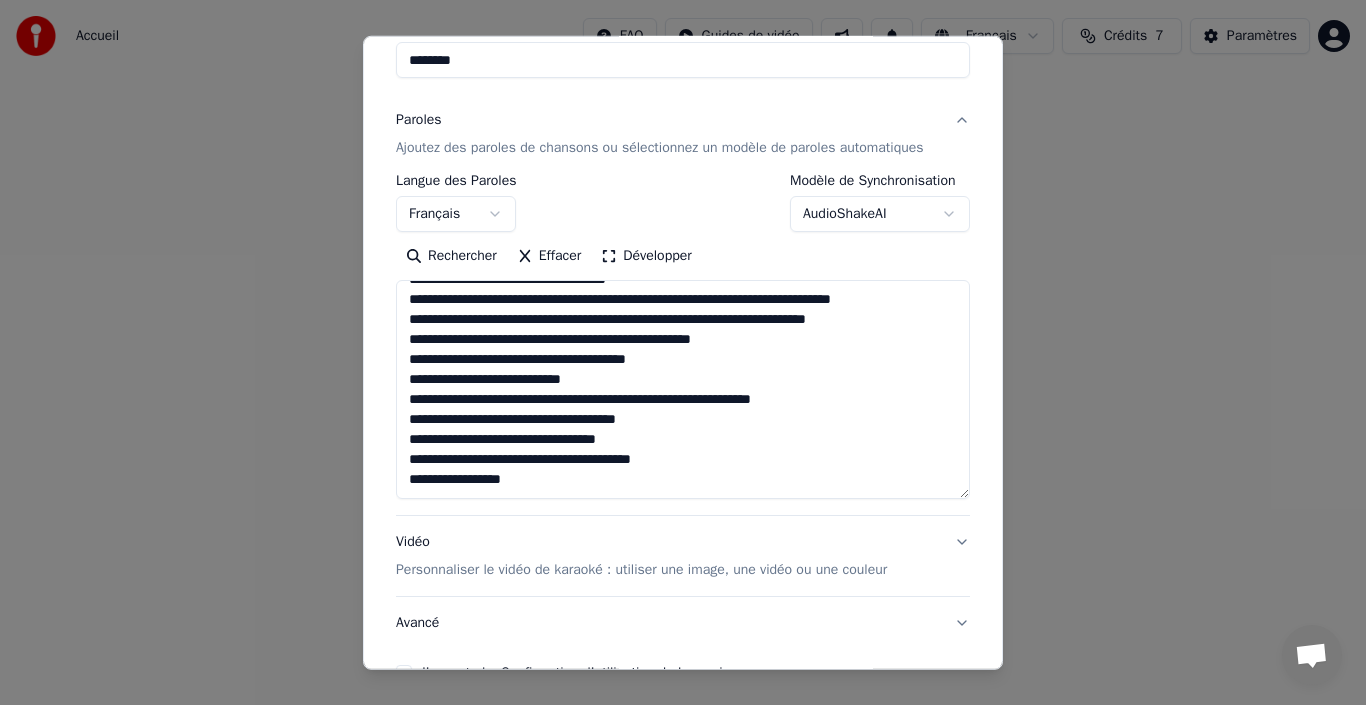 scroll, scrollTop: 199, scrollLeft: 0, axis: vertical 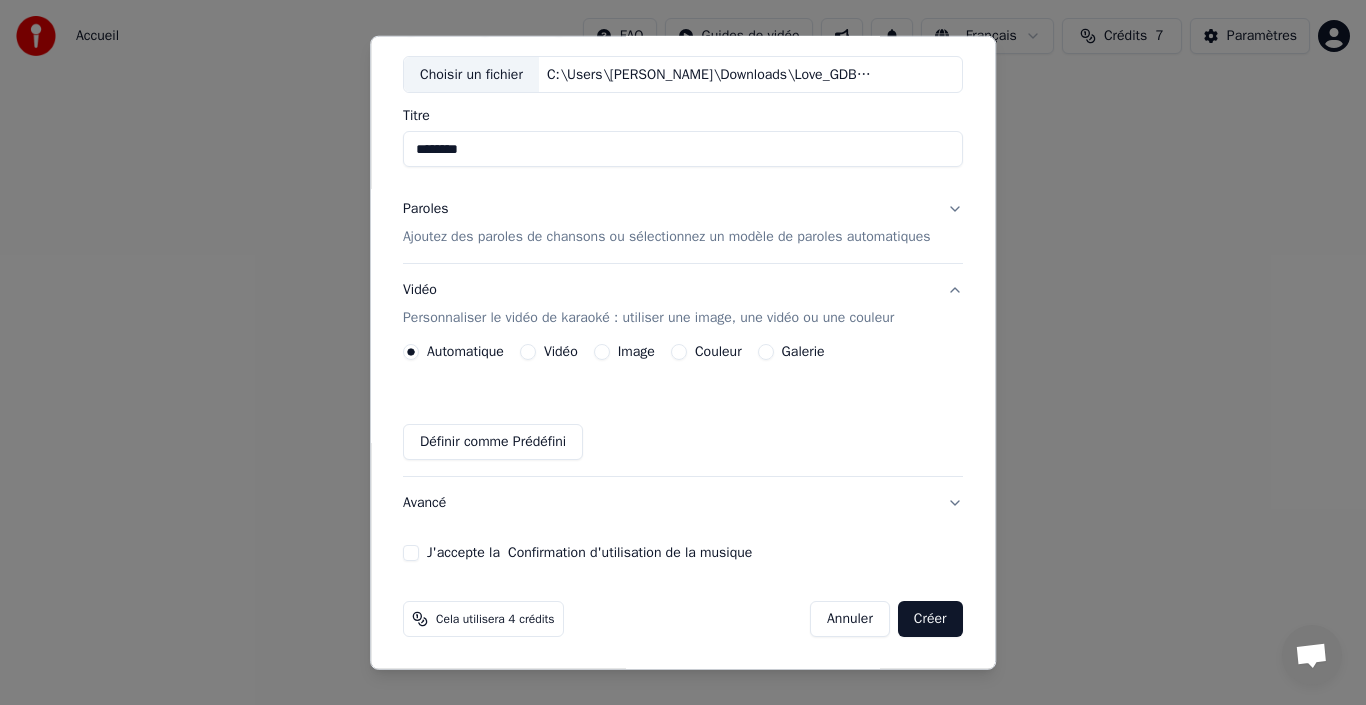 click on "Cela utilisera 4 crédits Annuler Créer" at bounding box center (683, 619) 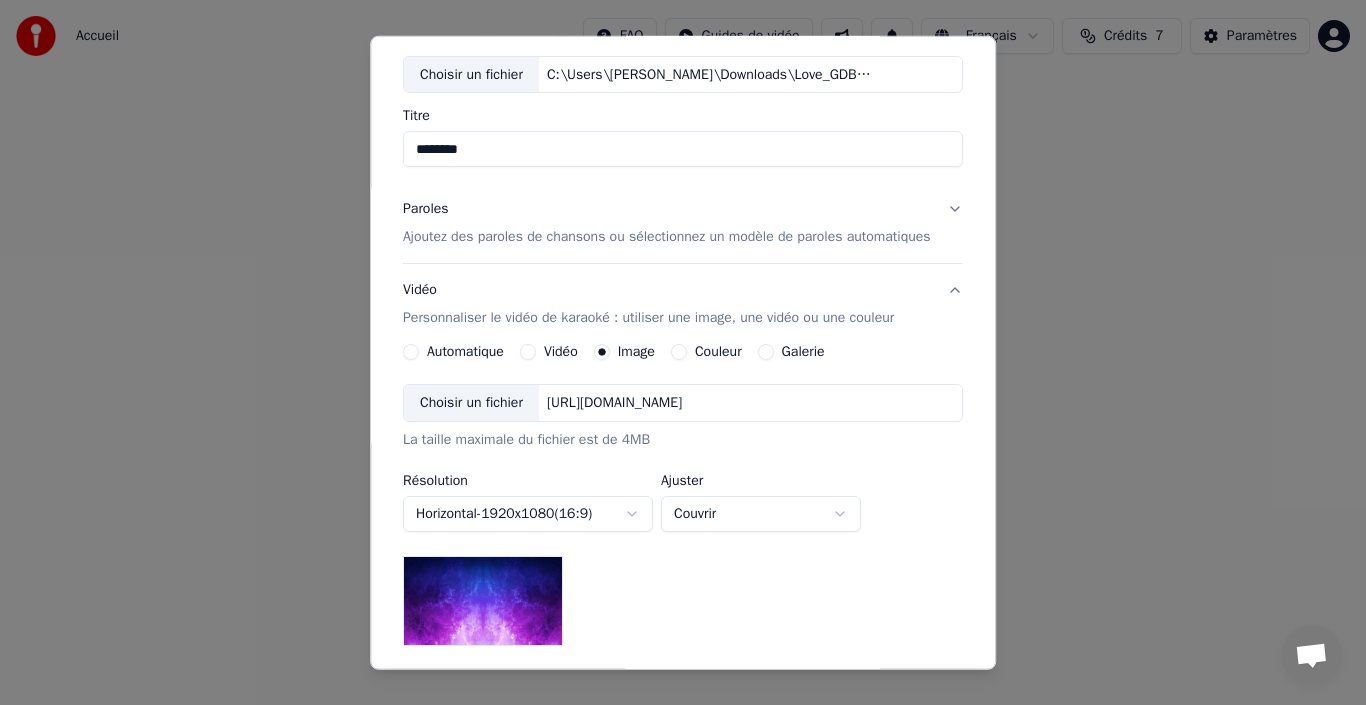 click on "Choisir un fichier" at bounding box center [471, 403] 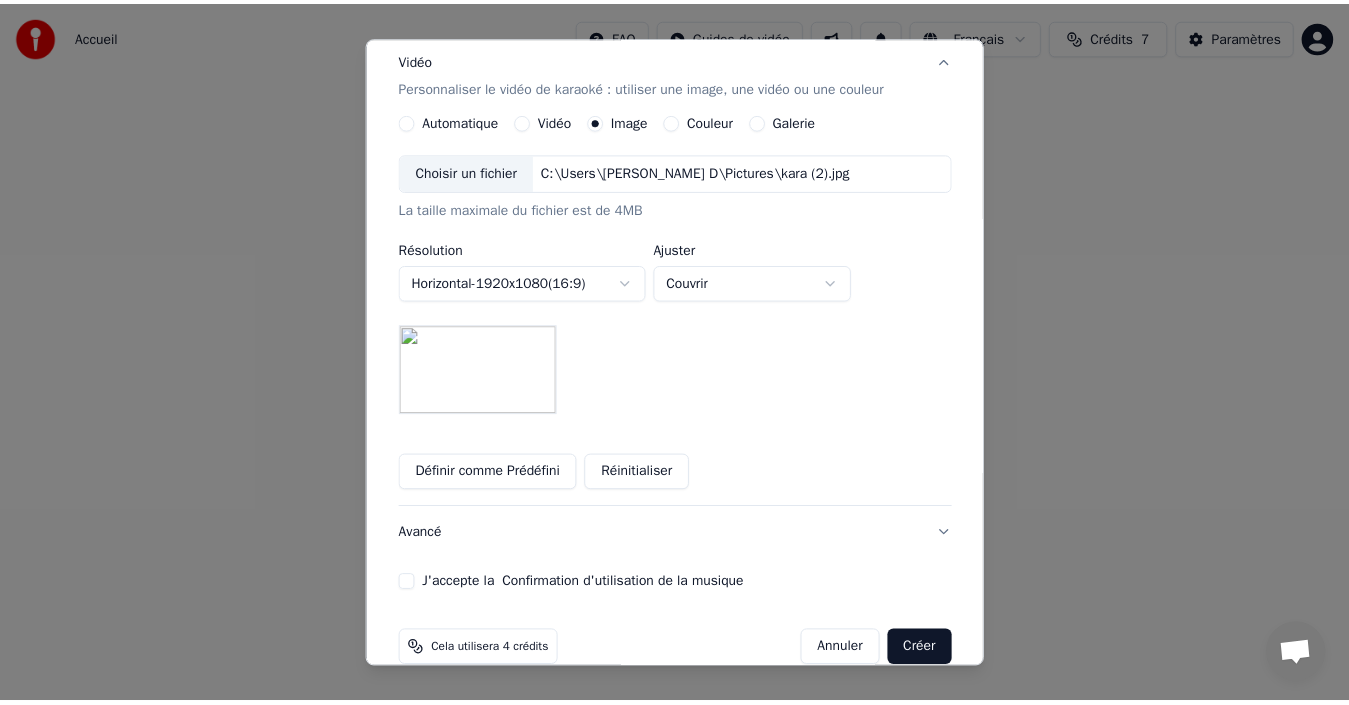 scroll, scrollTop: 353, scrollLeft: 0, axis: vertical 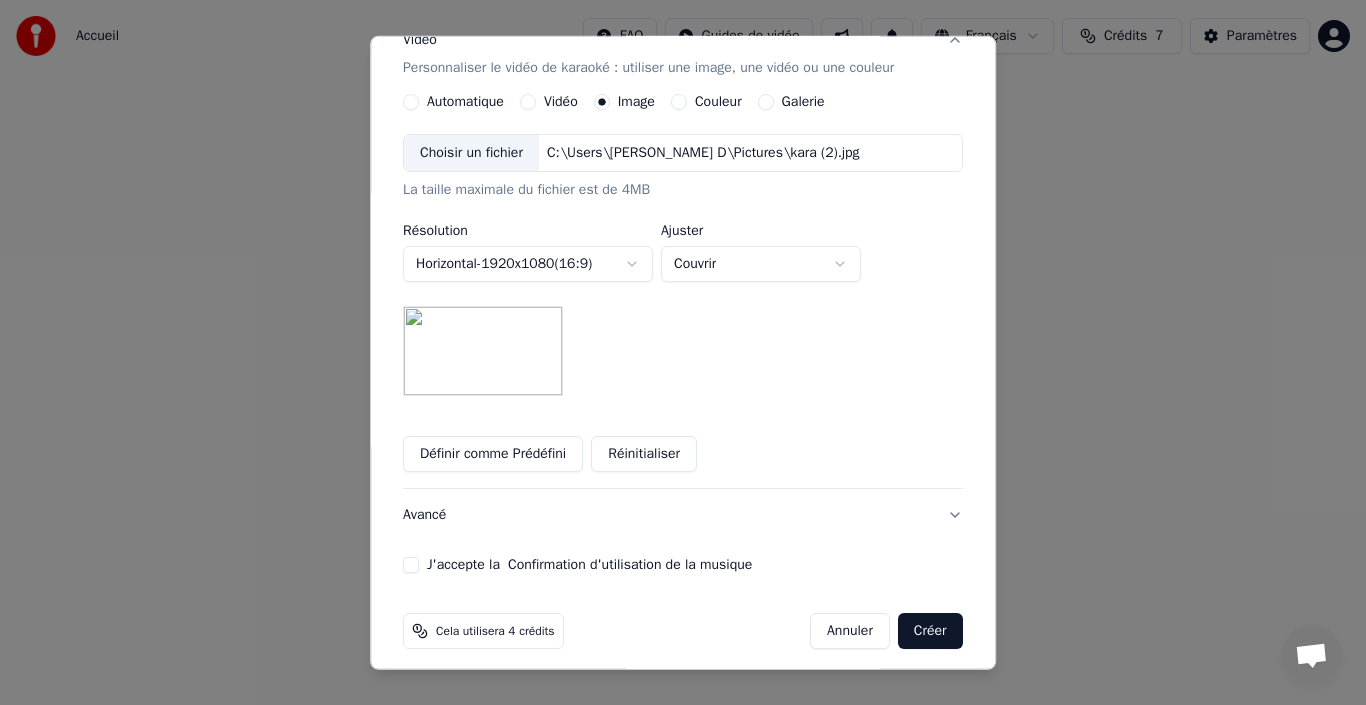 click on "J'accepte la   Confirmation d'utilisation de la musique" at bounding box center [411, 565] 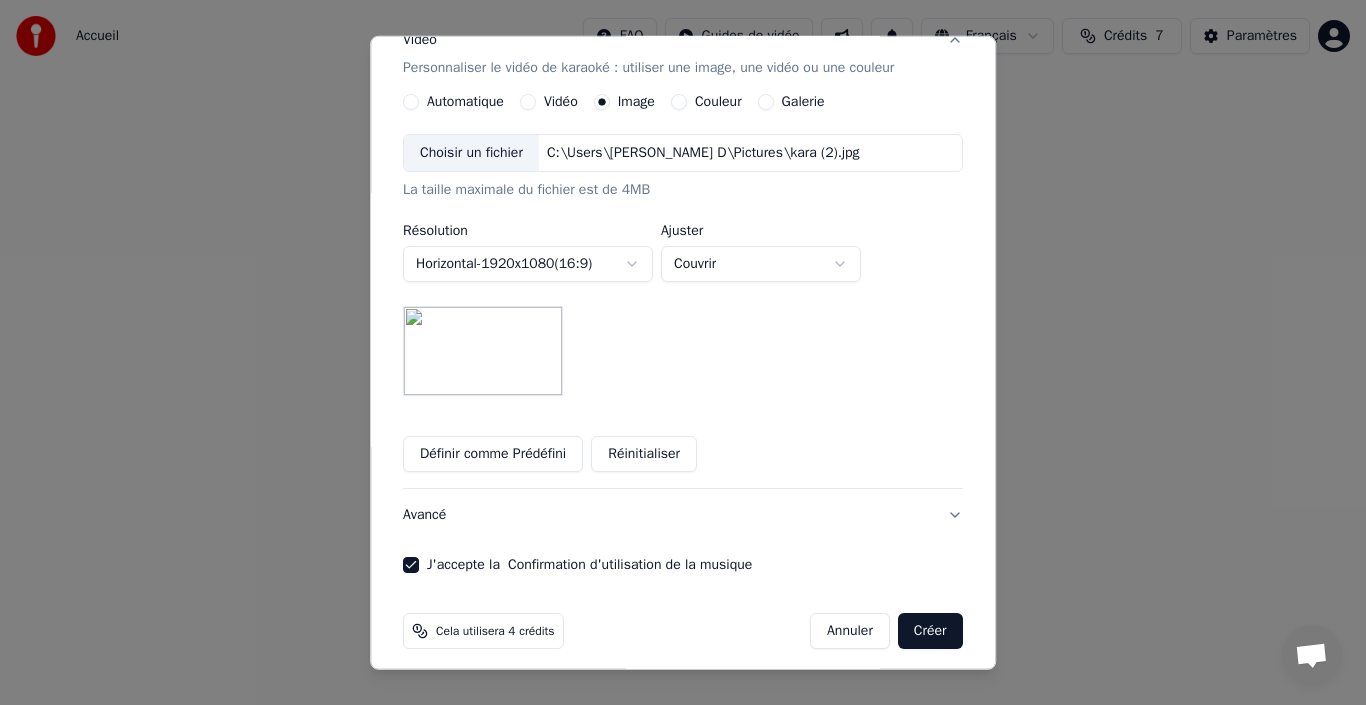 click on "Couvrir" at bounding box center (761, 264) 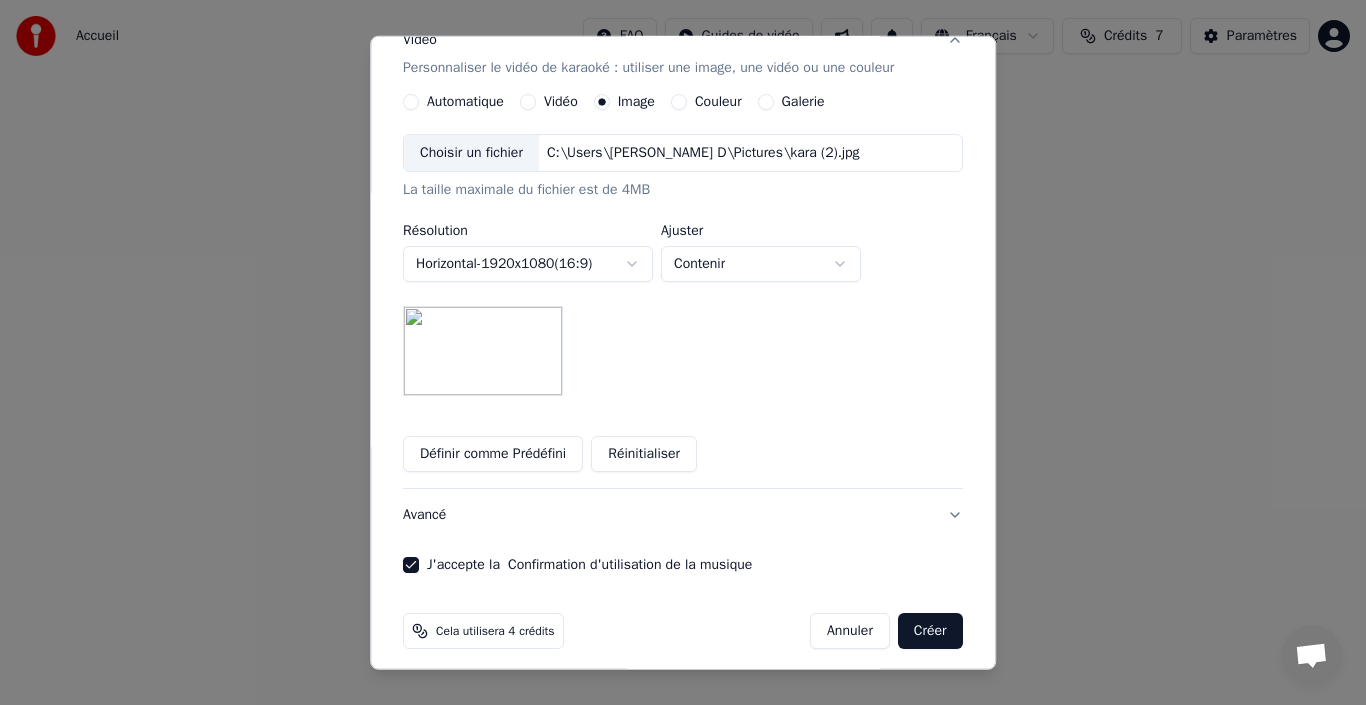click on "**********" at bounding box center [683, 300] 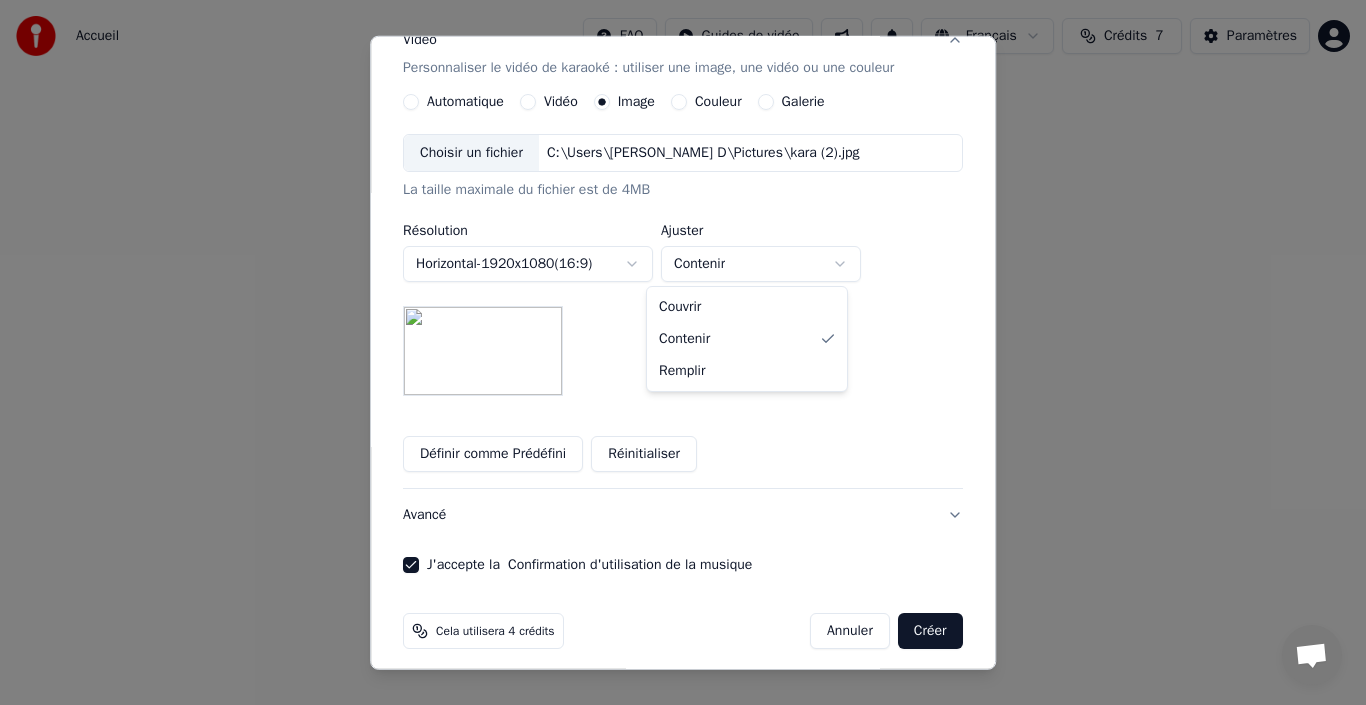 select on "****" 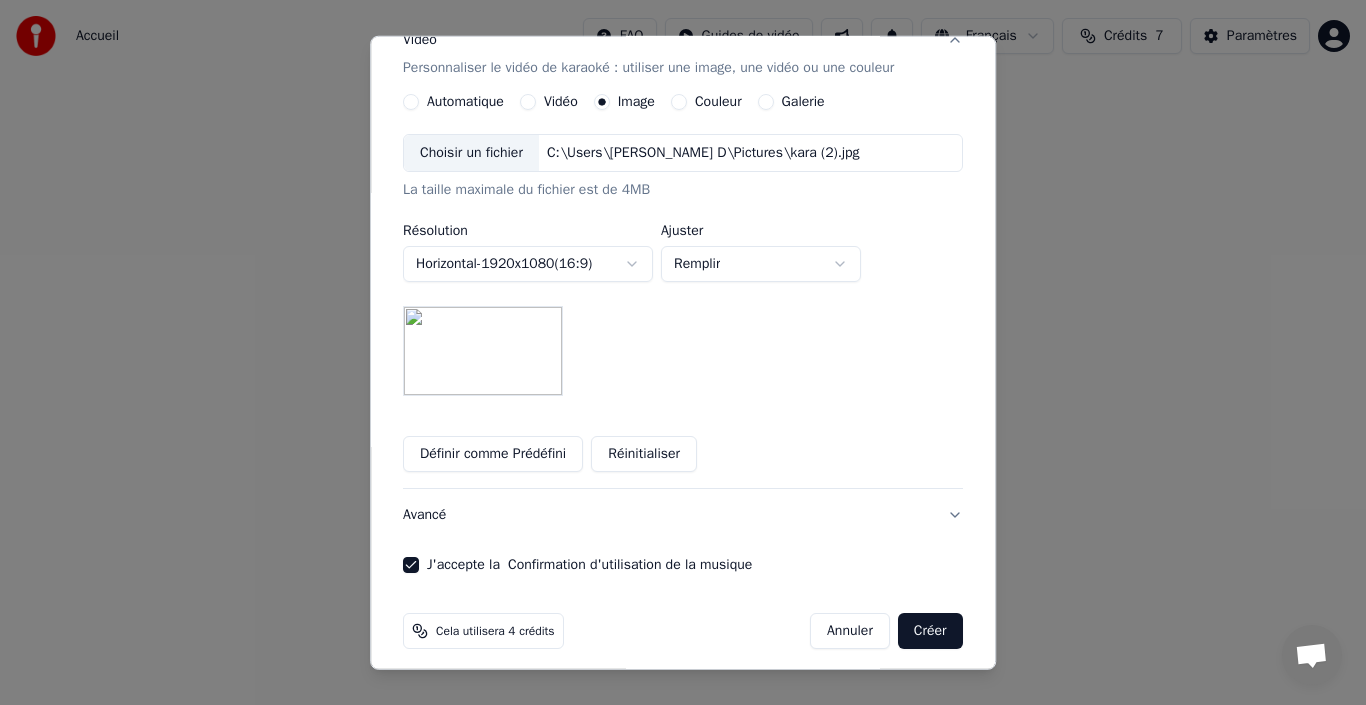 click on "Remplir" at bounding box center [761, 264] 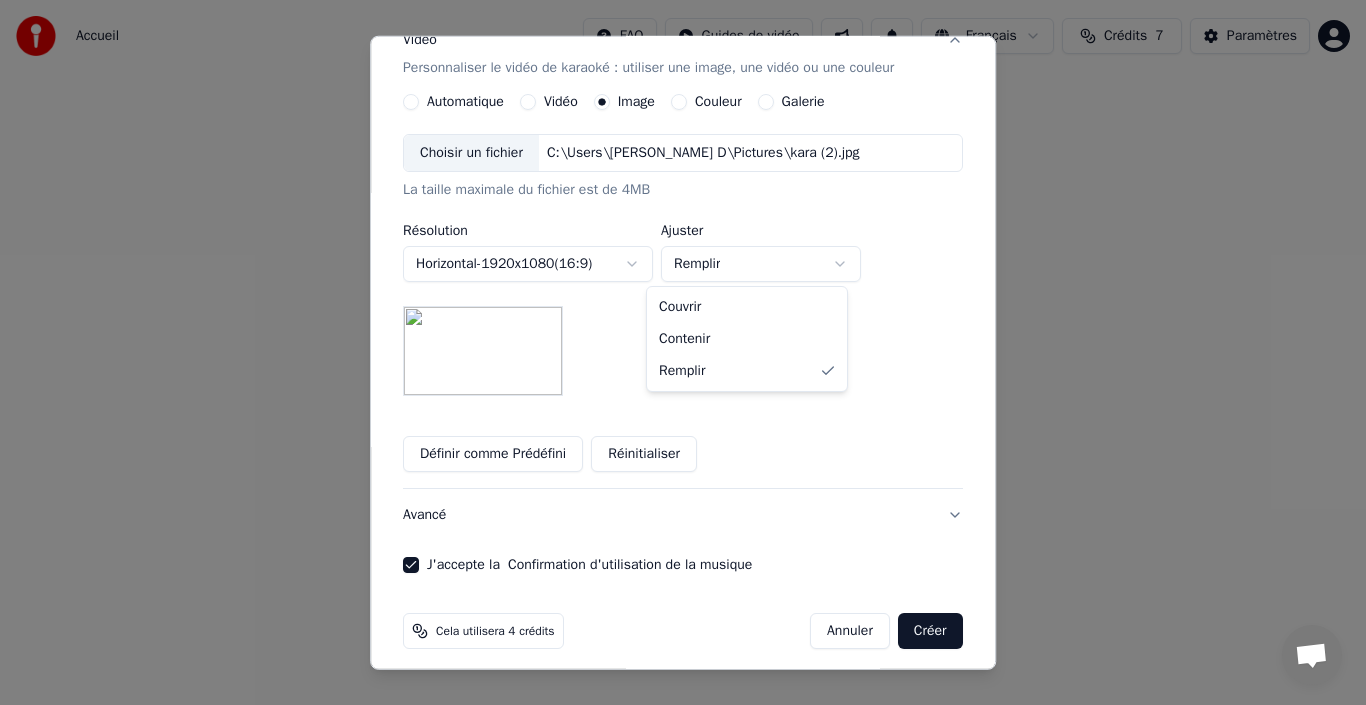 click on "**********" at bounding box center (683, 300) 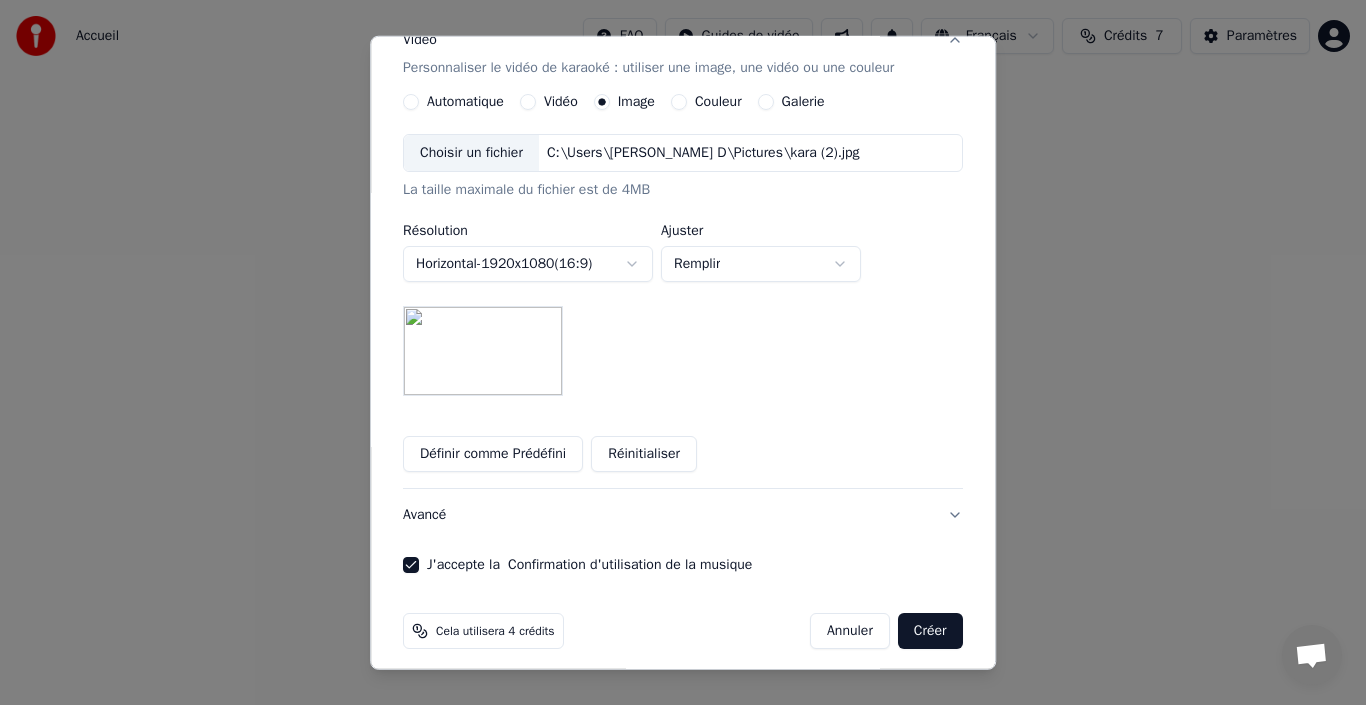 click on "Créer" at bounding box center [930, 631] 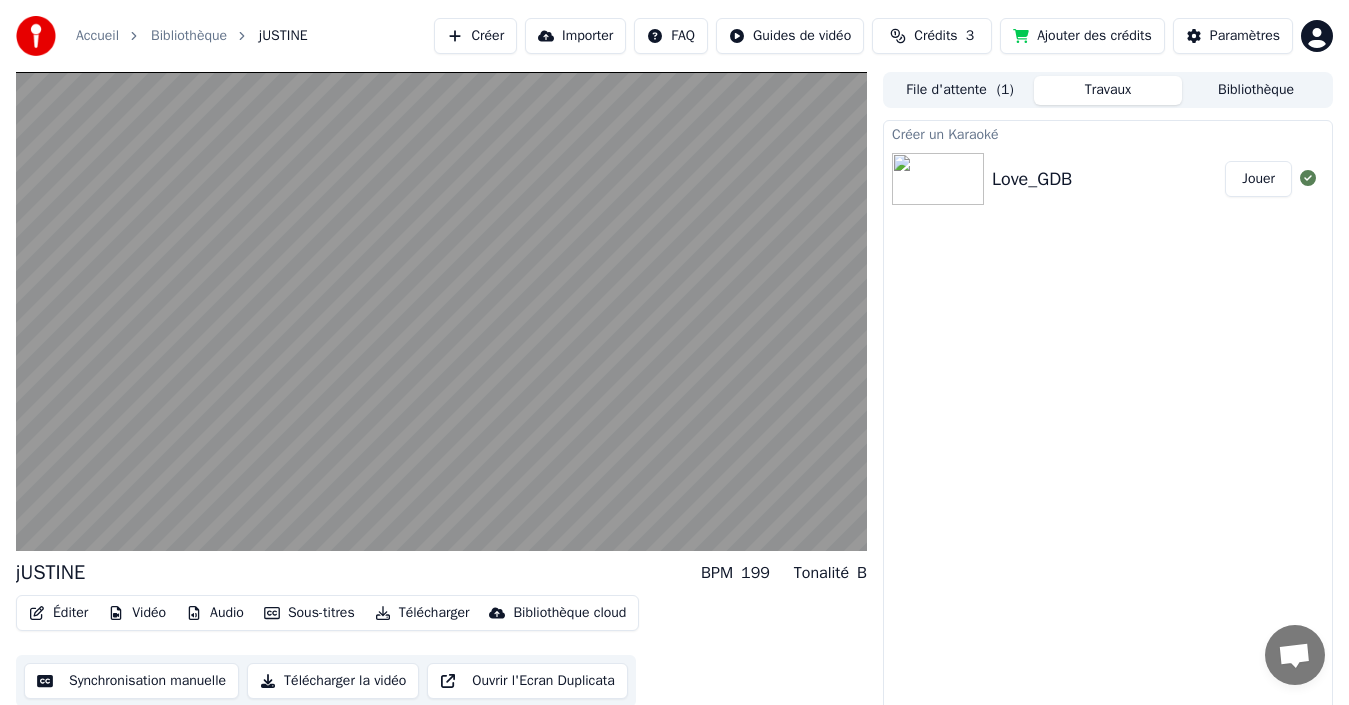 click on "Travaux" at bounding box center [1108, 90] 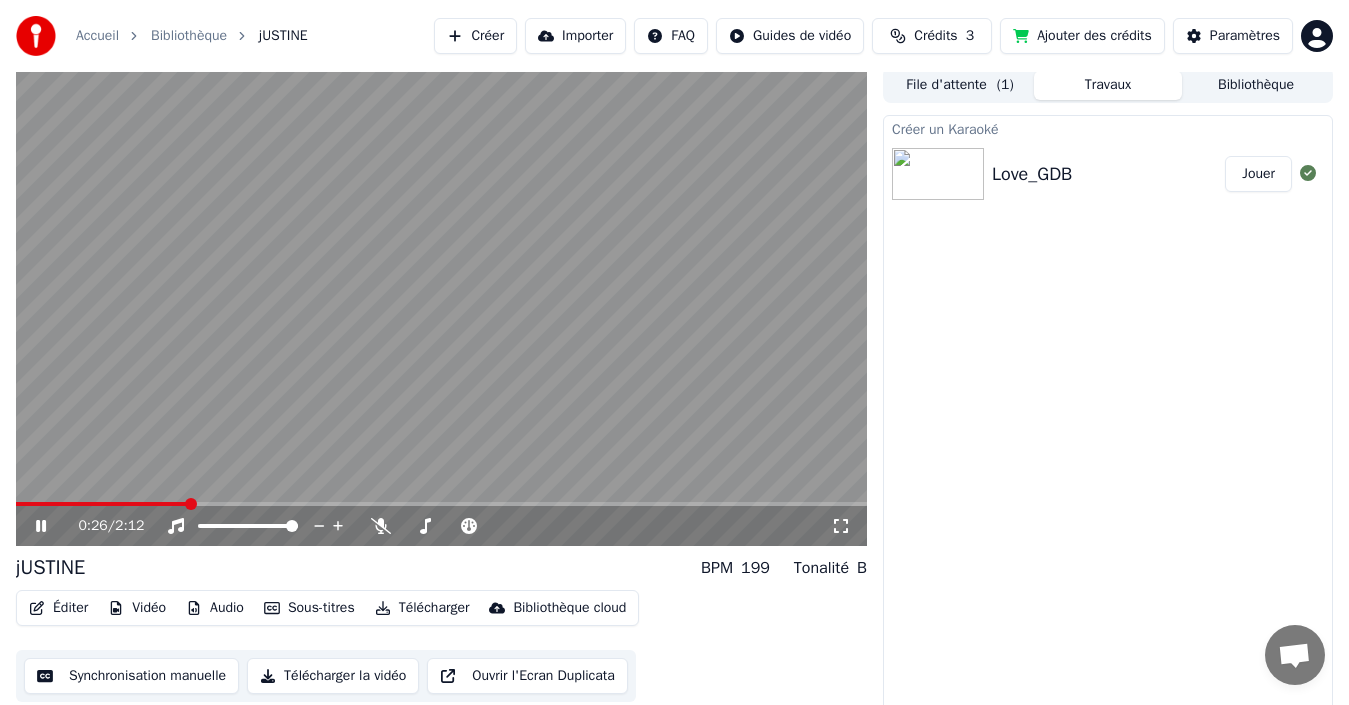 scroll, scrollTop: 14, scrollLeft: 0, axis: vertical 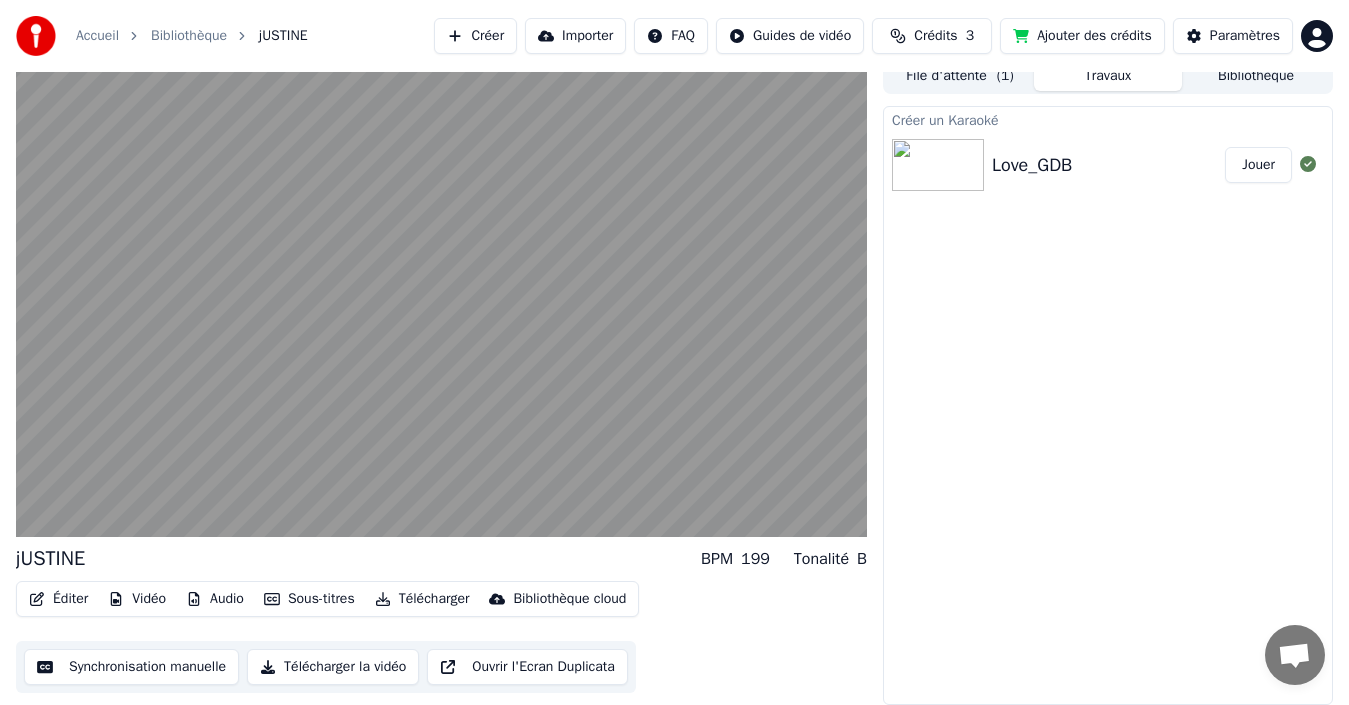 click on "Bibliothèque" at bounding box center [1256, 76] 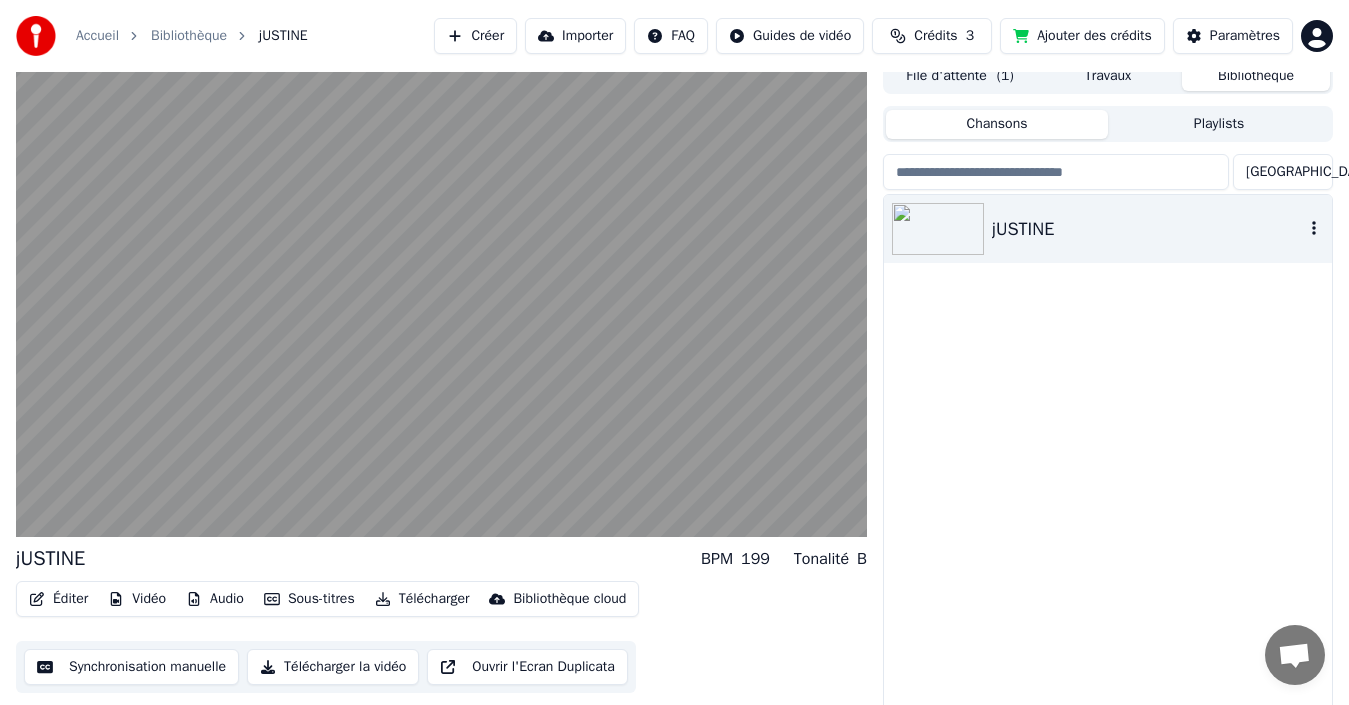 click on "jUSTINE" at bounding box center (1148, 229) 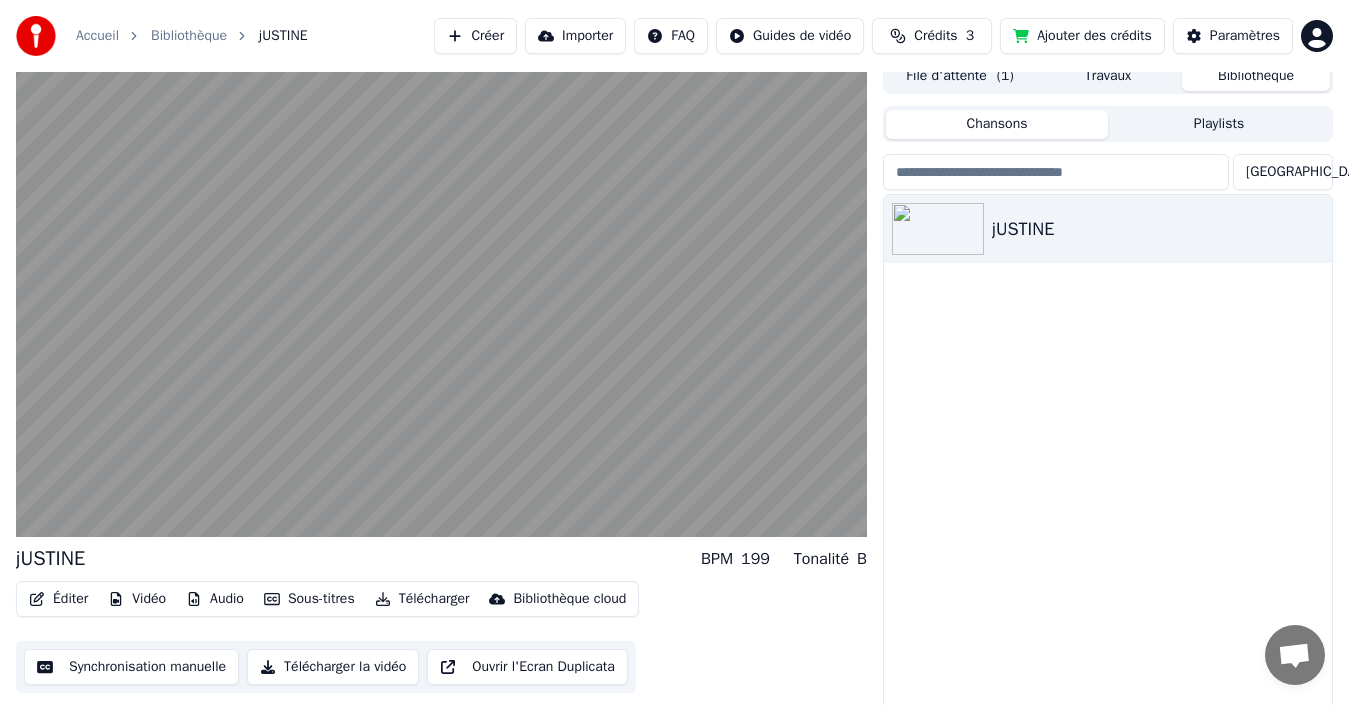 click on "Vidéo" at bounding box center (137, 599) 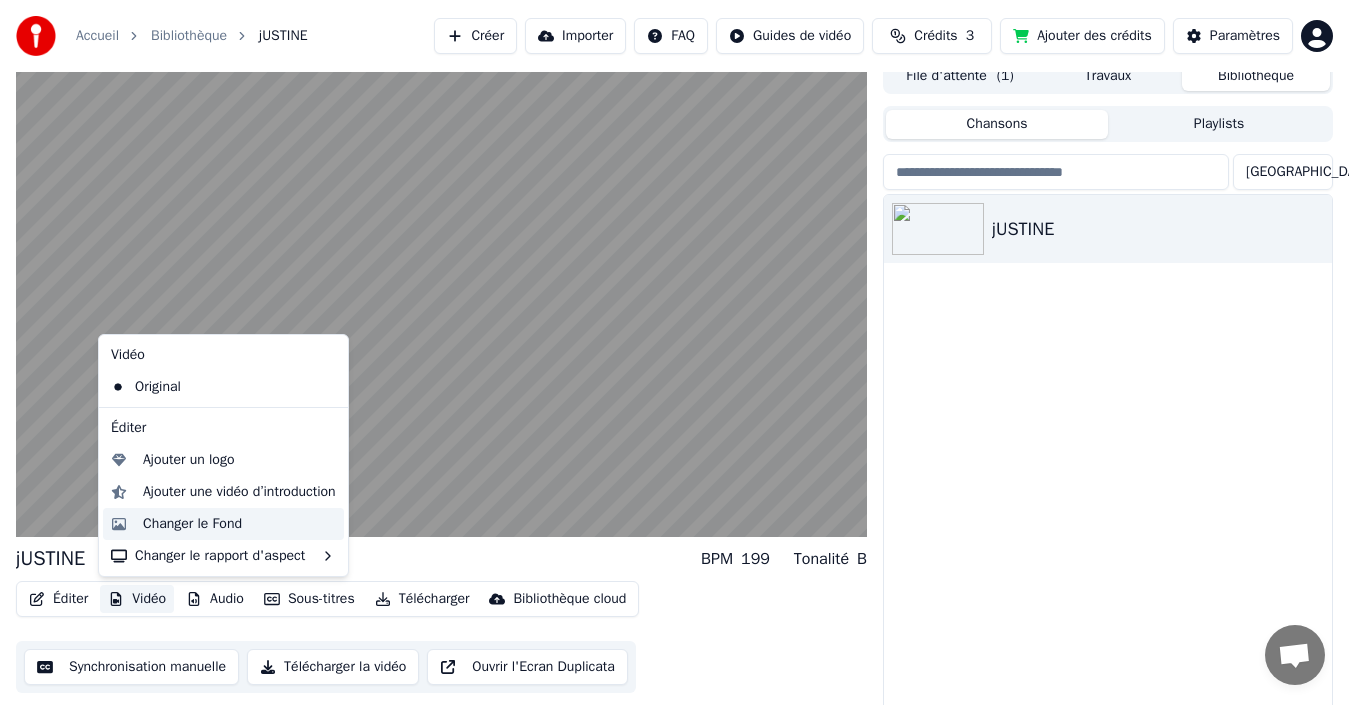 click on "Changer le Fond" at bounding box center [192, 524] 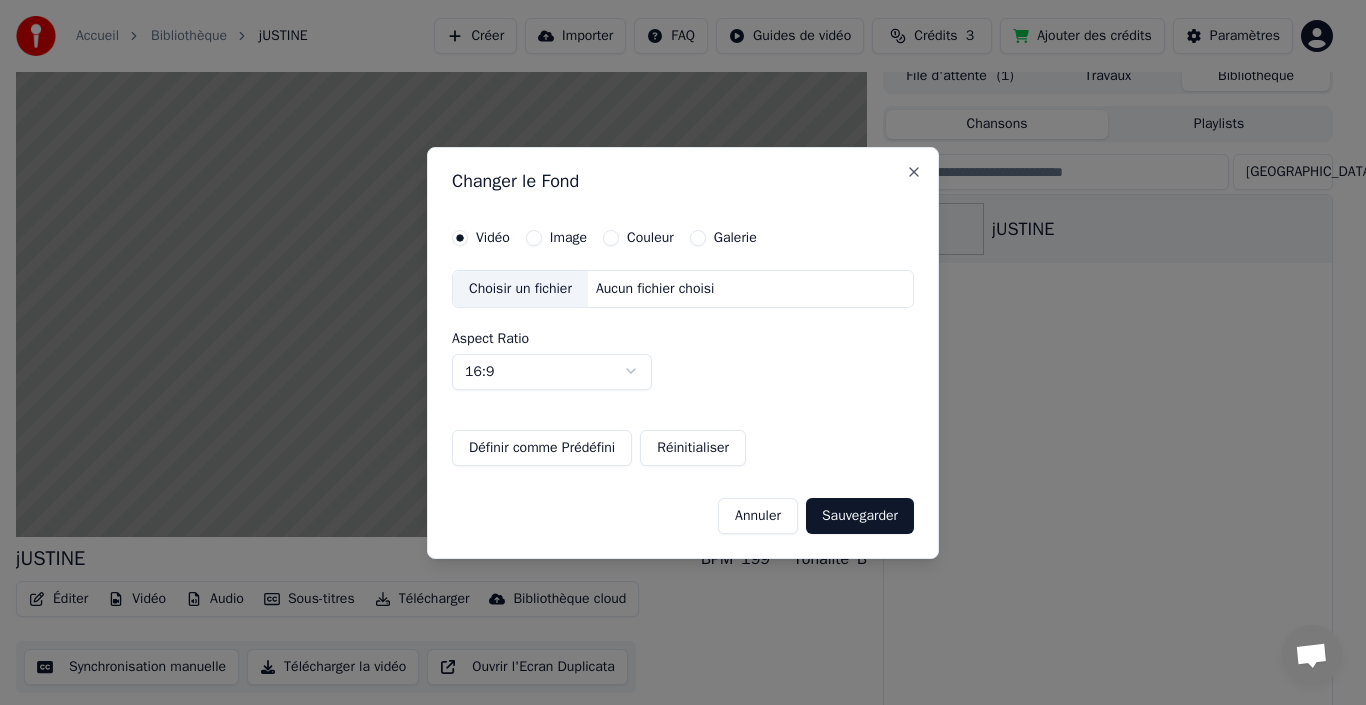 click on "Image" at bounding box center [568, 238] 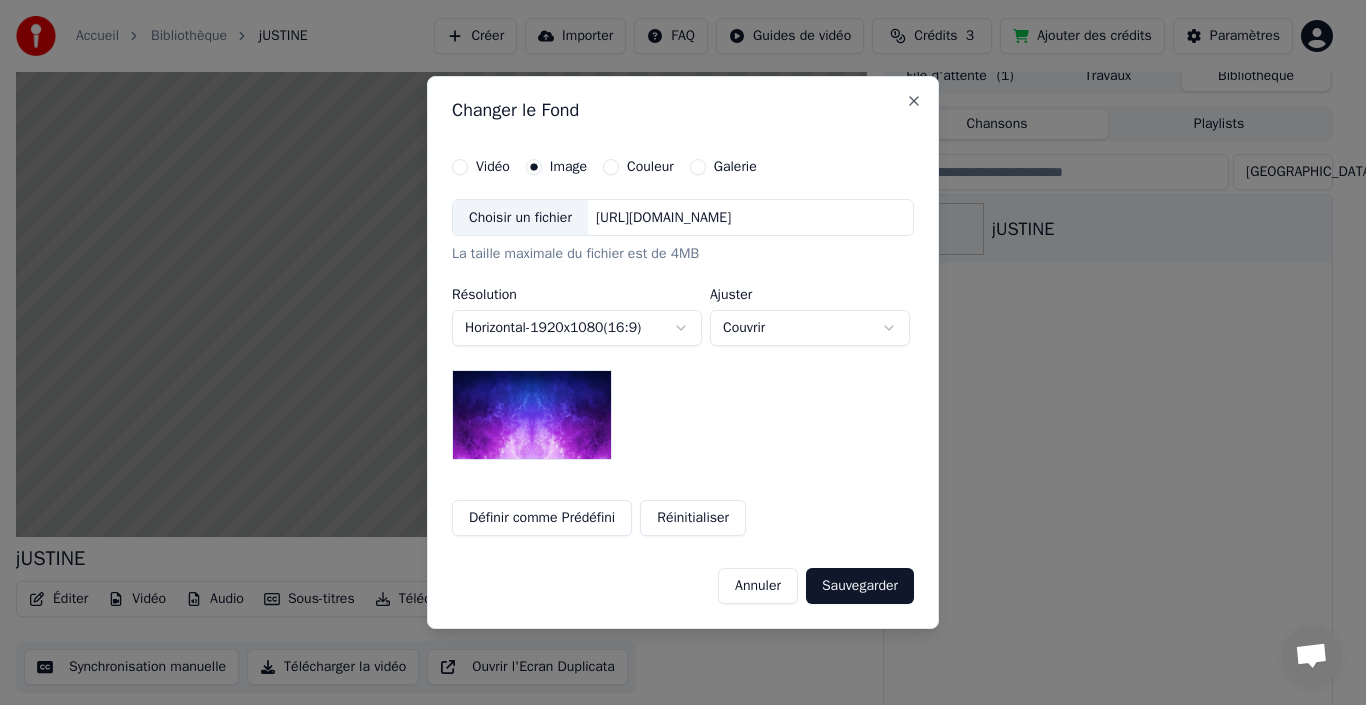 click on "Choisir un fichier" at bounding box center [520, 218] 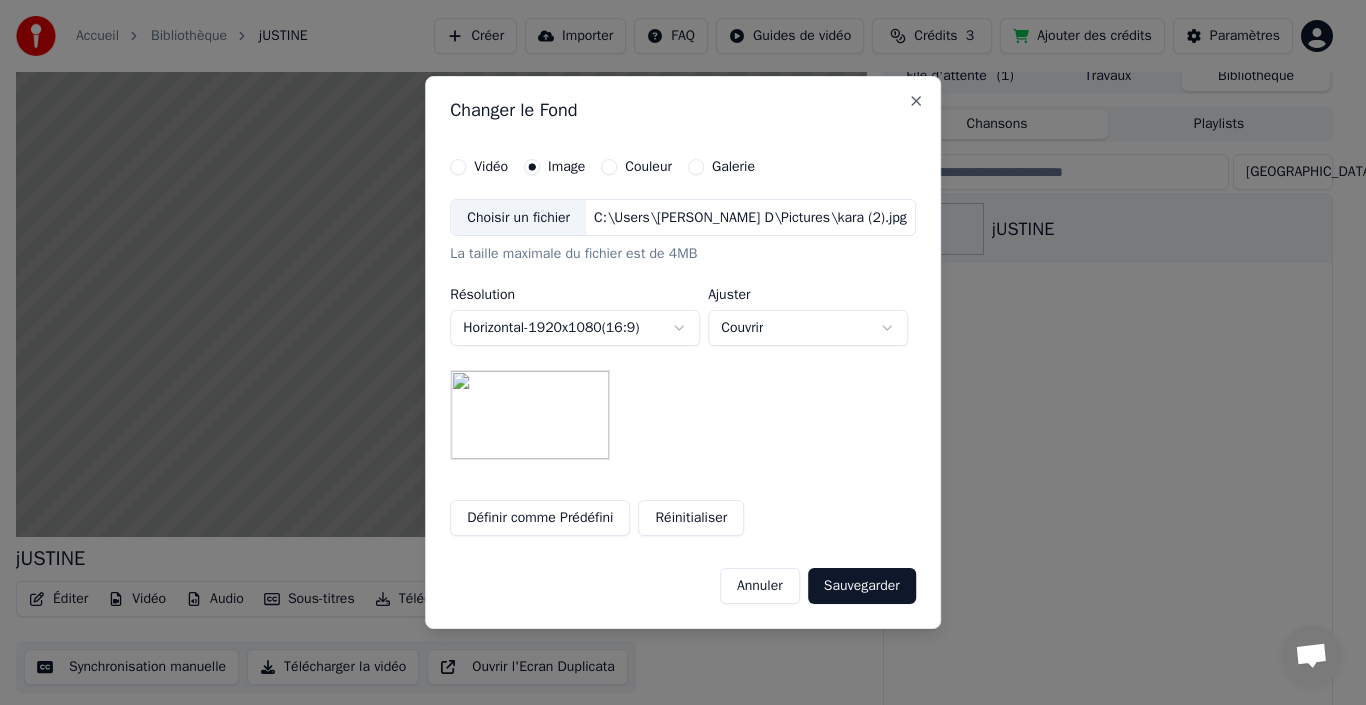 click on "Sauvegarder" at bounding box center [862, 586] 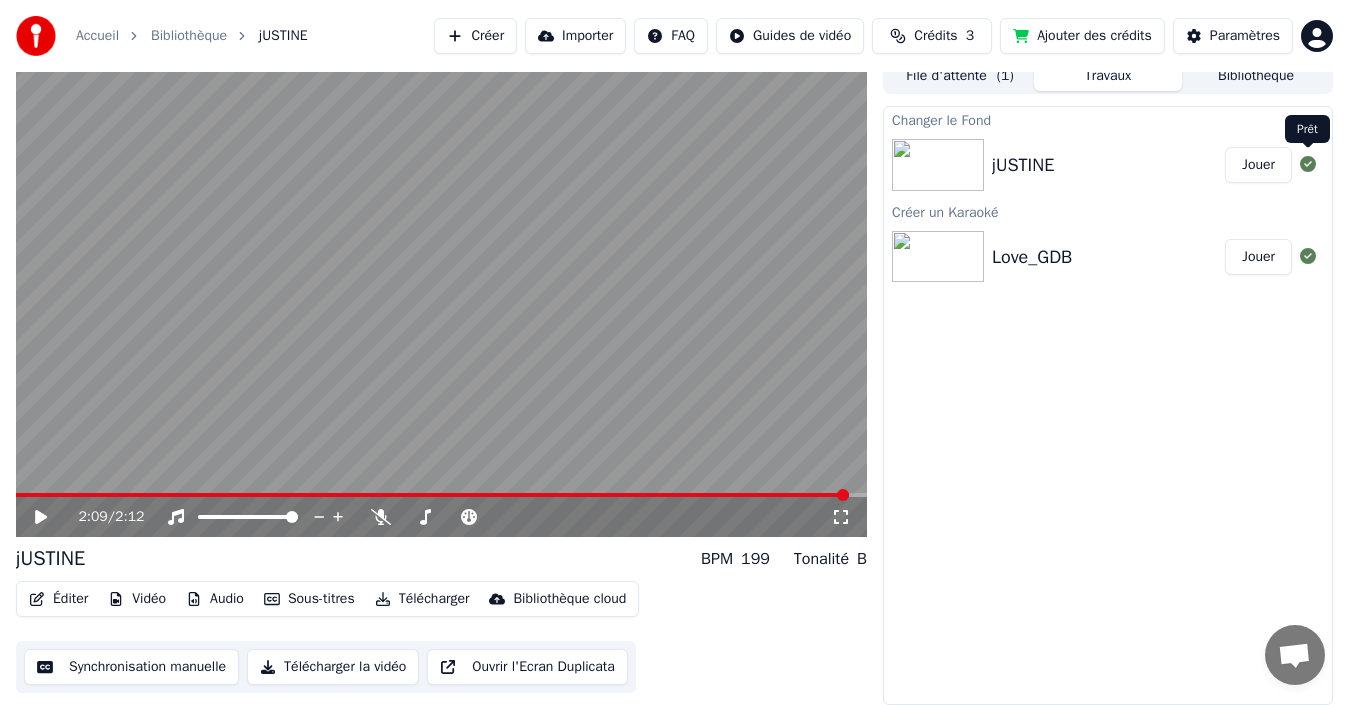 click on "Jouer" at bounding box center [1258, 165] 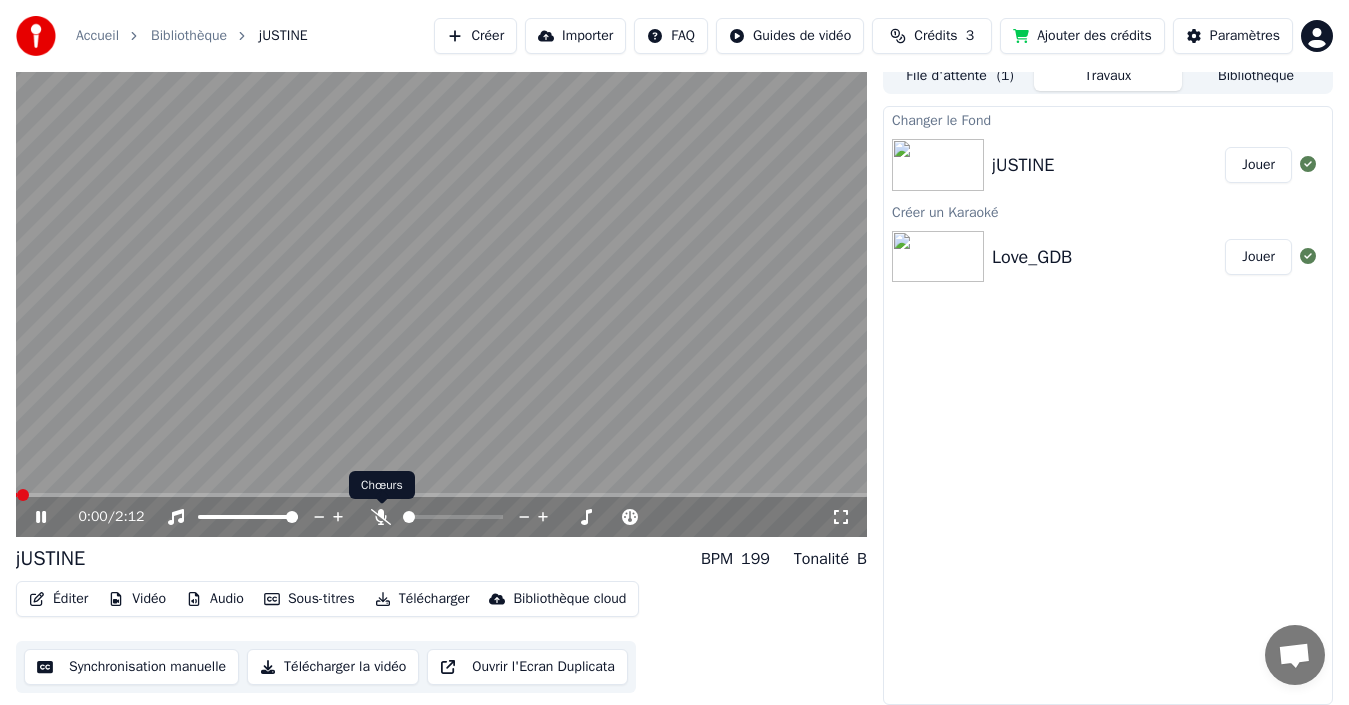 click 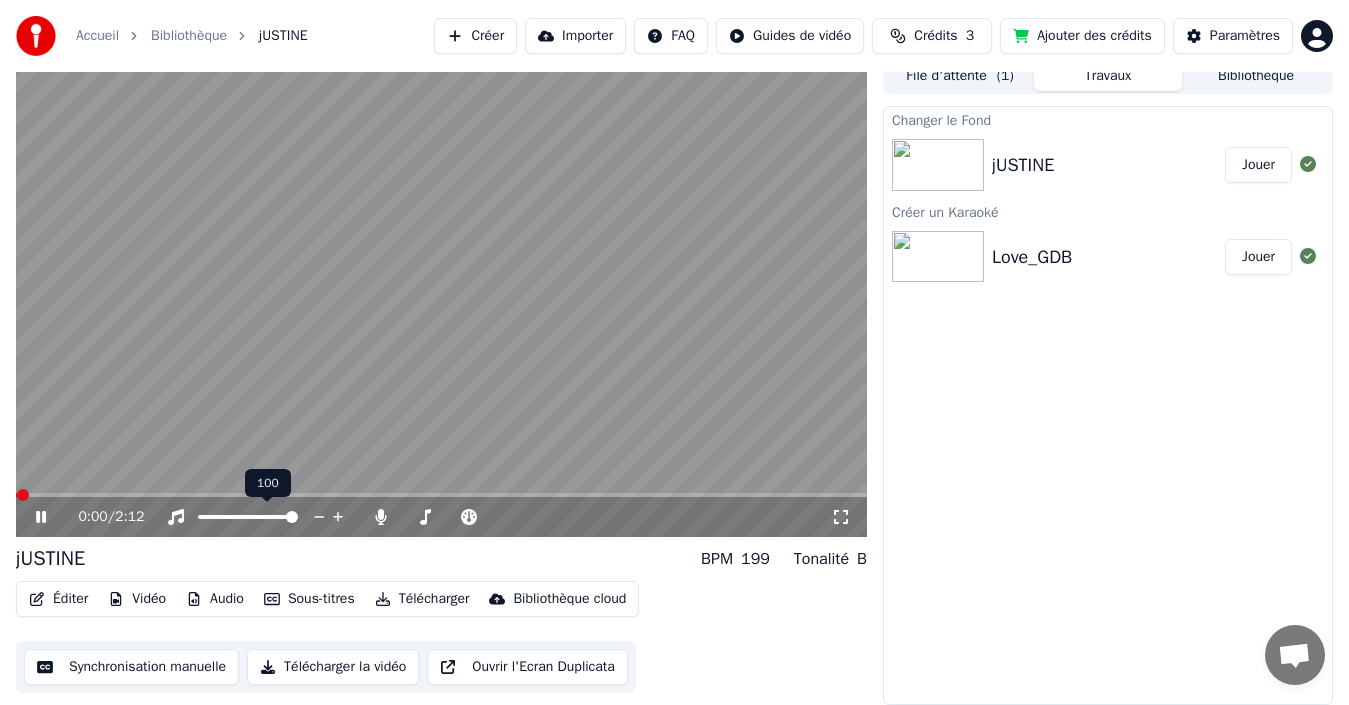 click 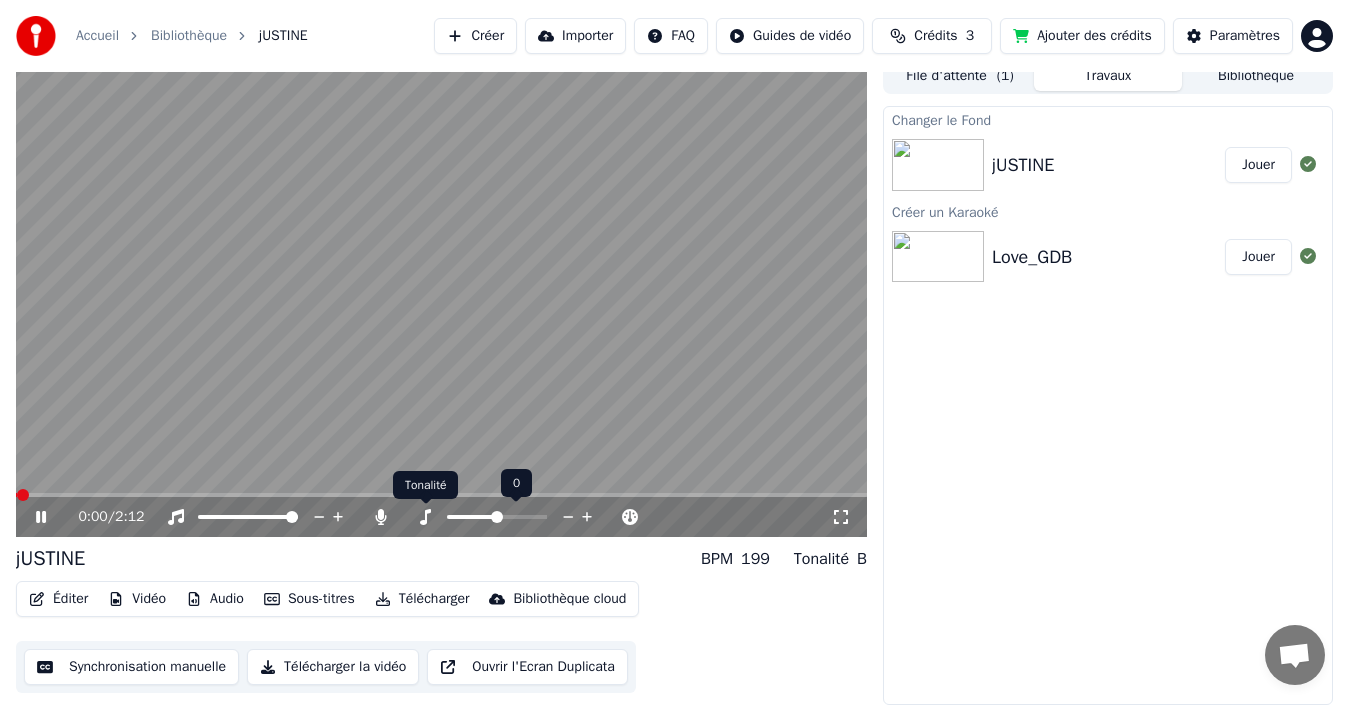 click 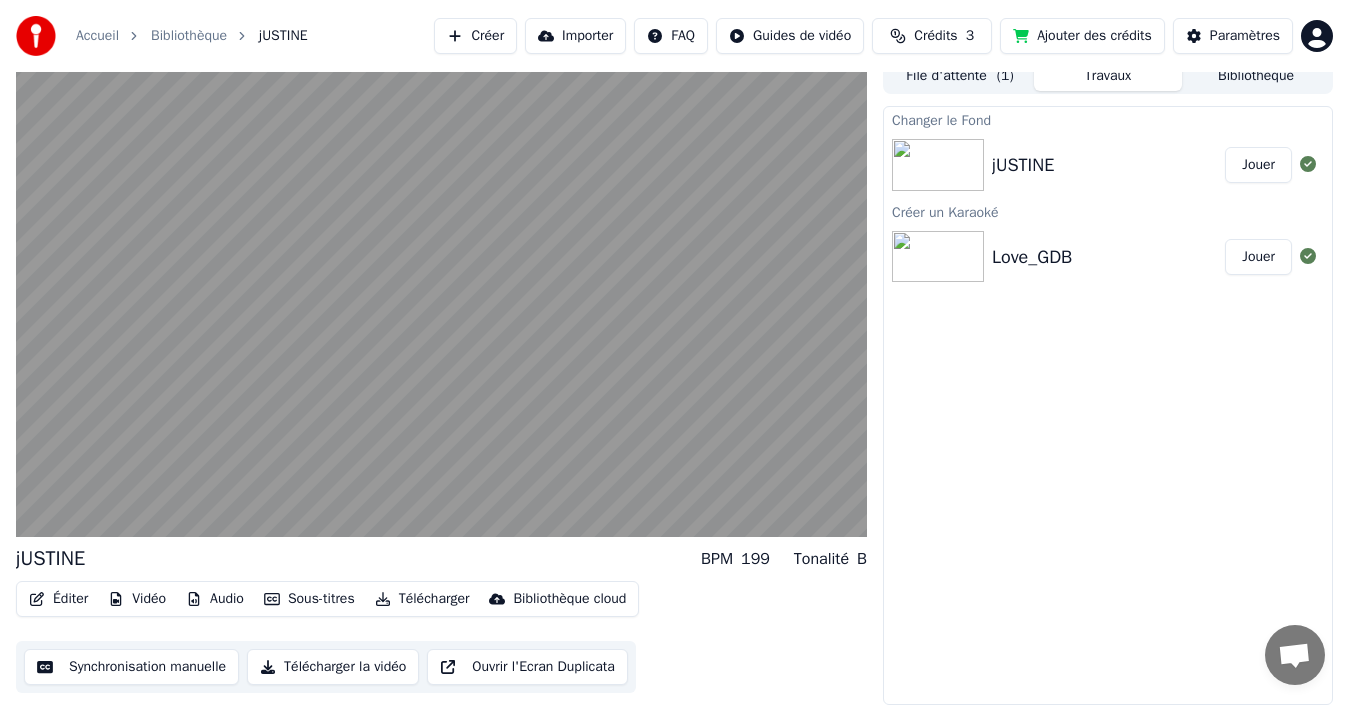 click on "Bibliothèque" at bounding box center [1256, 76] 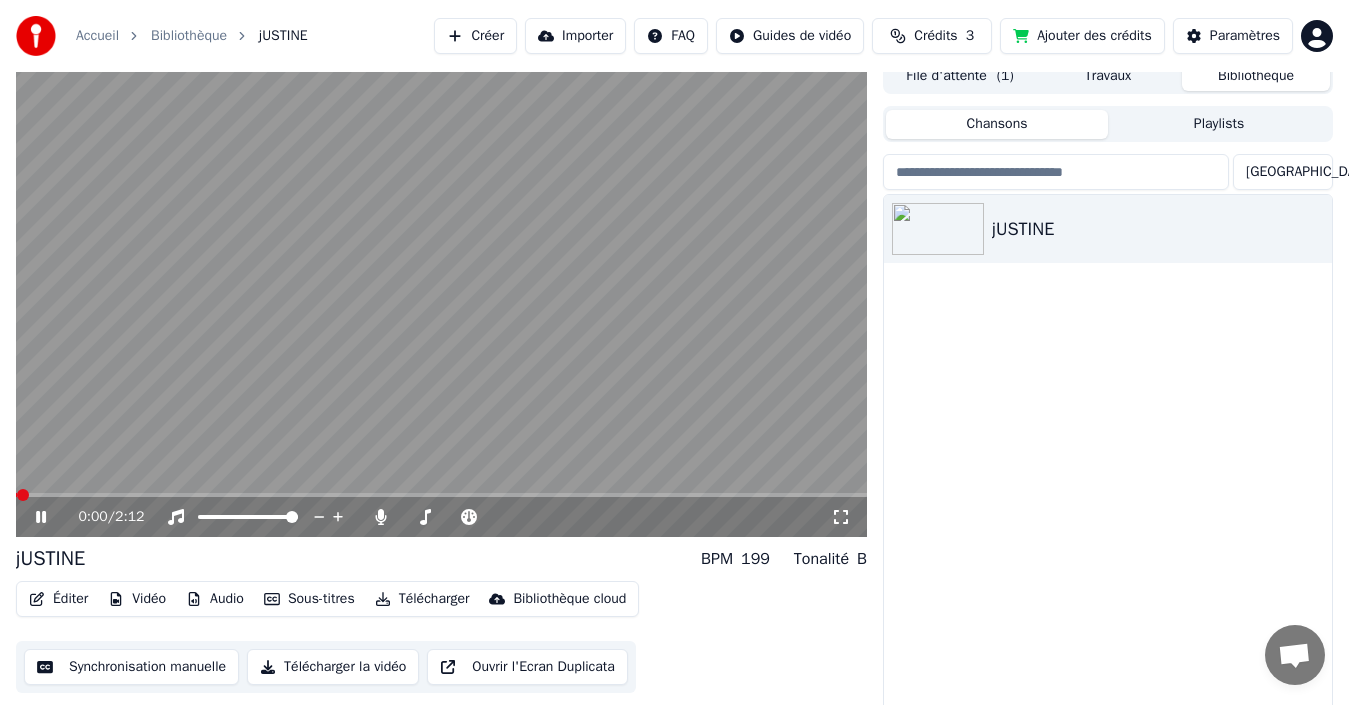 click on "Audio" at bounding box center (215, 599) 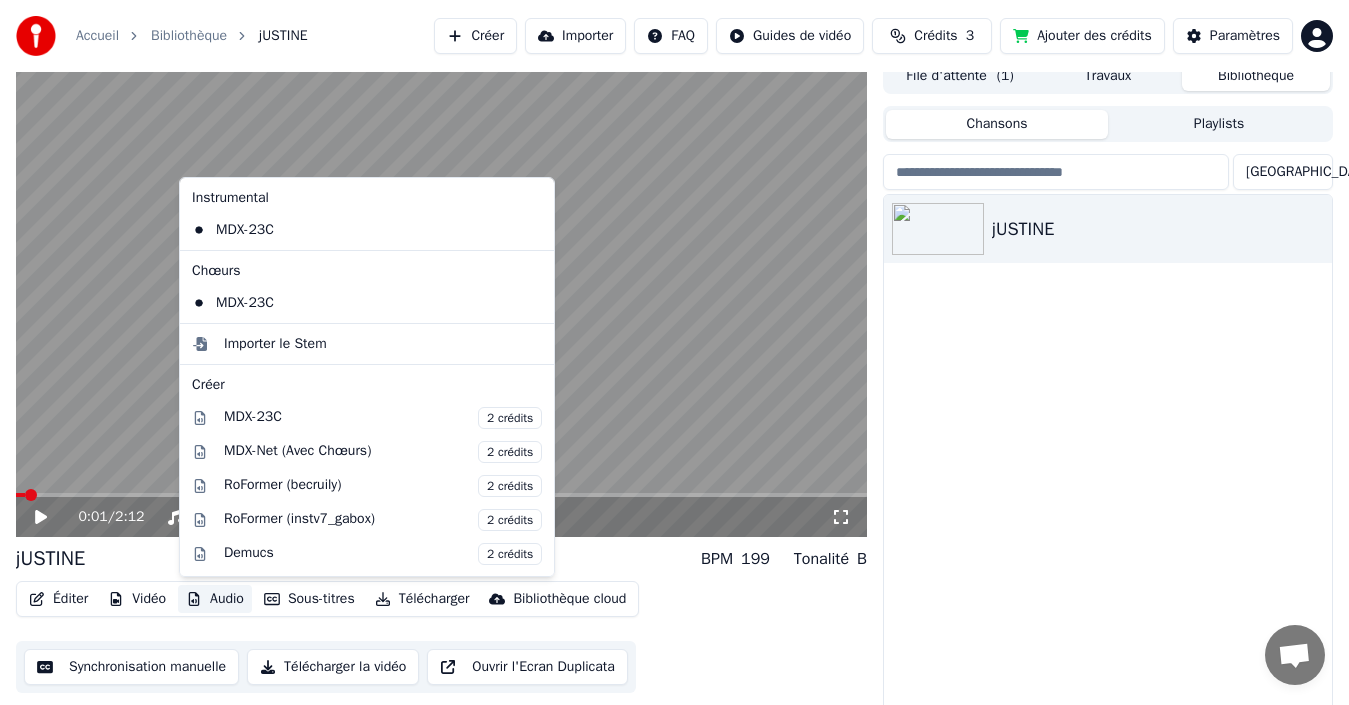 click at bounding box center [441, 297] 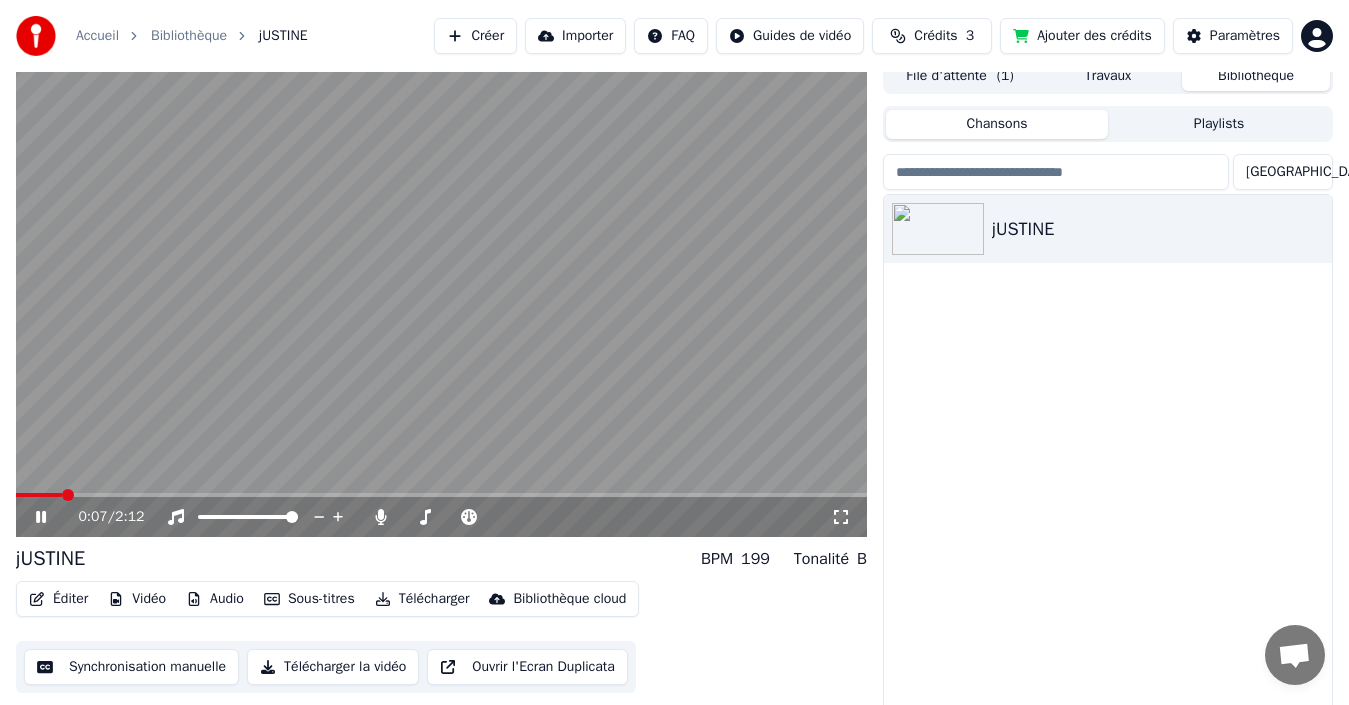 click 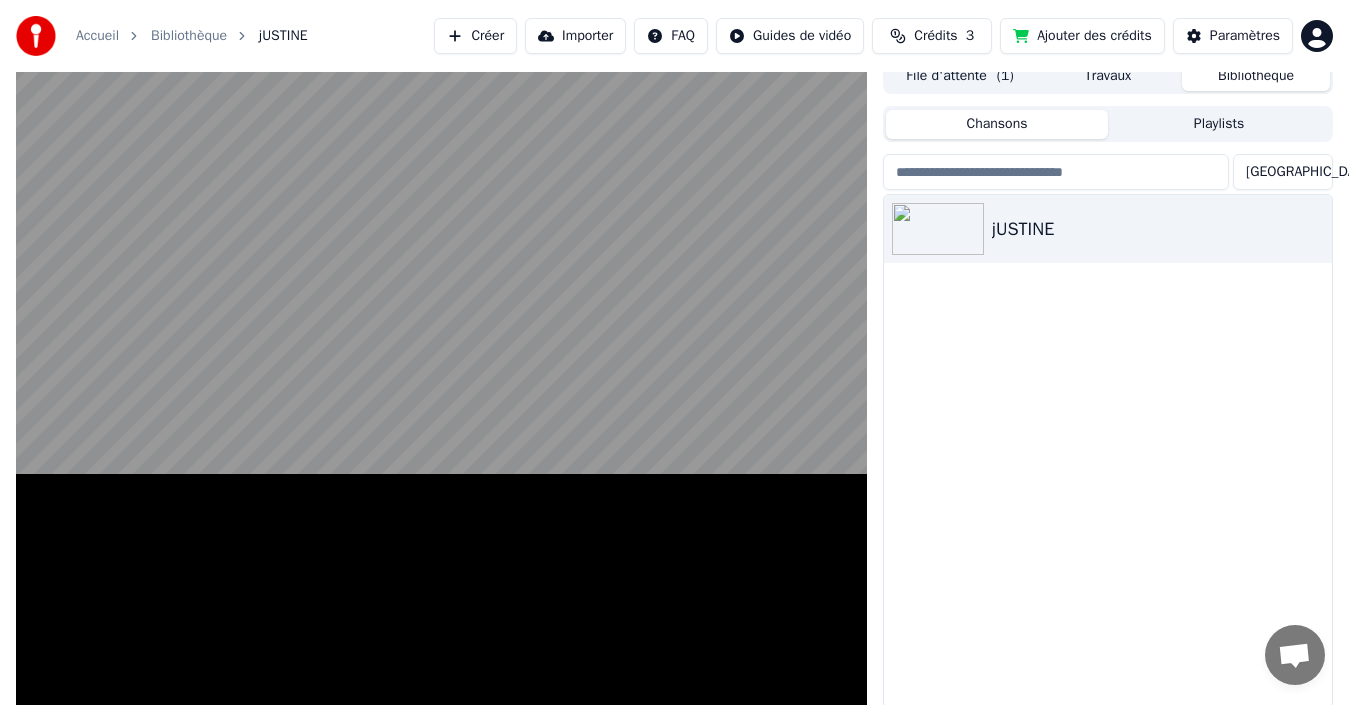 scroll, scrollTop: 0, scrollLeft: 0, axis: both 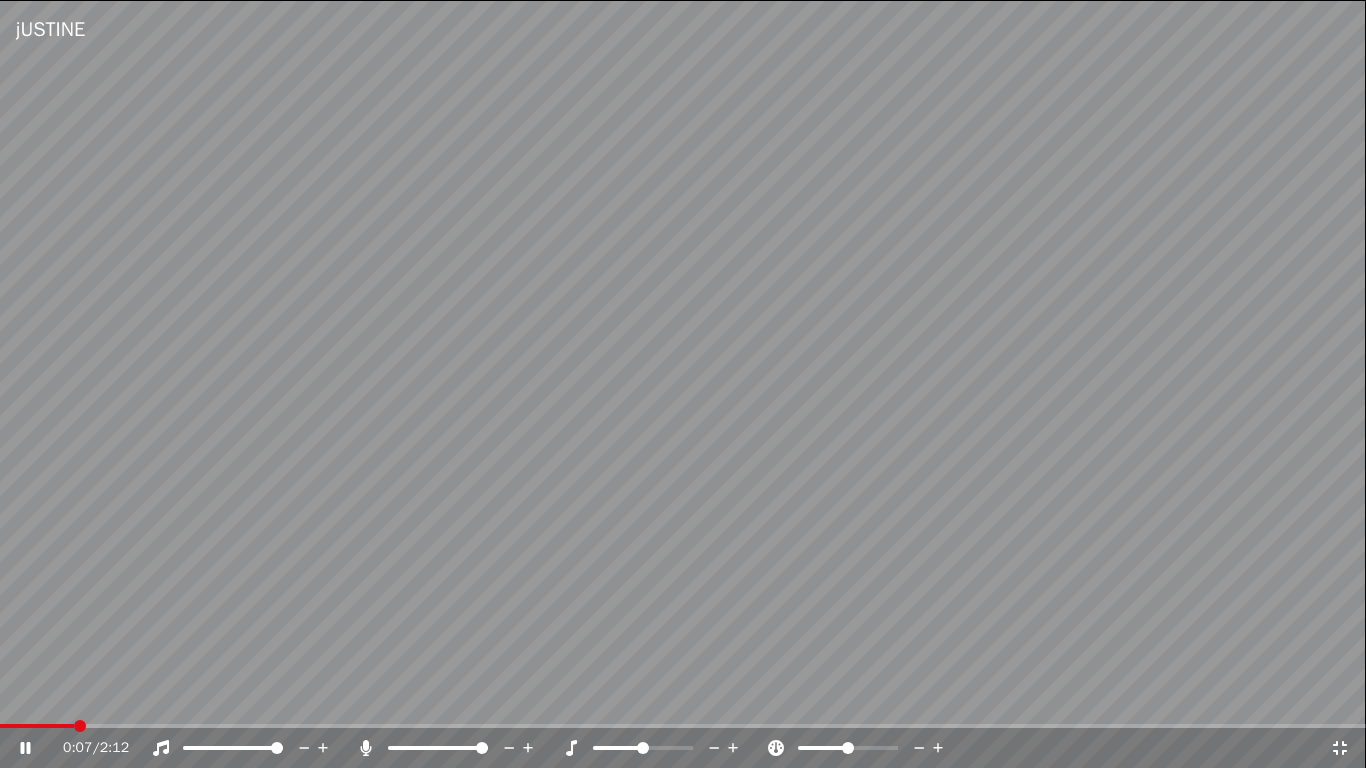 click 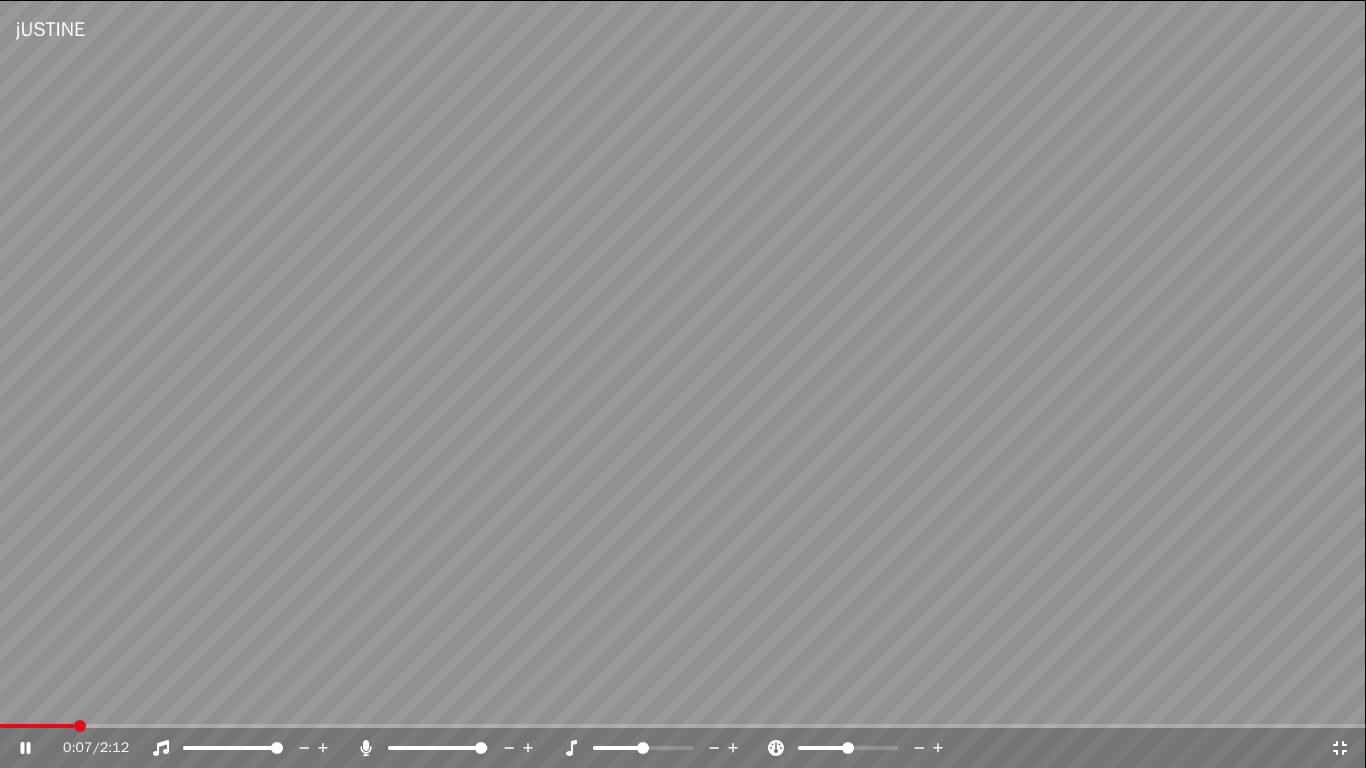 click 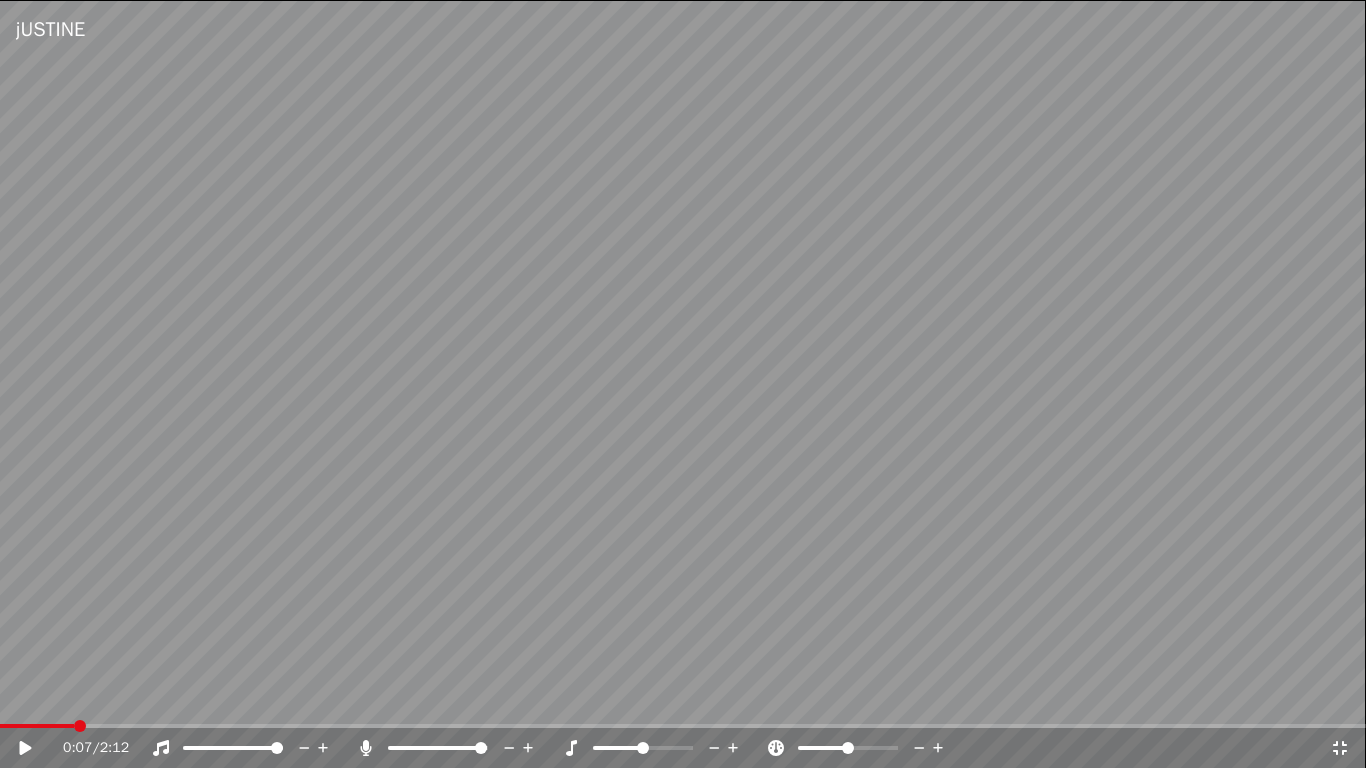 click 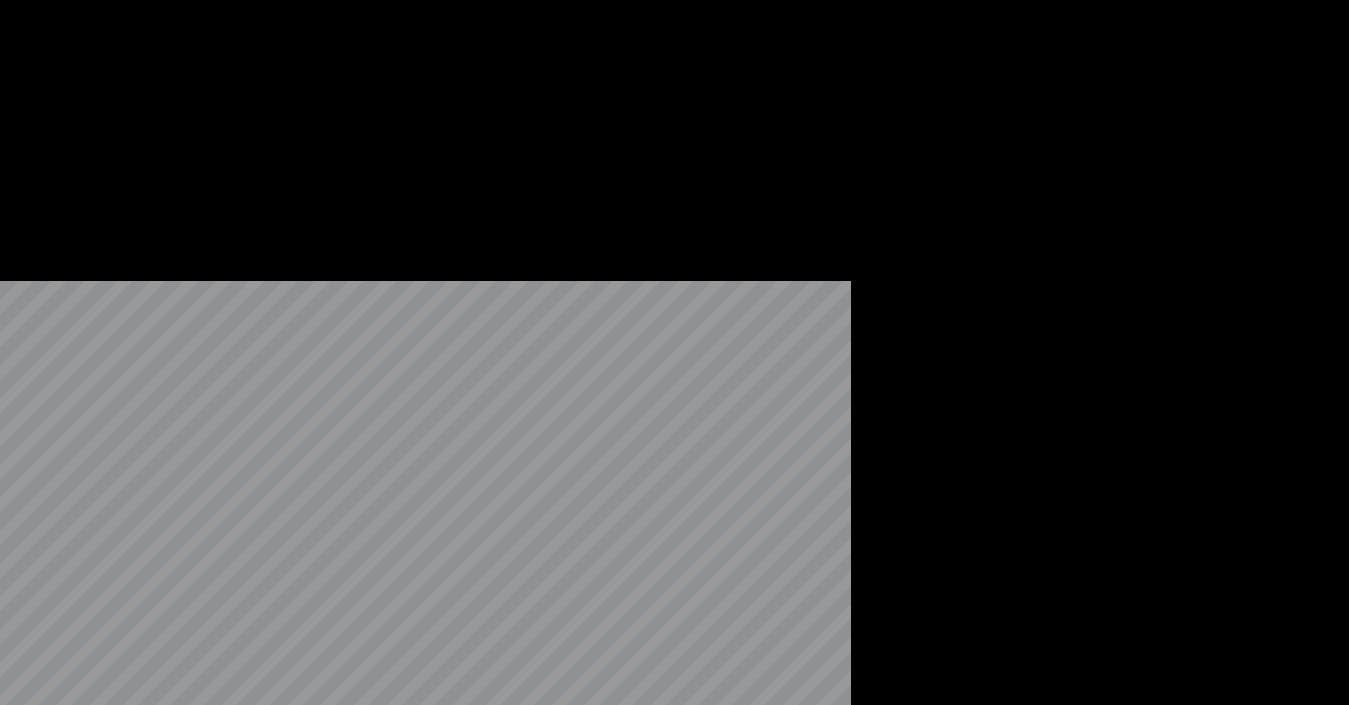click on "Télécharger" at bounding box center (422, 134) 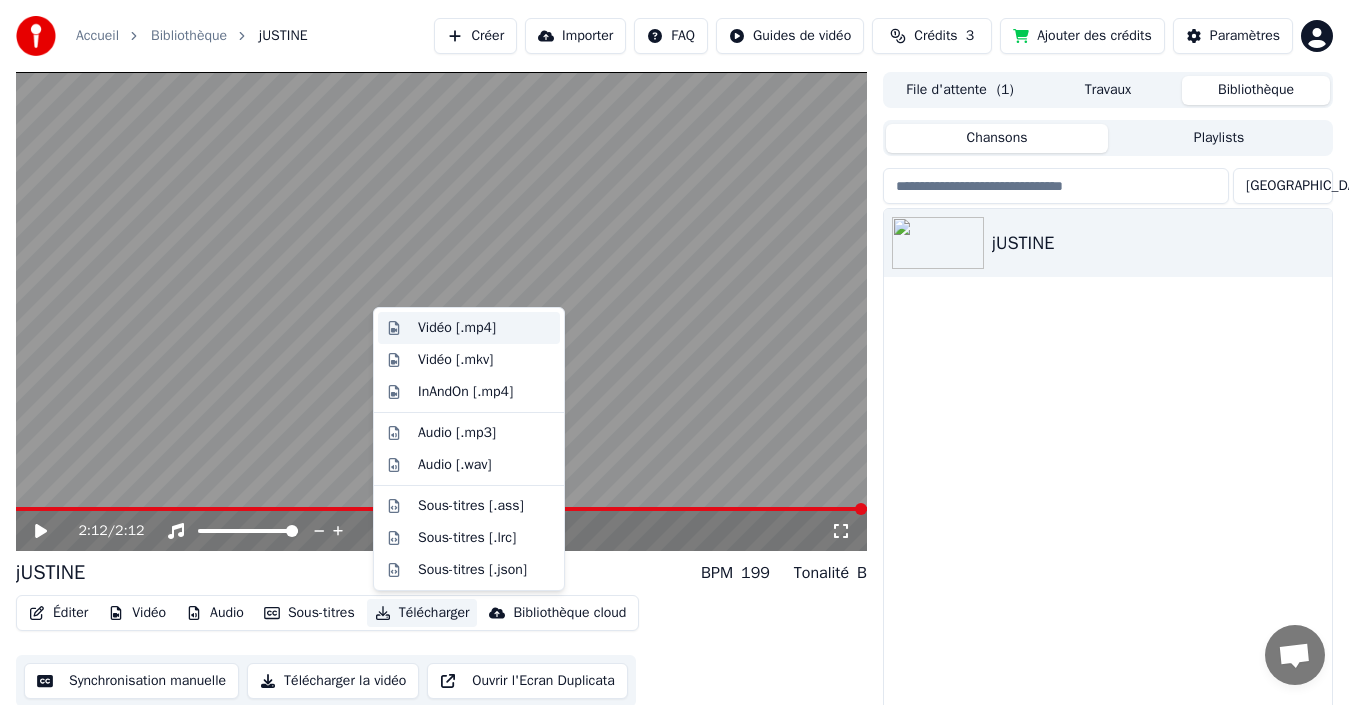 click on "Vidéo [.mp4]" at bounding box center [457, 328] 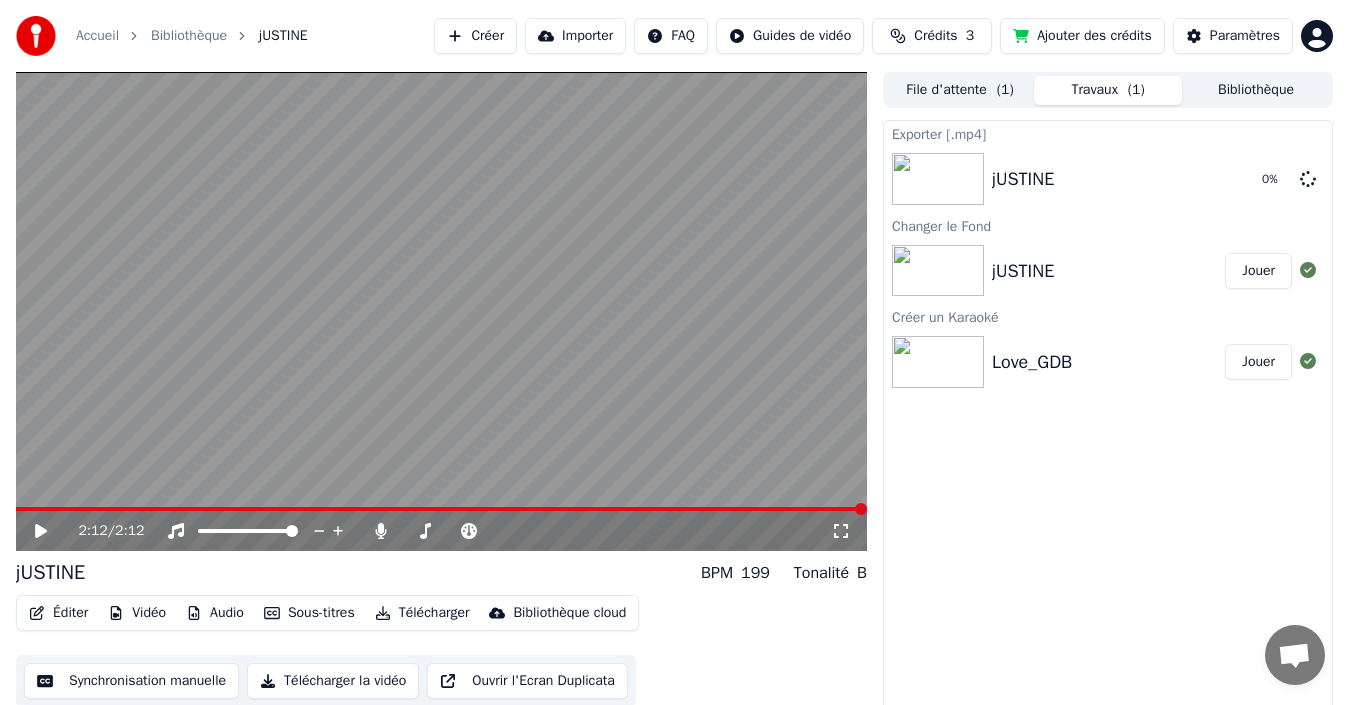 click on "File d'attente ( 1 )" at bounding box center [960, 90] 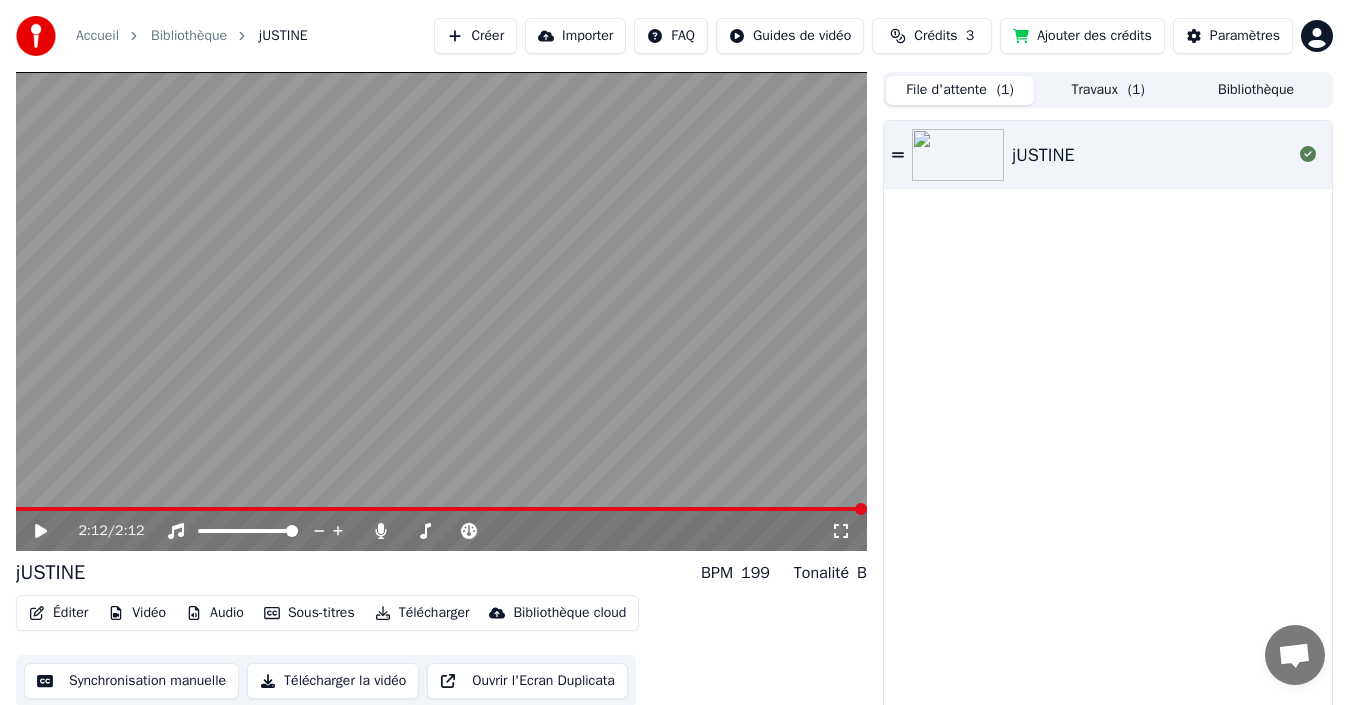 click at bounding box center (958, 155) 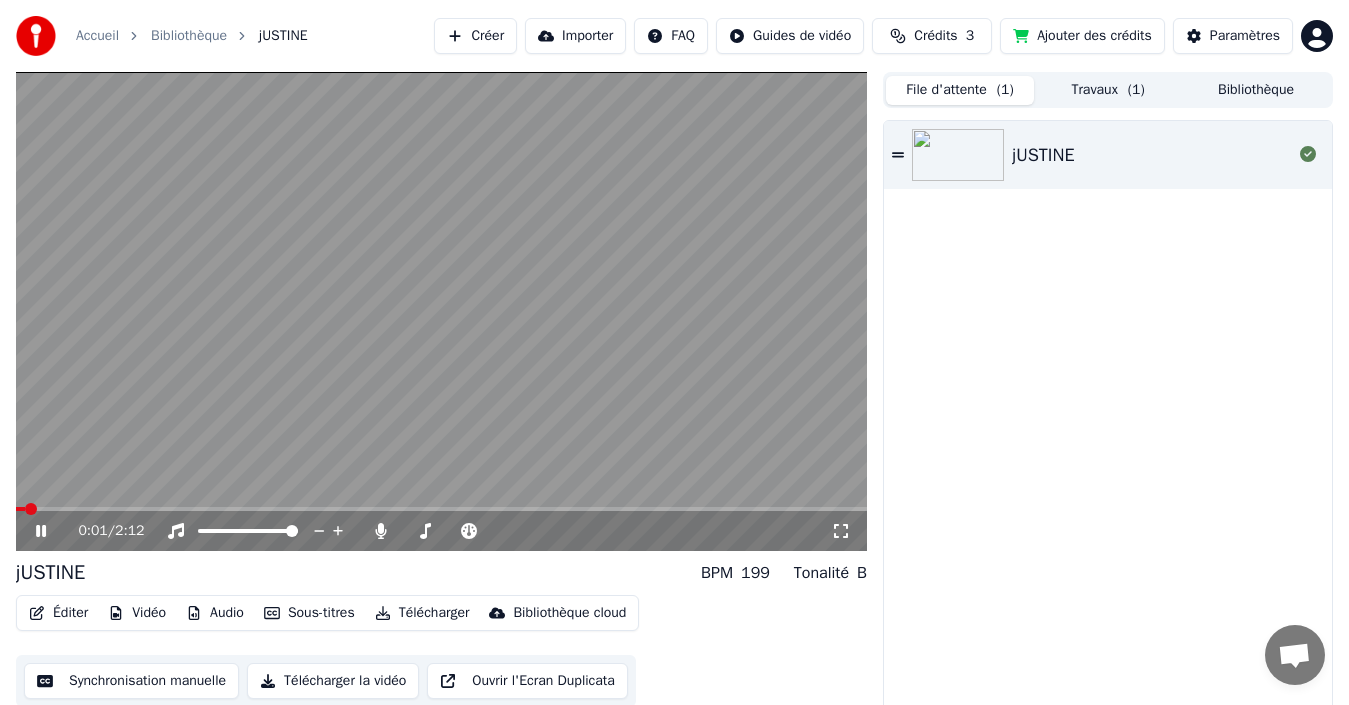drag, startPoint x: 1111, startPoint y: 84, endPoint x: 1107, endPoint y: 99, distance: 15.524175 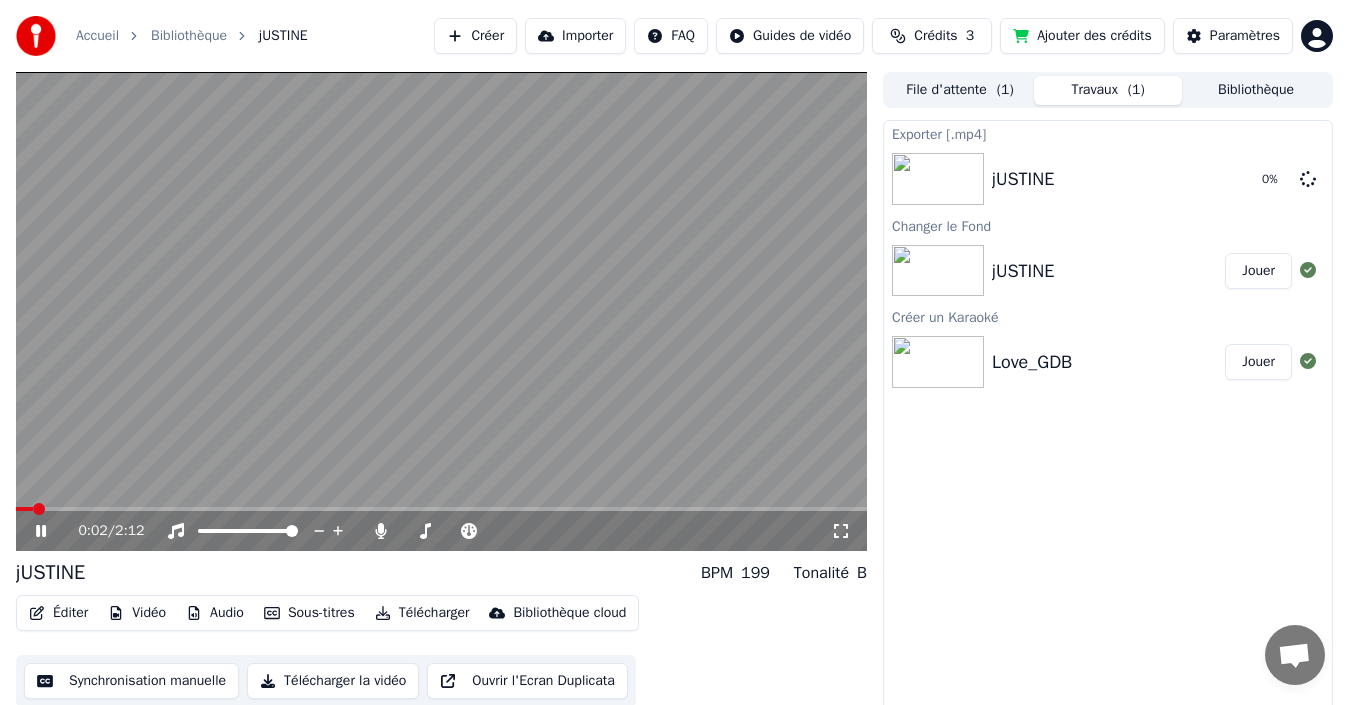 click 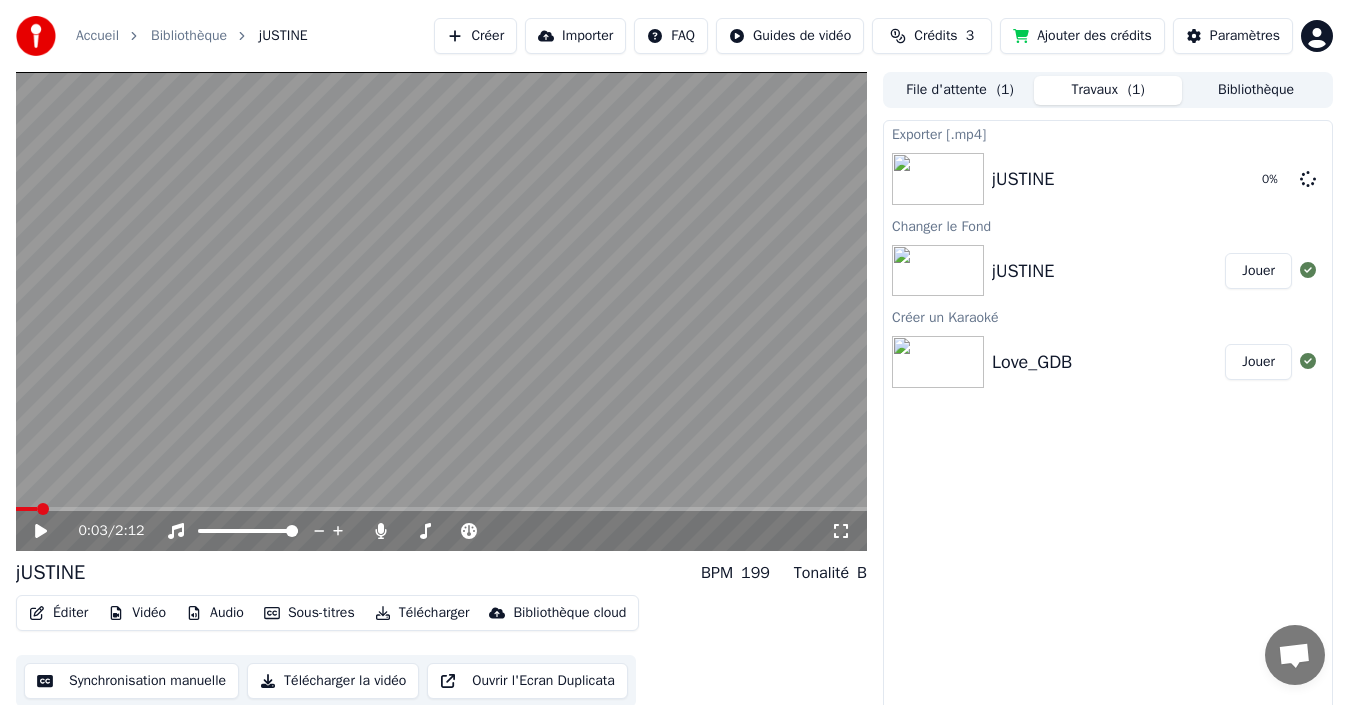 click on "Changer le Fond" at bounding box center (1108, 225) 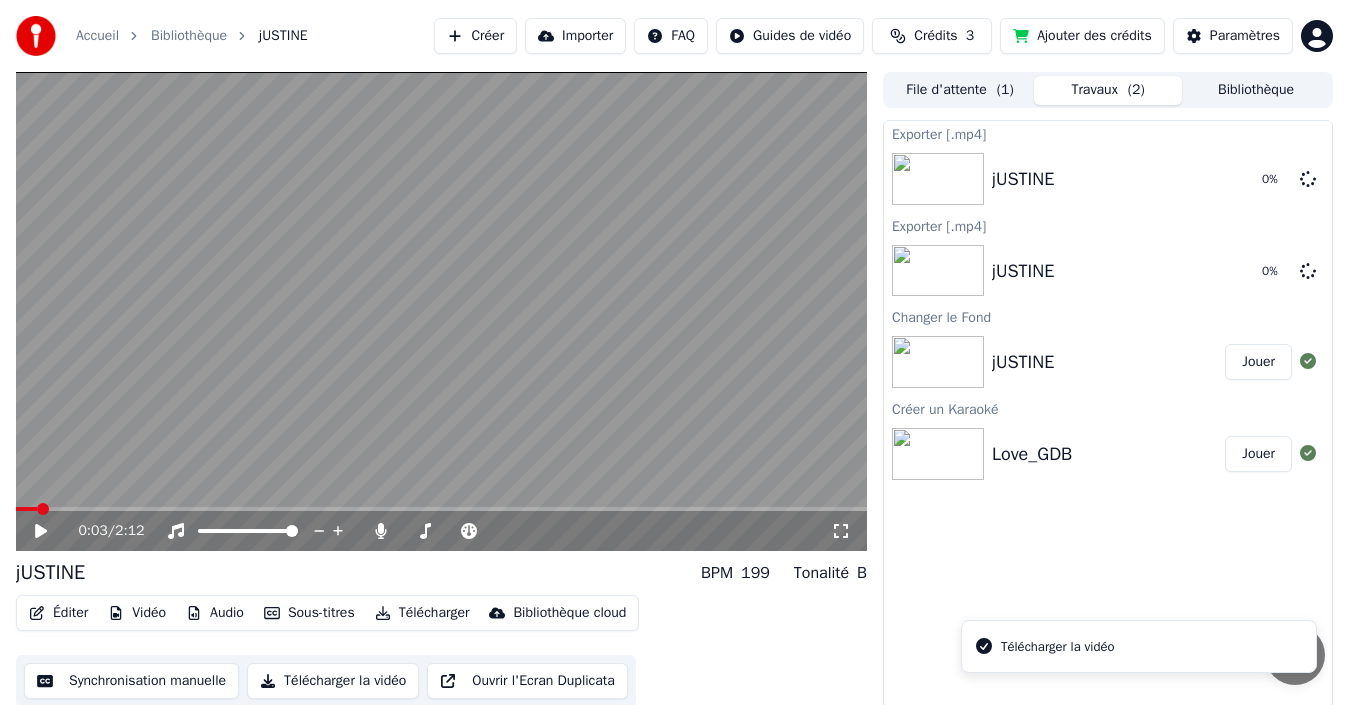 scroll, scrollTop: 14, scrollLeft: 0, axis: vertical 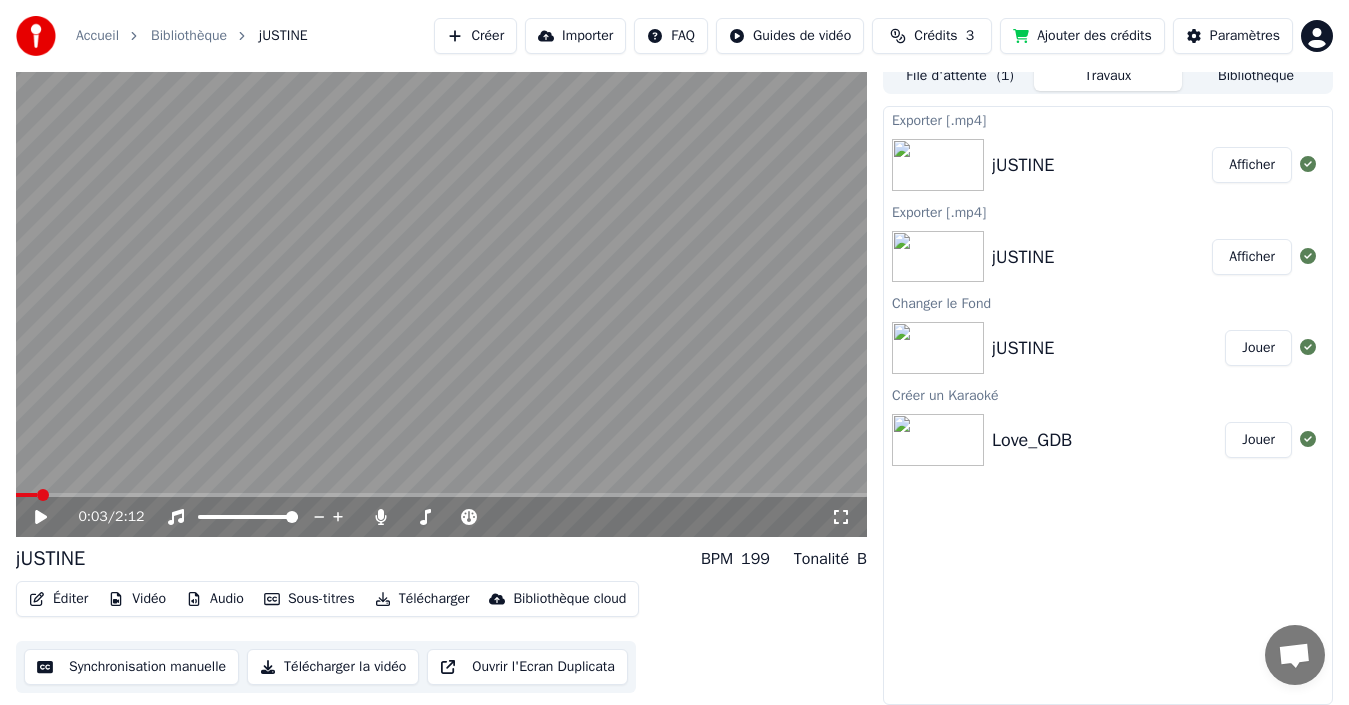 type 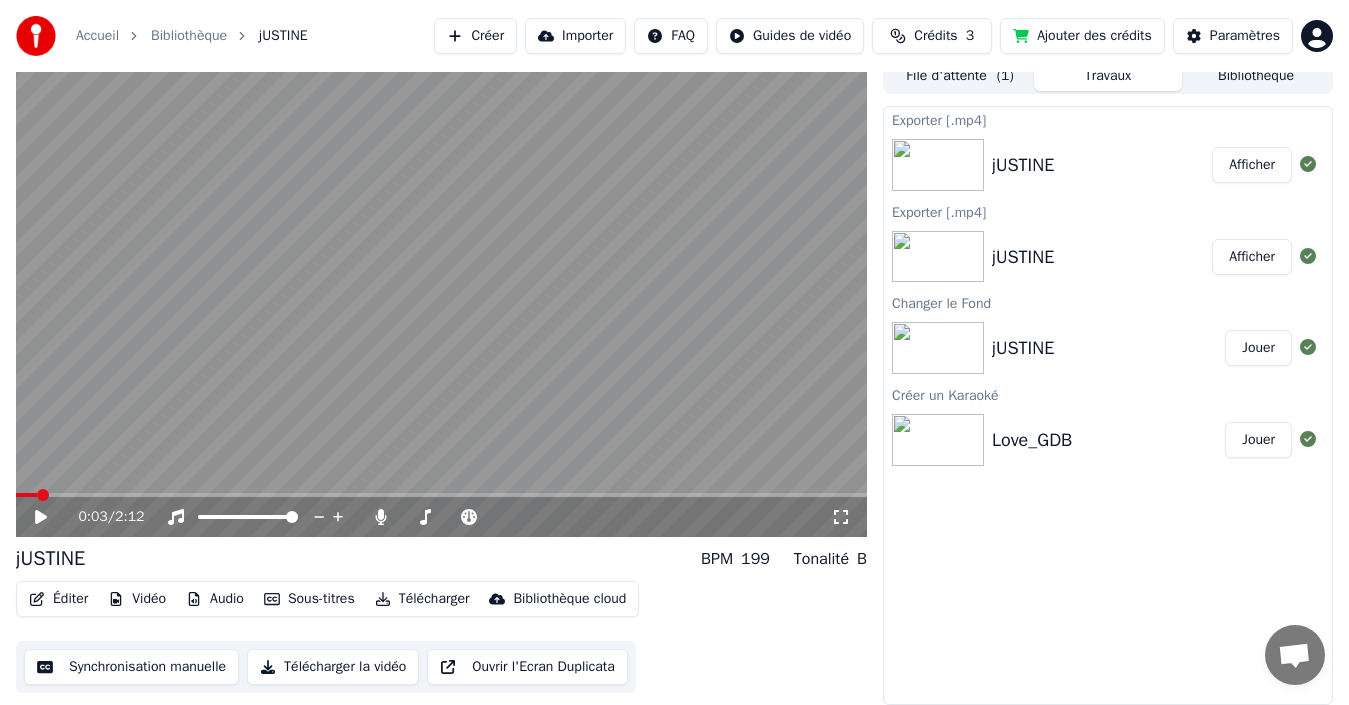 click on "Télécharger la vidéo" at bounding box center (333, 667) 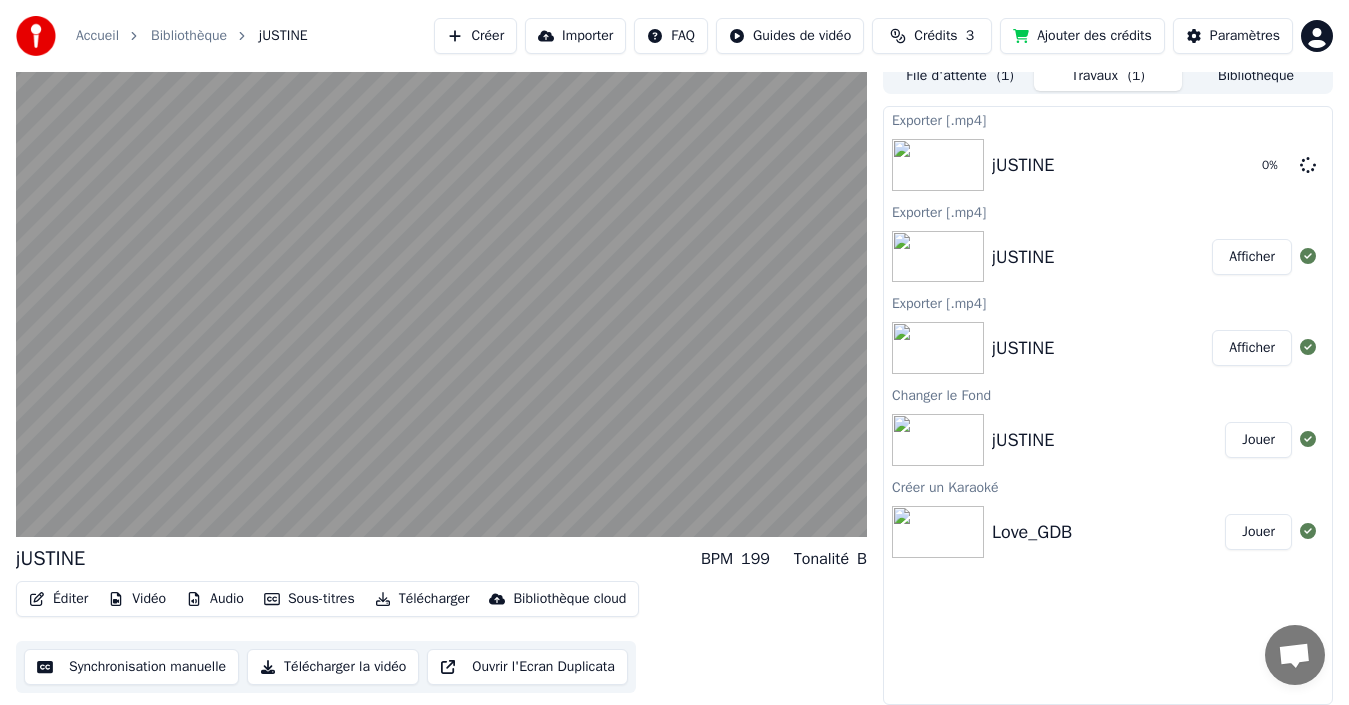 click at bounding box center [441, 297] 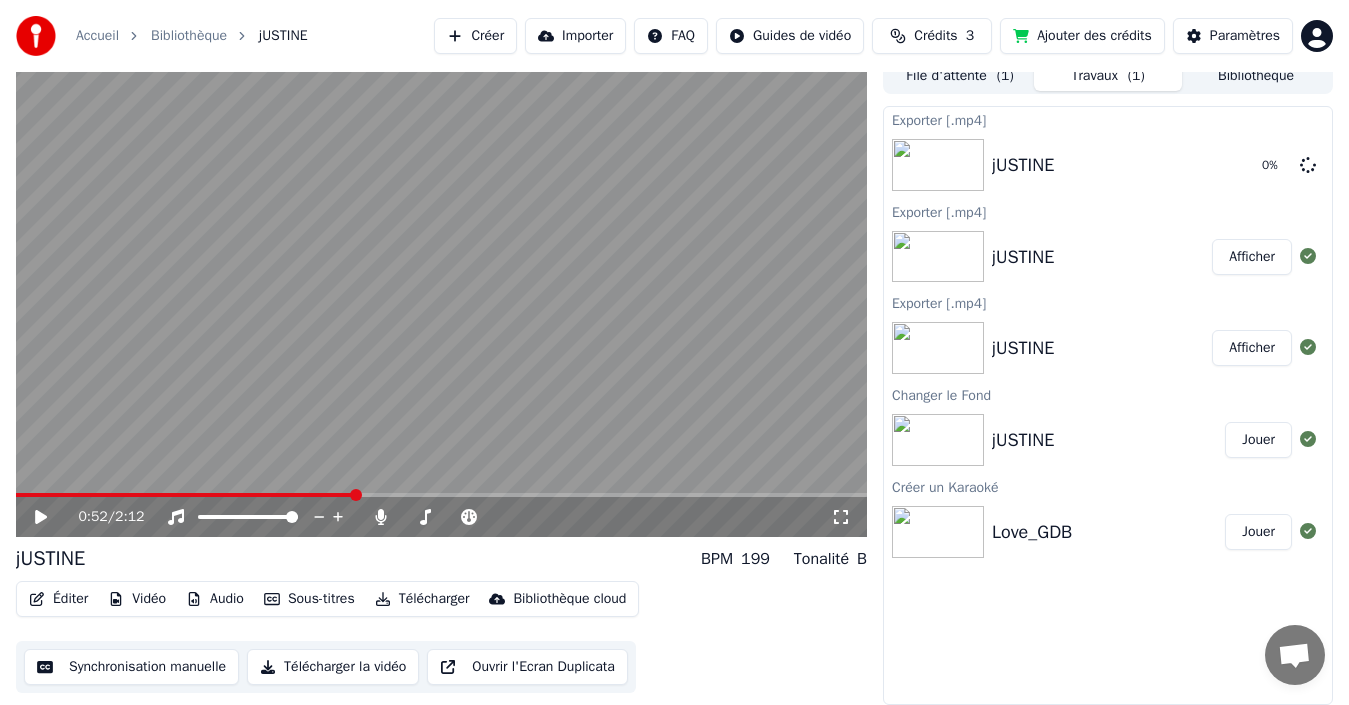 click 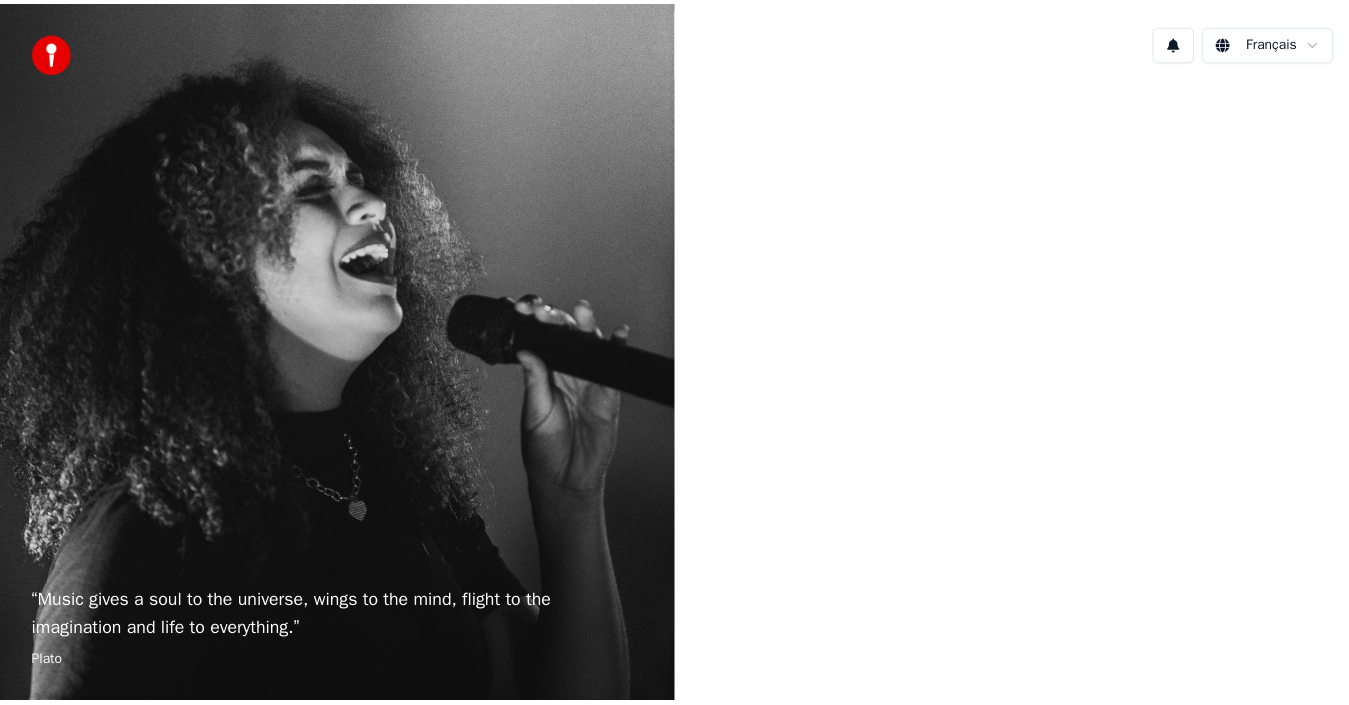 scroll, scrollTop: 0, scrollLeft: 0, axis: both 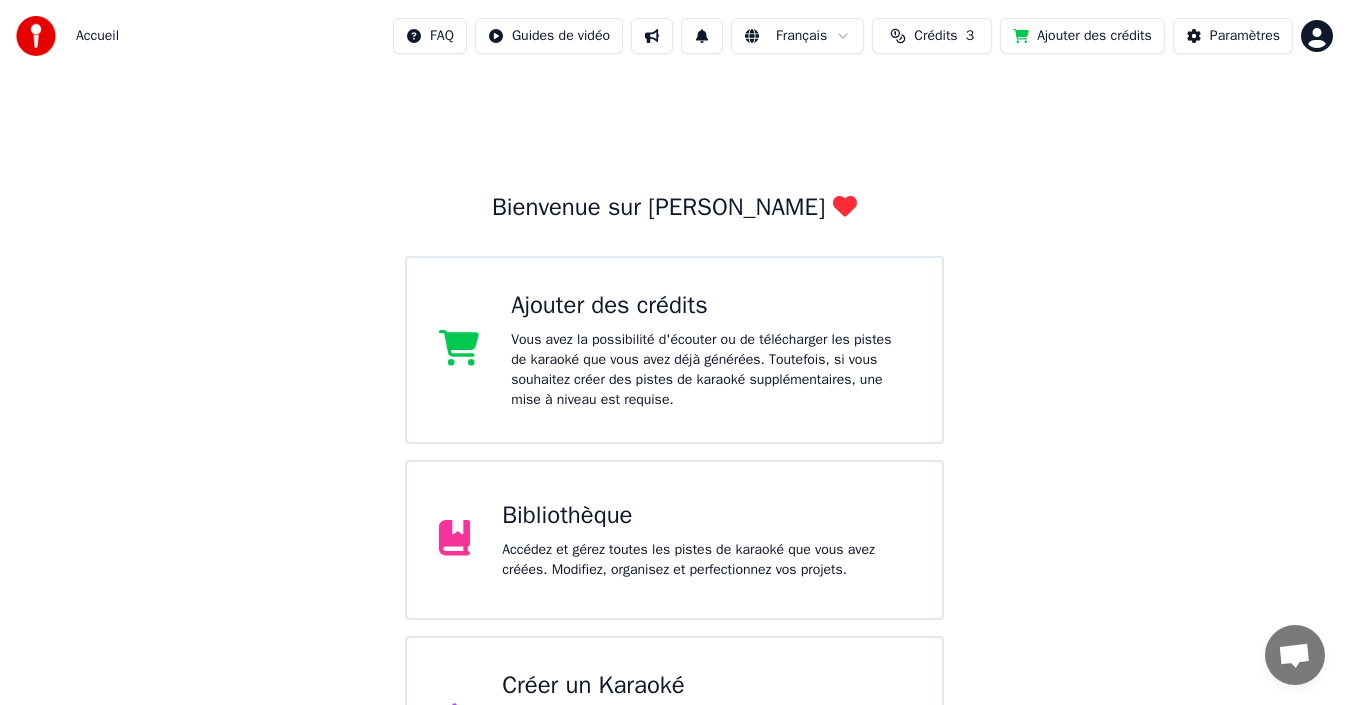 click on "Accédez et gérez toutes les pistes de karaoké que vous avez créées. Modifiez, organisez et perfectionnez vos projets." at bounding box center [706, 560] 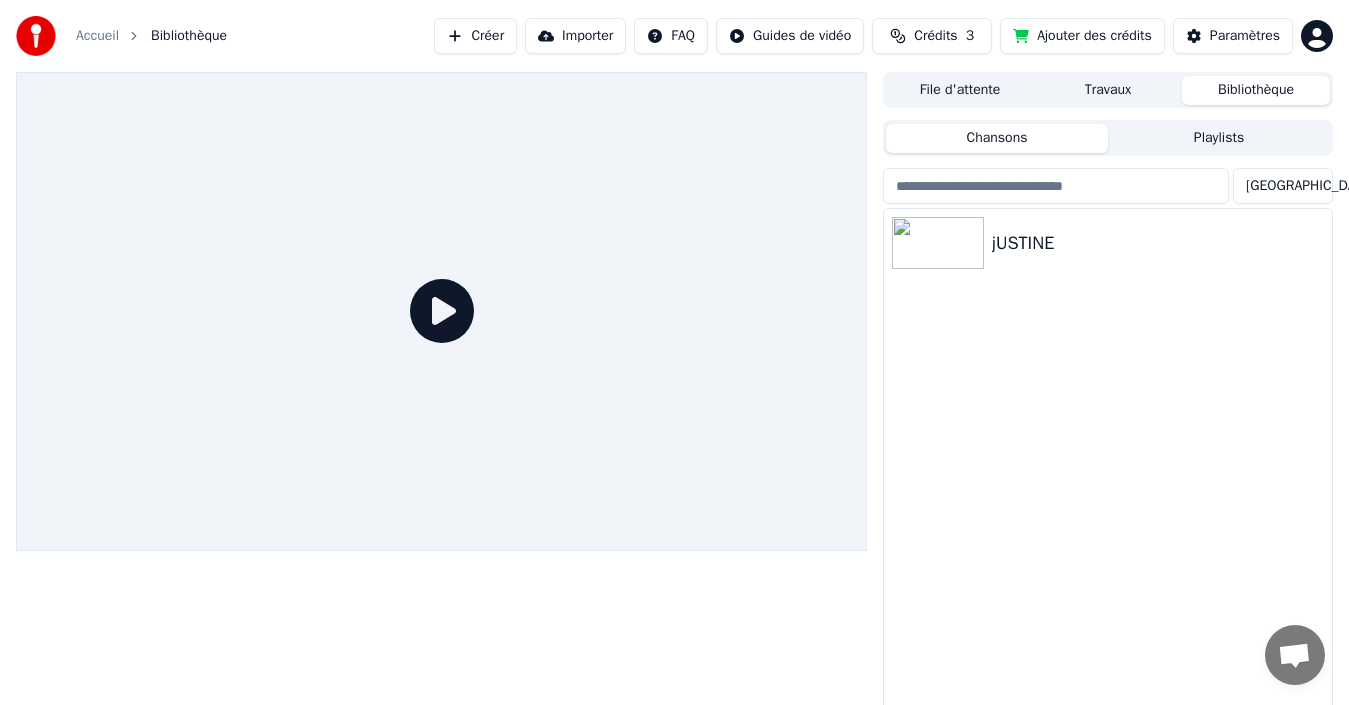 click on "Travaux" at bounding box center (1108, 90) 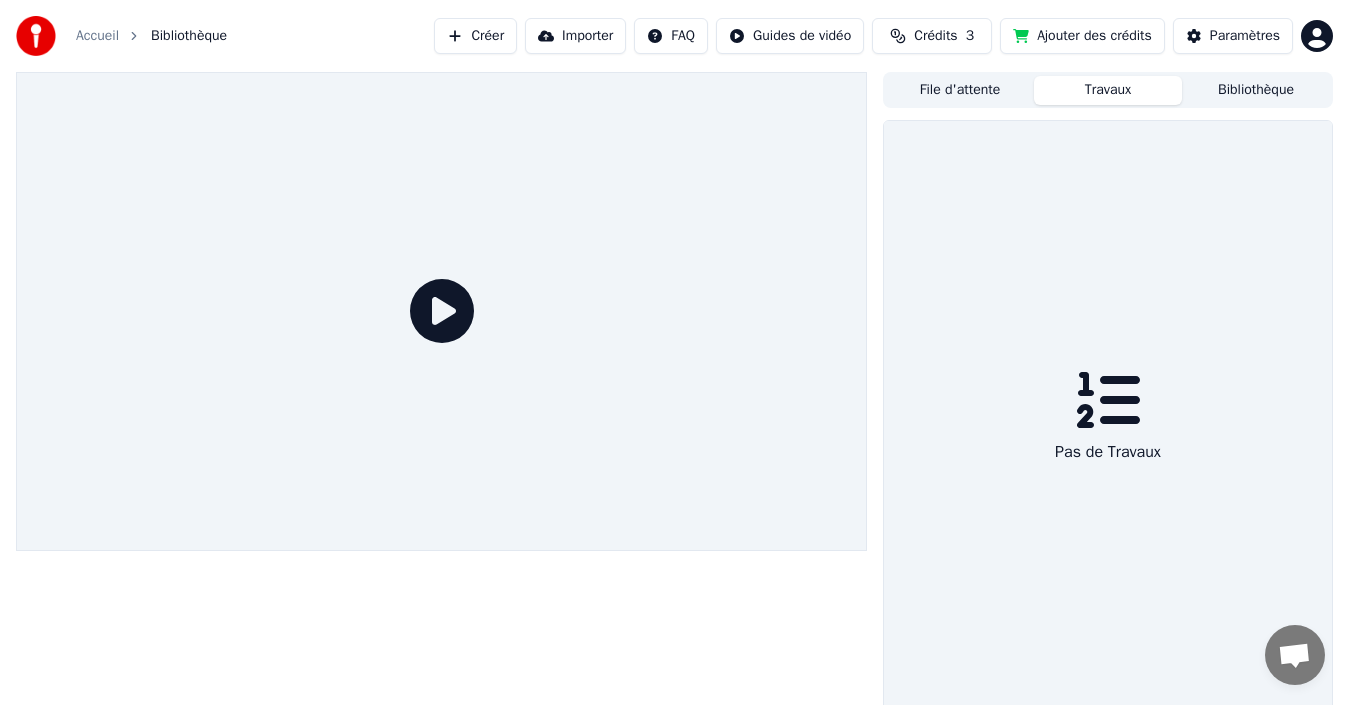 click on "File d'attente" at bounding box center (960, 90) 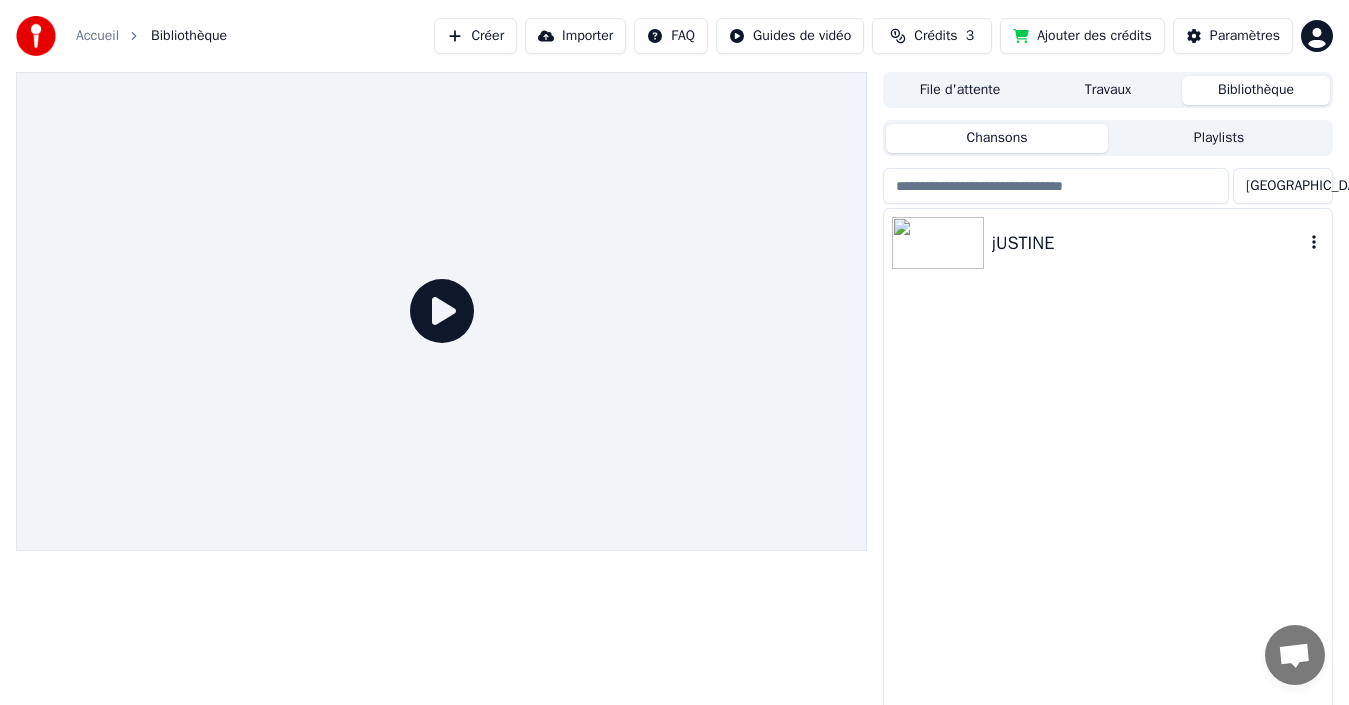 click on "jUSTINE" at bounding box center [1148, 243] 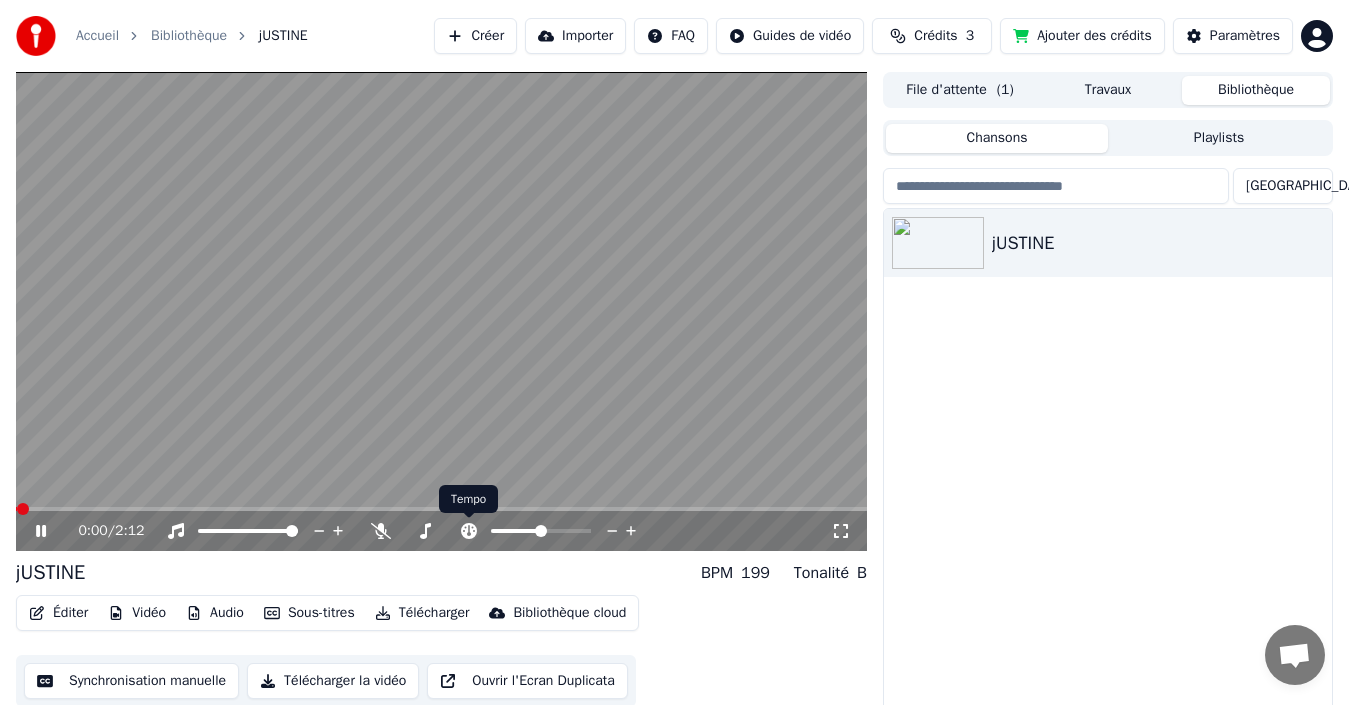 click 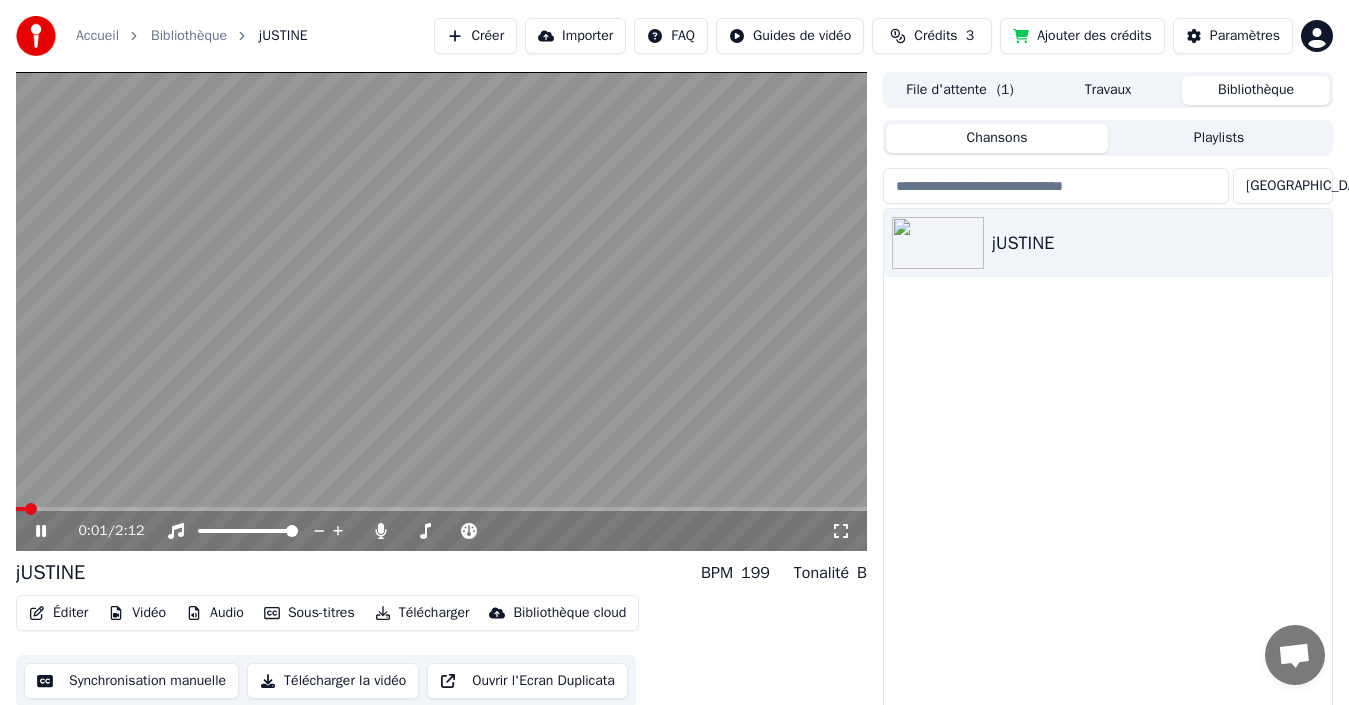 click 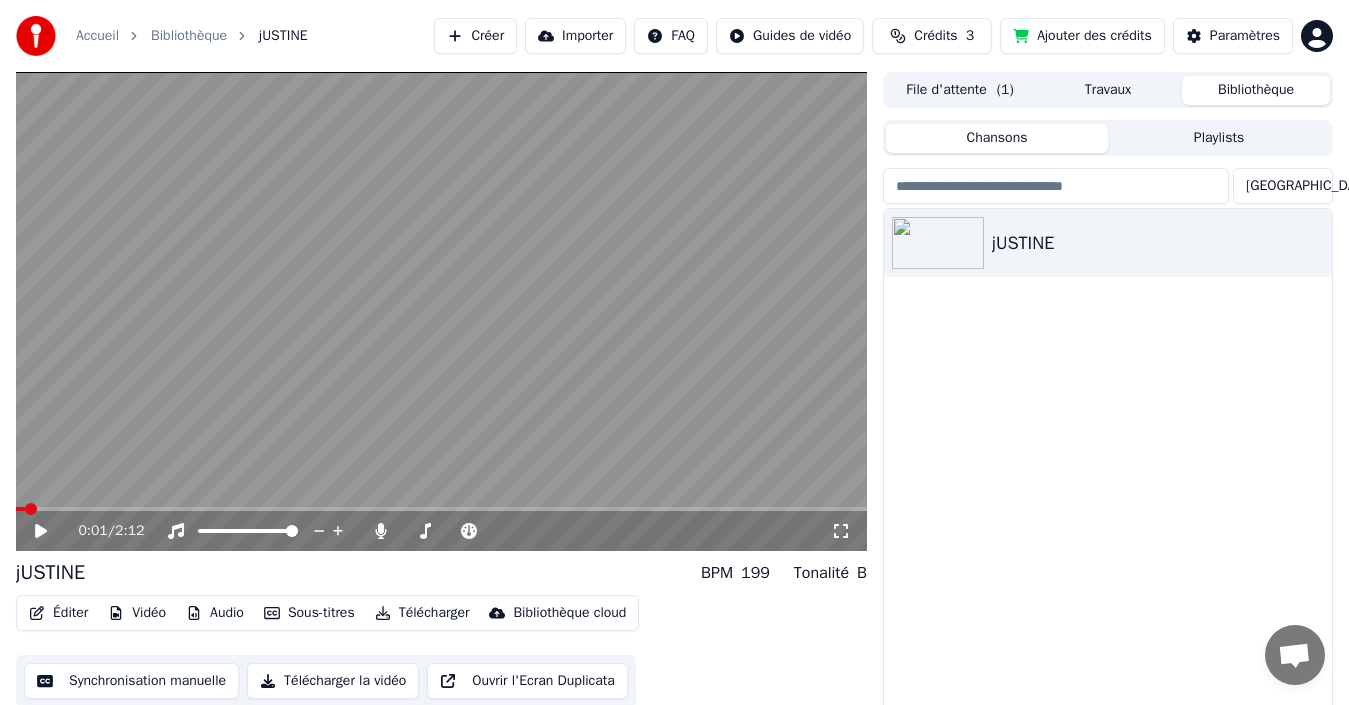 click 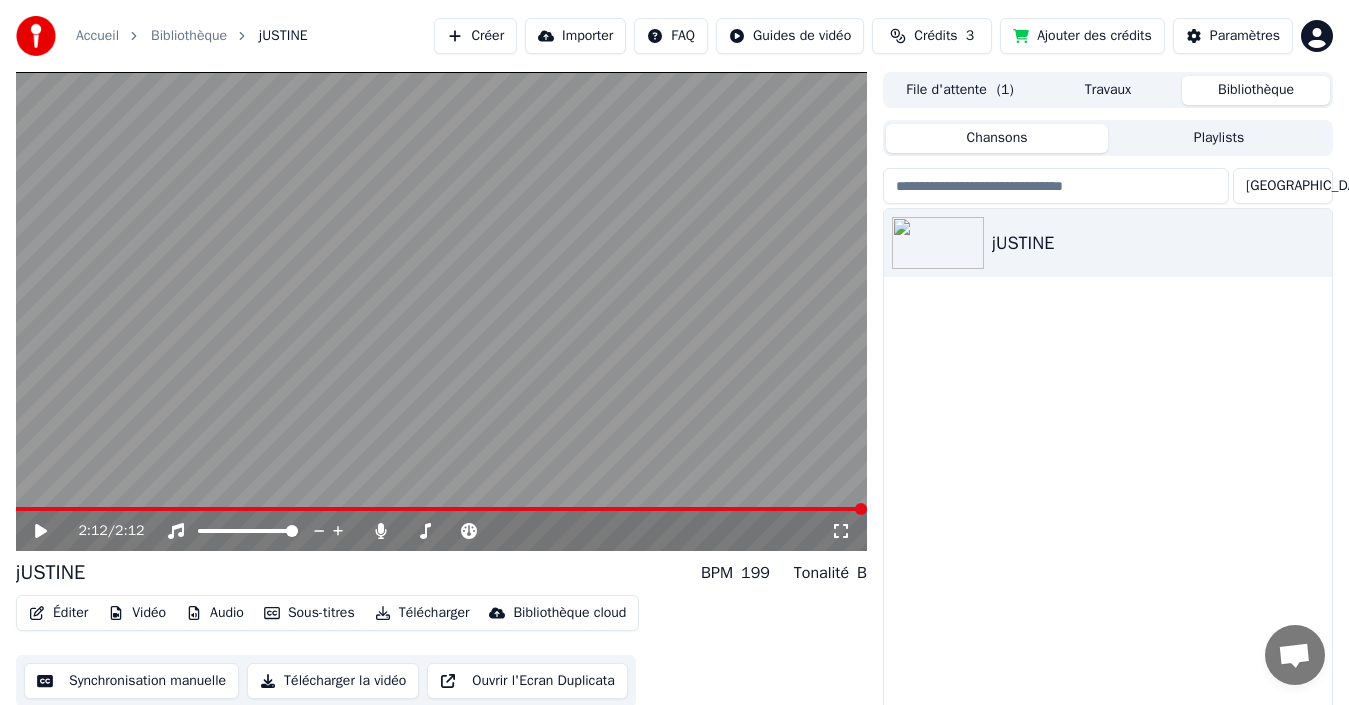 click on "Télécharger la vidéo" at bounding box center [333, 681] 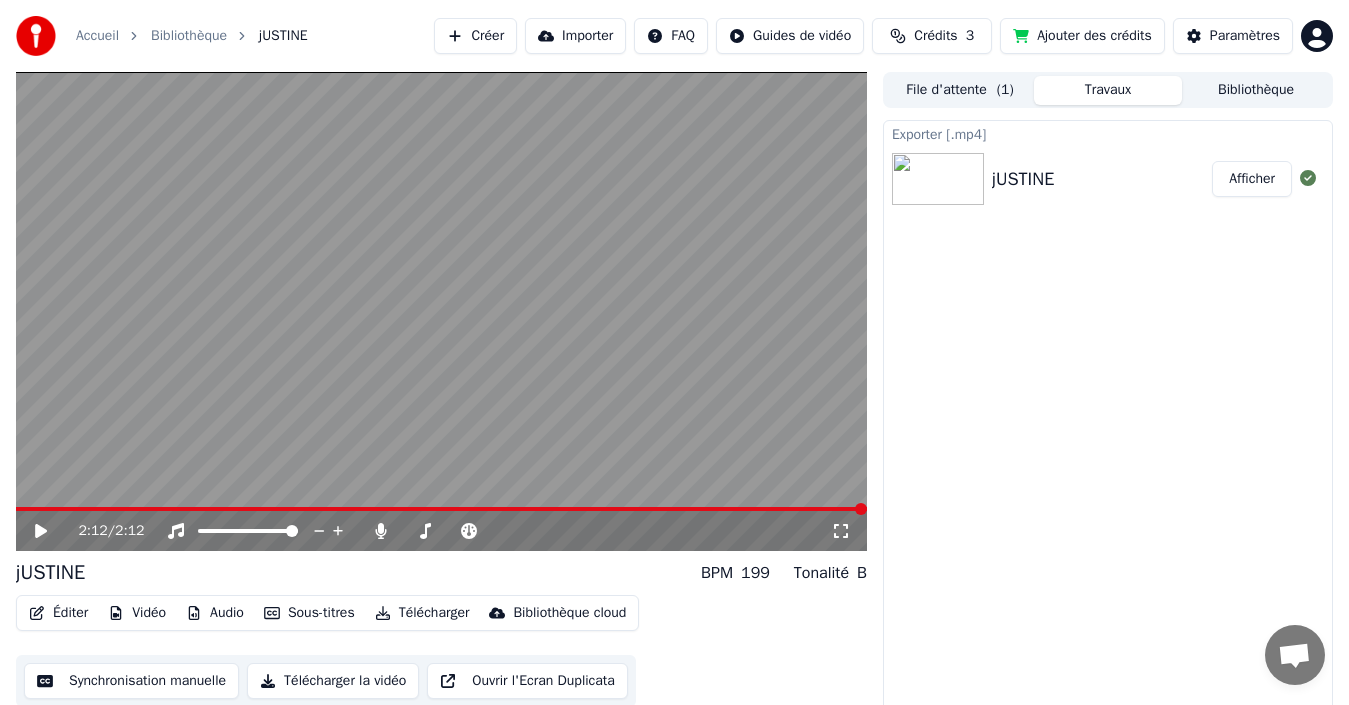click on "Afficher" at bounding box center [1252, 179] 